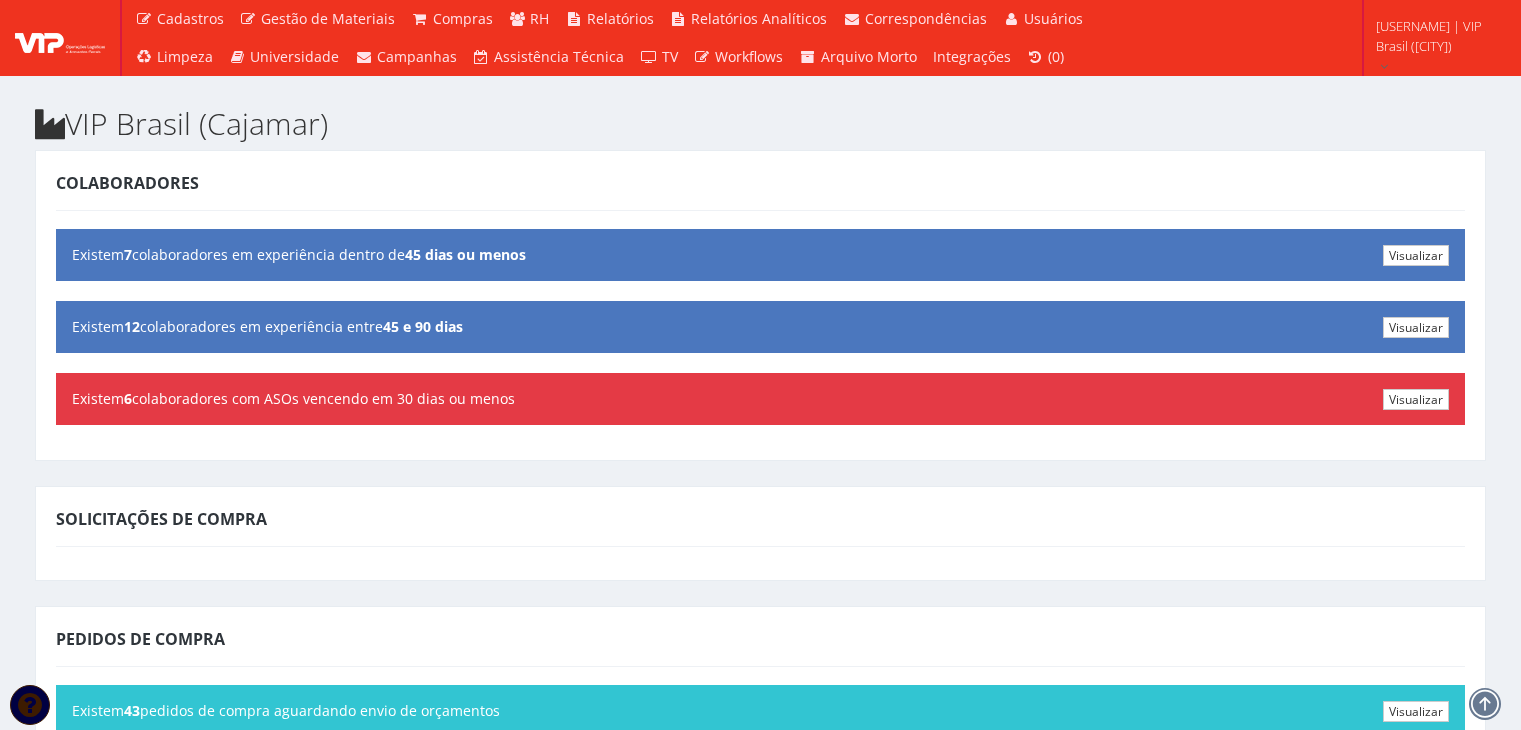 scroll, scrollTop: 0, scrollLeft: 0, axis: both 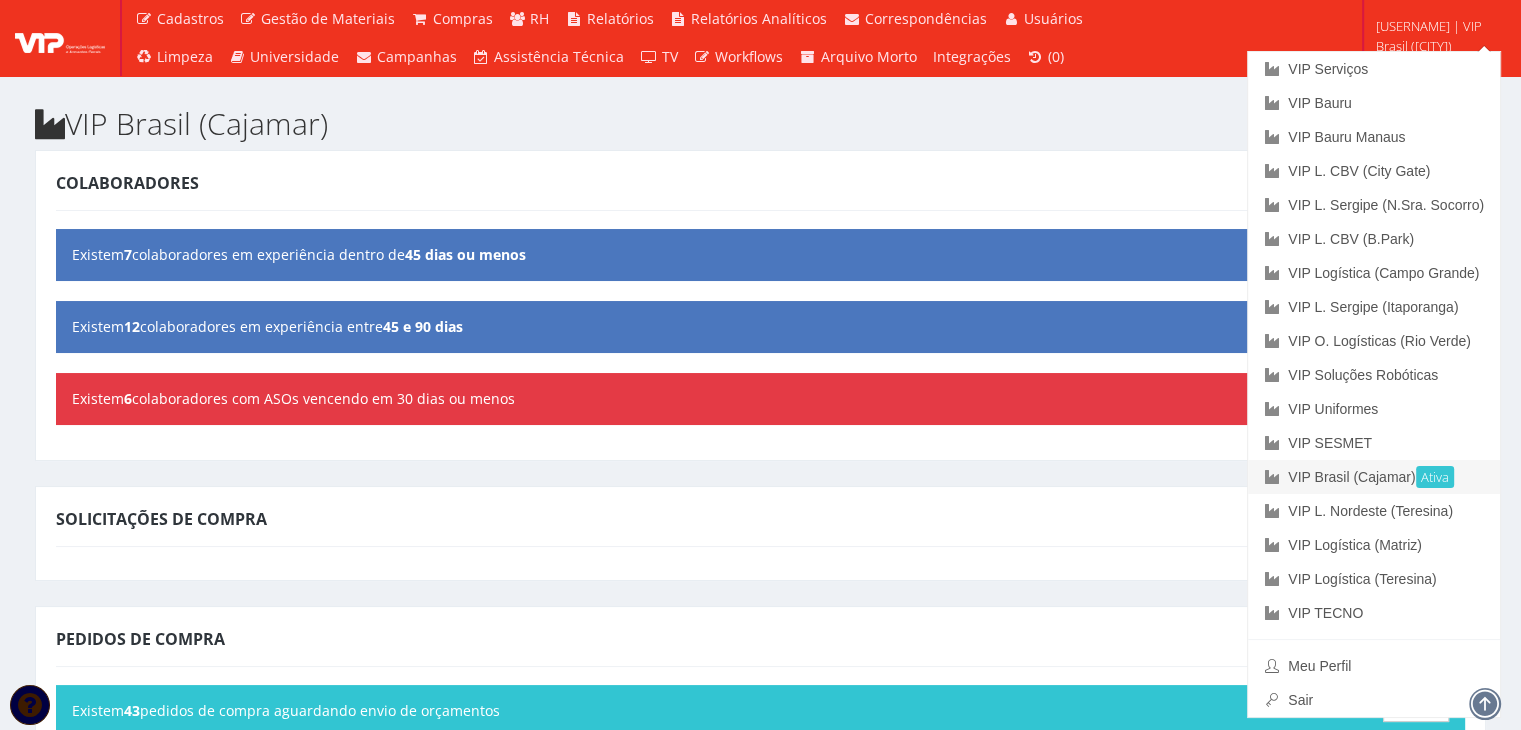click on "VIP Brasil (Cajamar)
Ativa" at bounding box center [1374, 477] 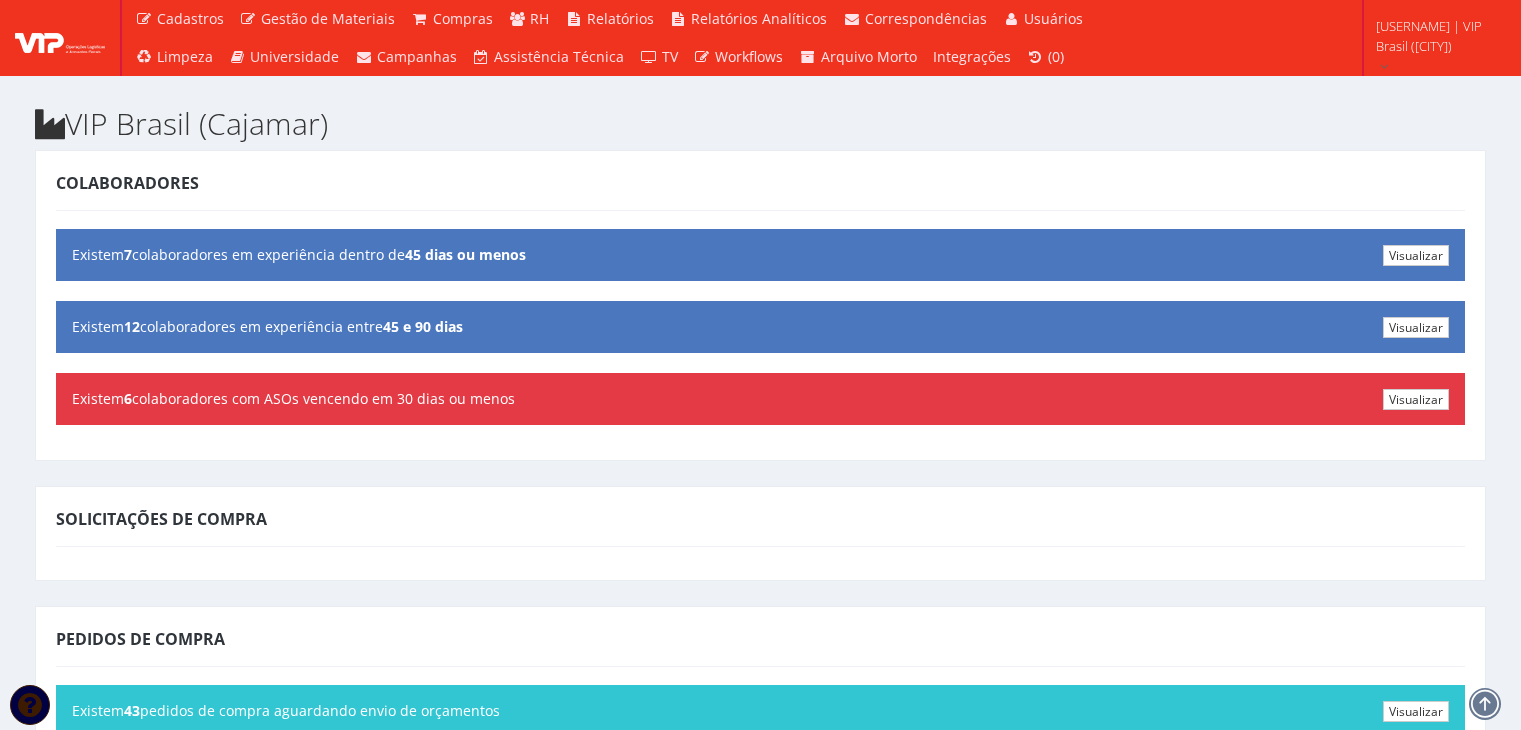 scroll, scrollTop: 0, scrollLeft: 0, axis: both 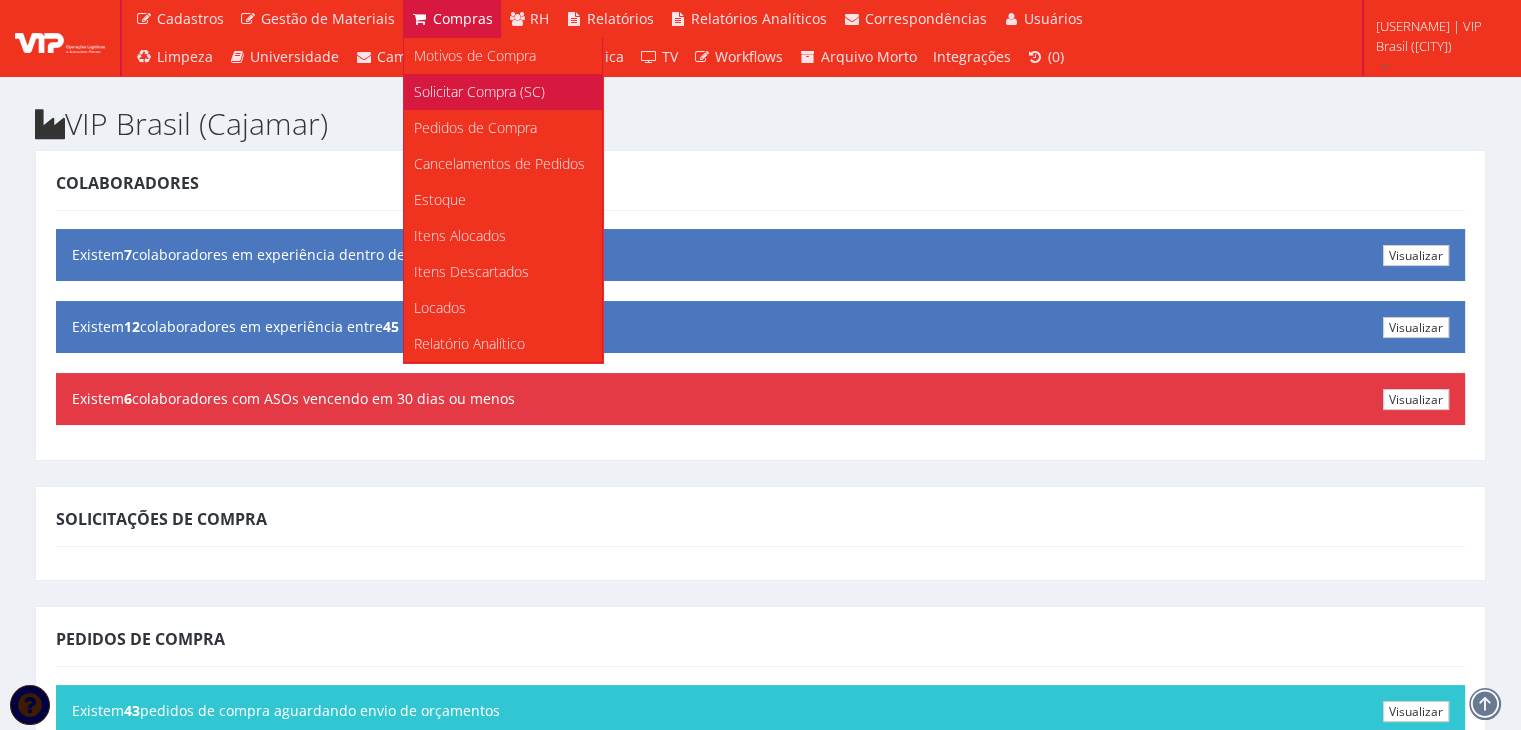 click on "Solicitar Compra (SC)" at bounding box center [503, 92] 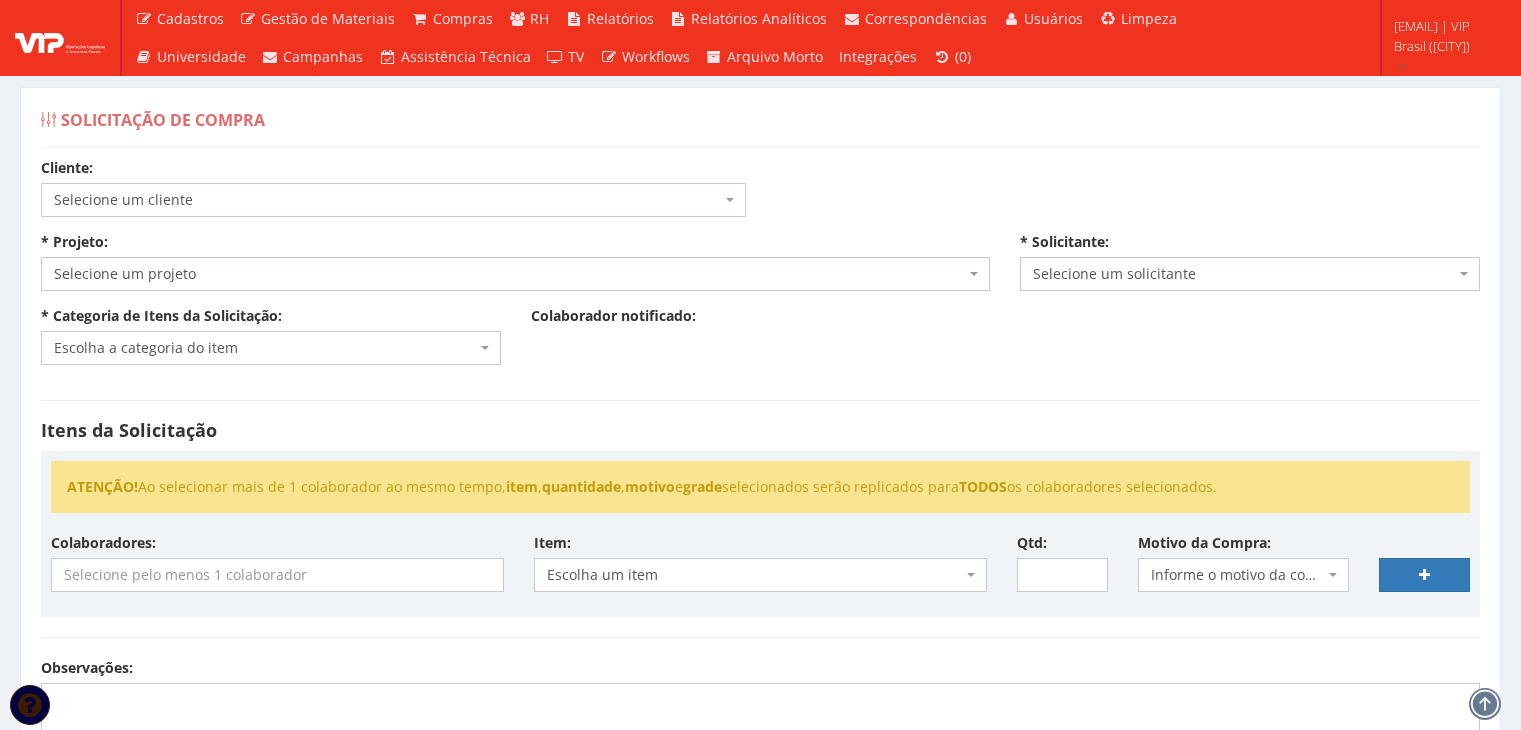 scroll, scrollTop: 0, scrollLeft: 0, axis: both 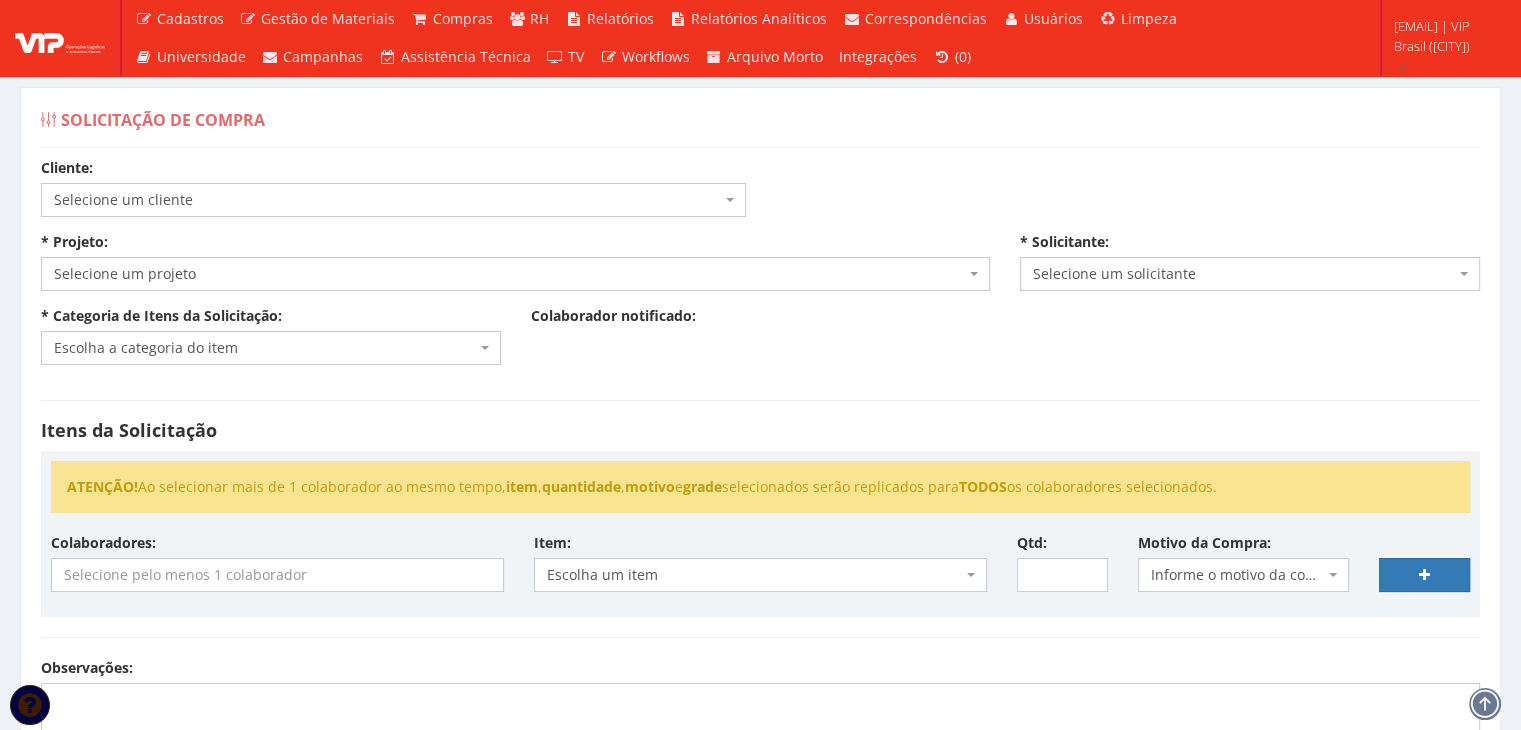 click on "Selecione um cliente" at bounding box center (387, 200) 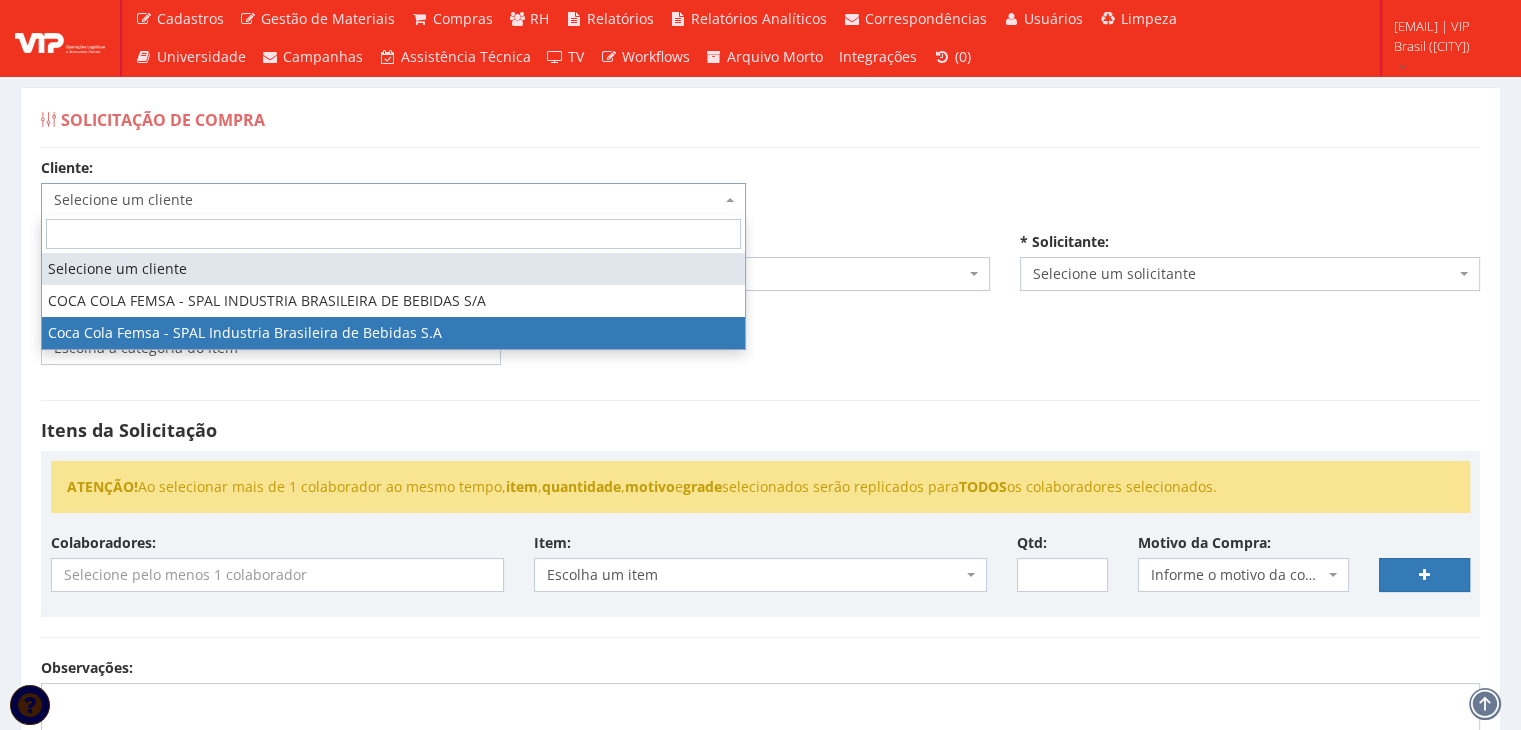 select on "51" 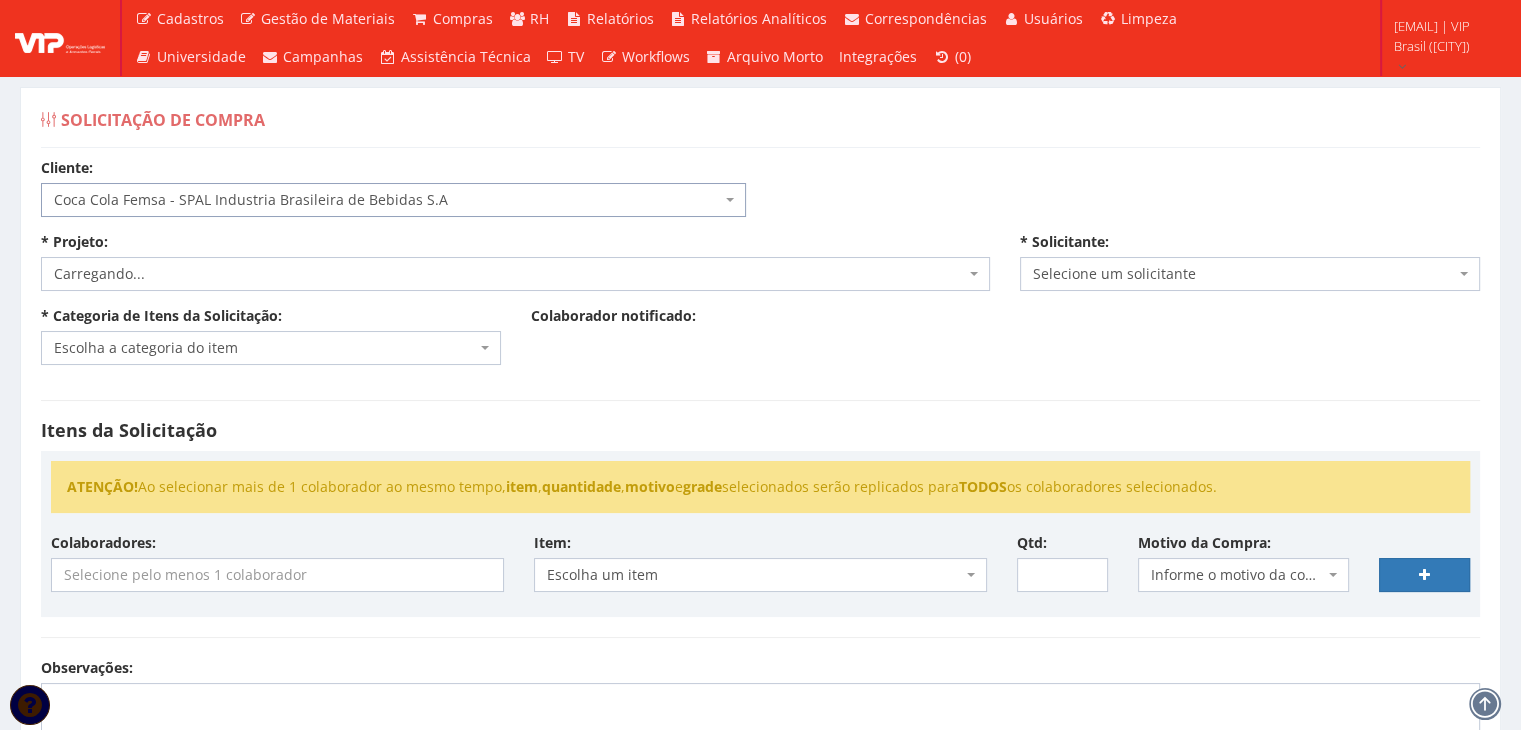 click on "Carregando..." at bounding box center [509, 274] 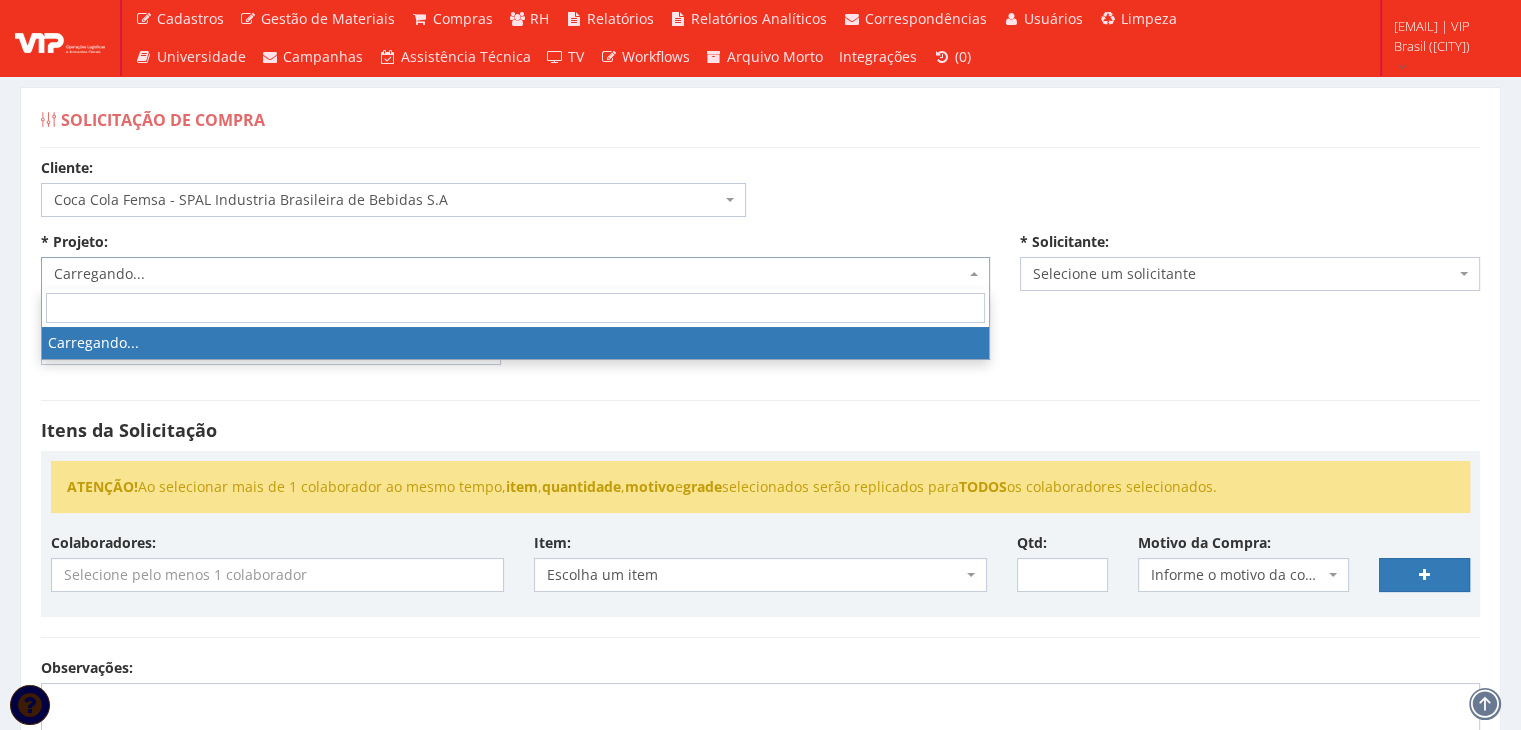 click on "Carregando..." at bounding box center [509, 274] 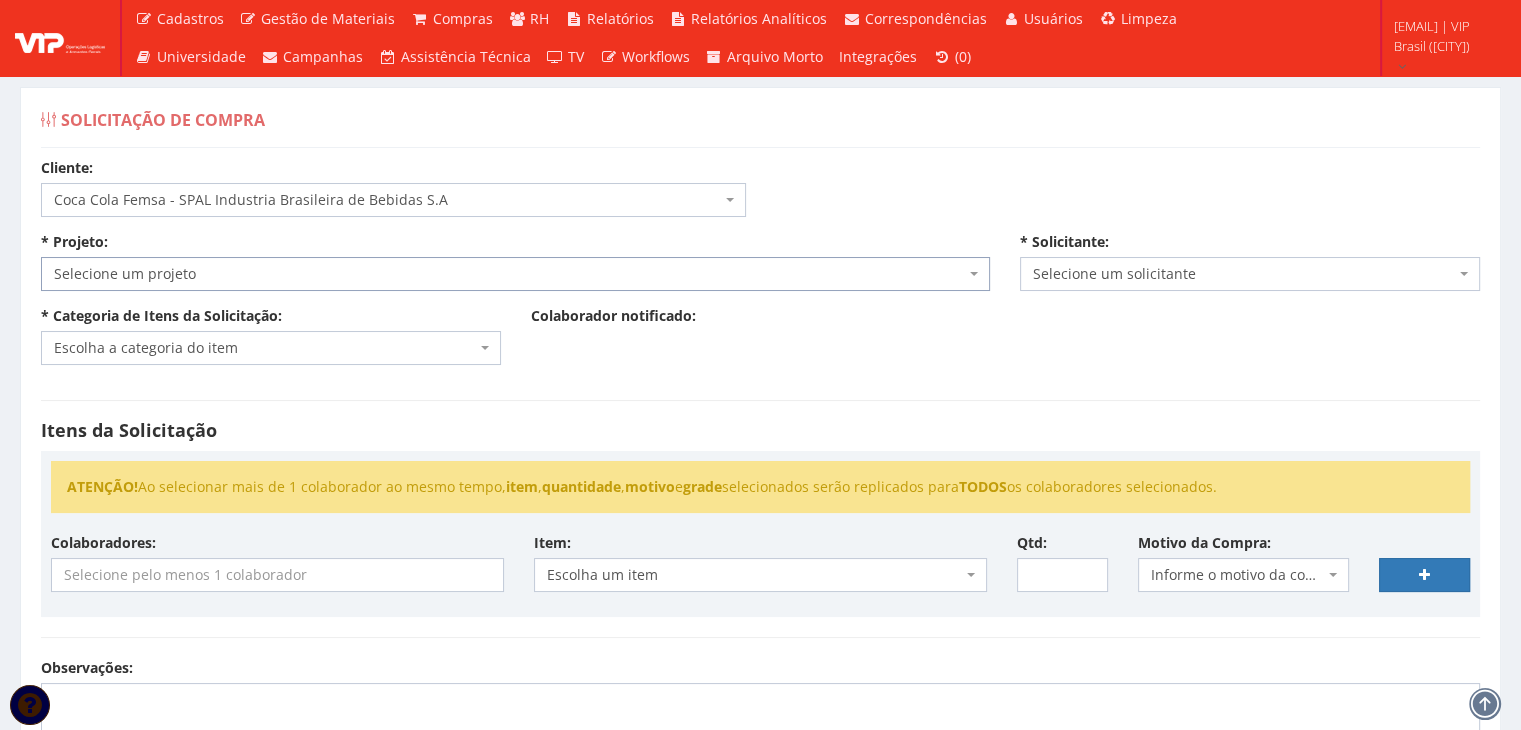 click on "Selecione um projeto" at bounding box center (509, 274) 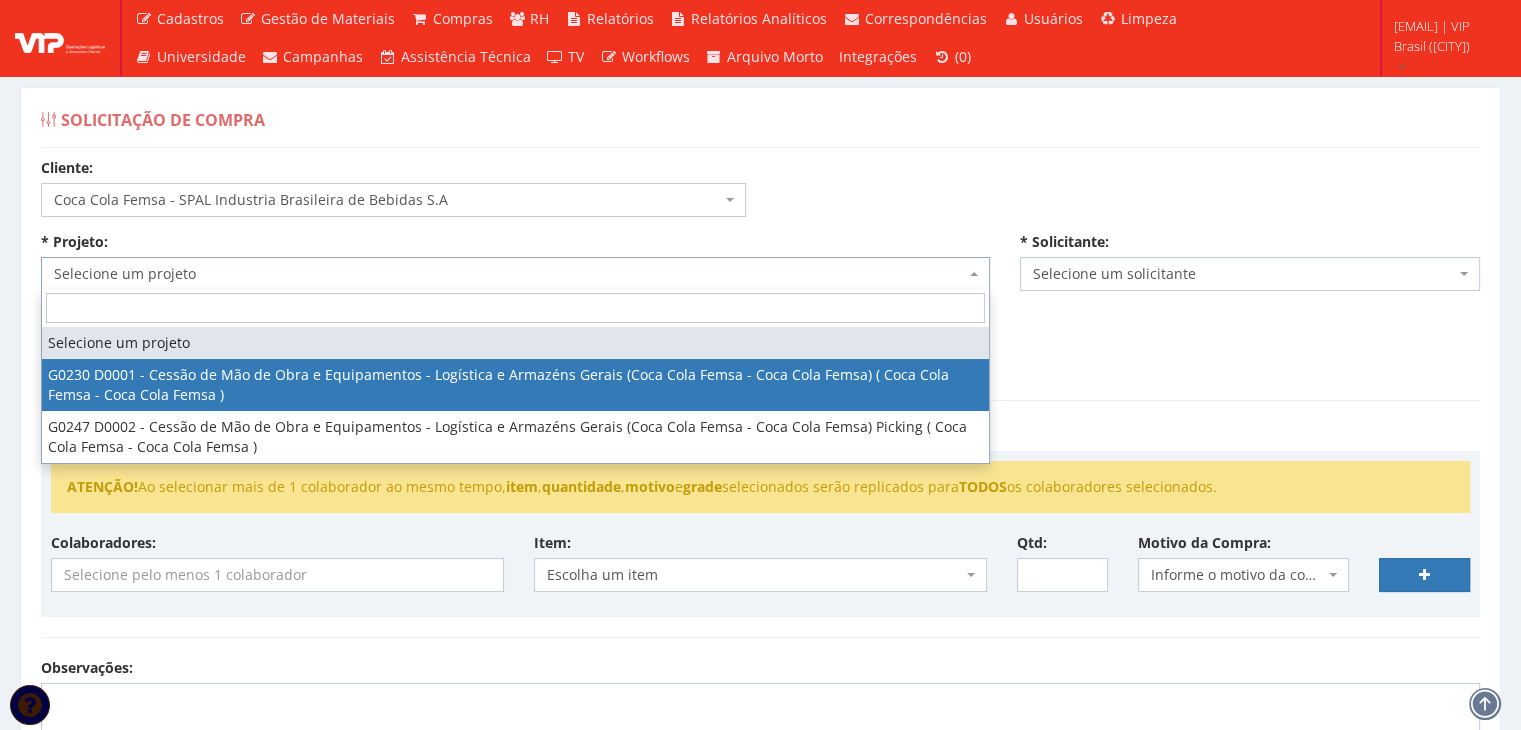 select on "230" 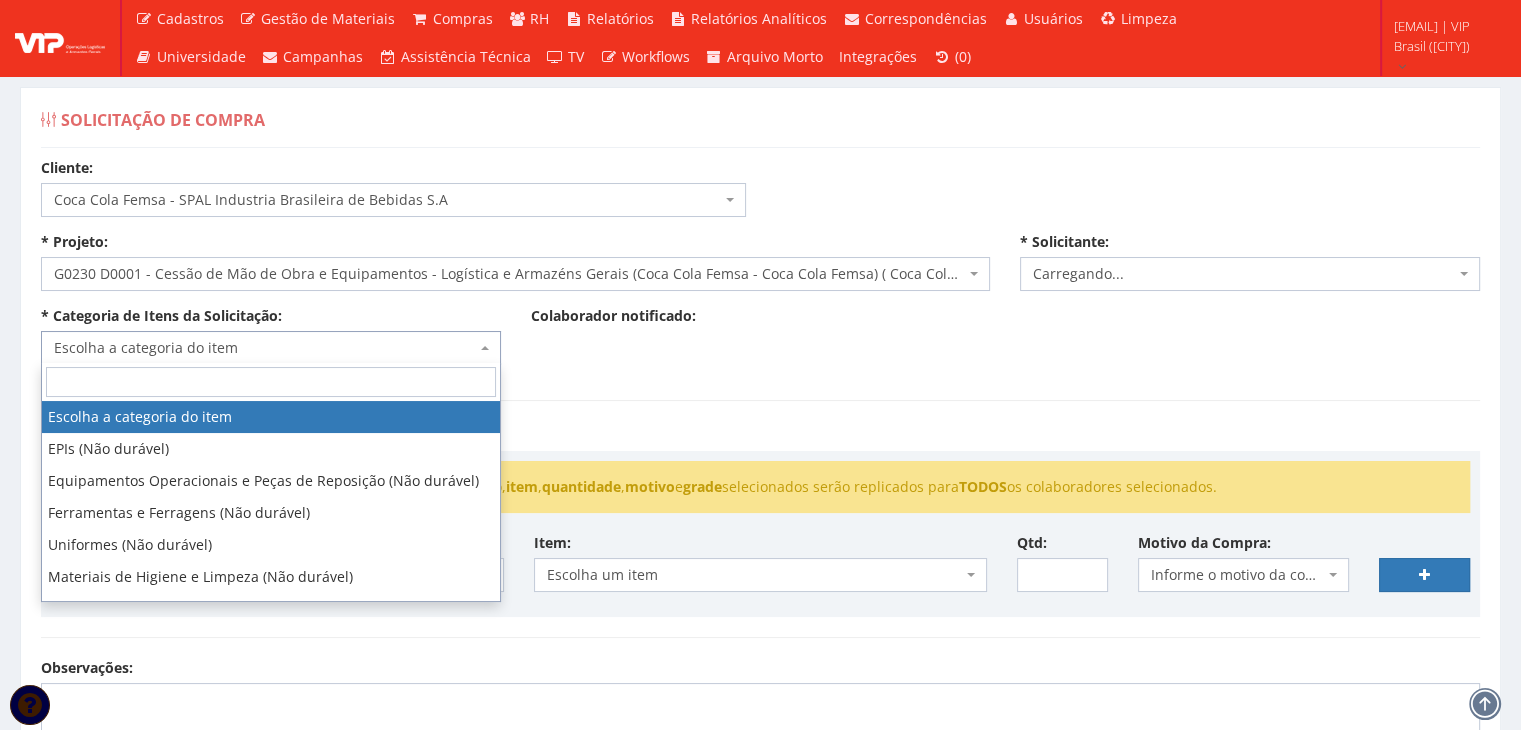 click on "Escolha a categoria do item" at bounding box center [271, 348] 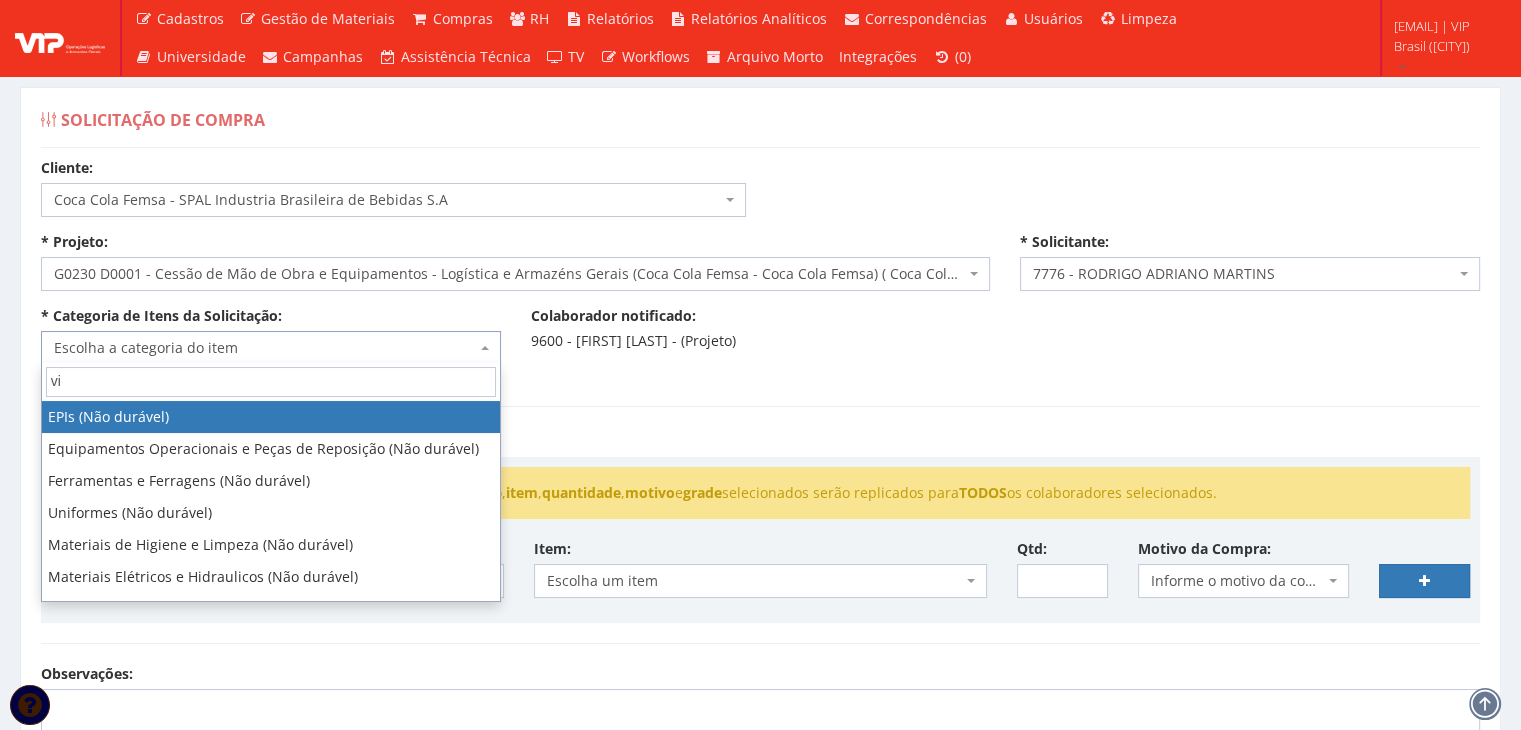 type on "via" 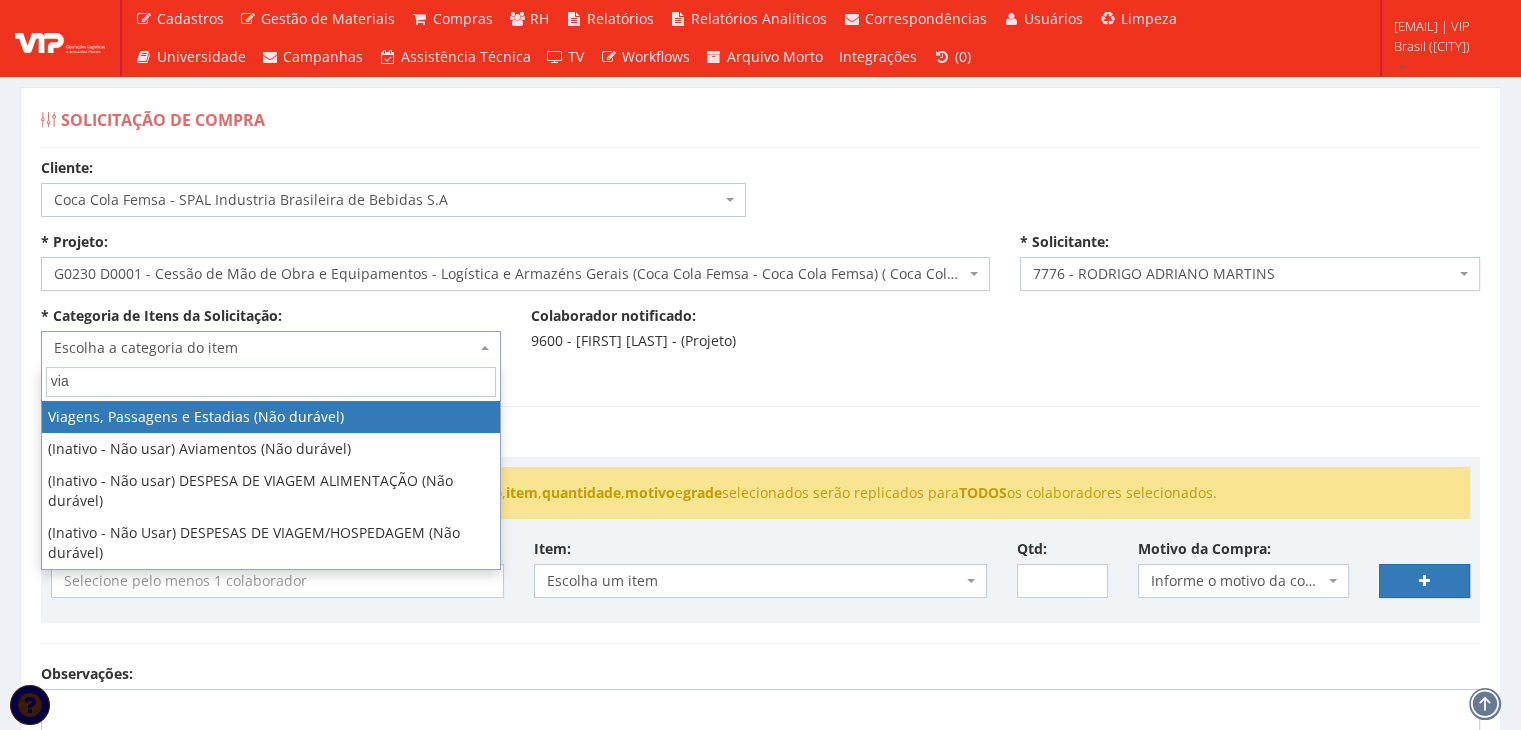 select on "21" 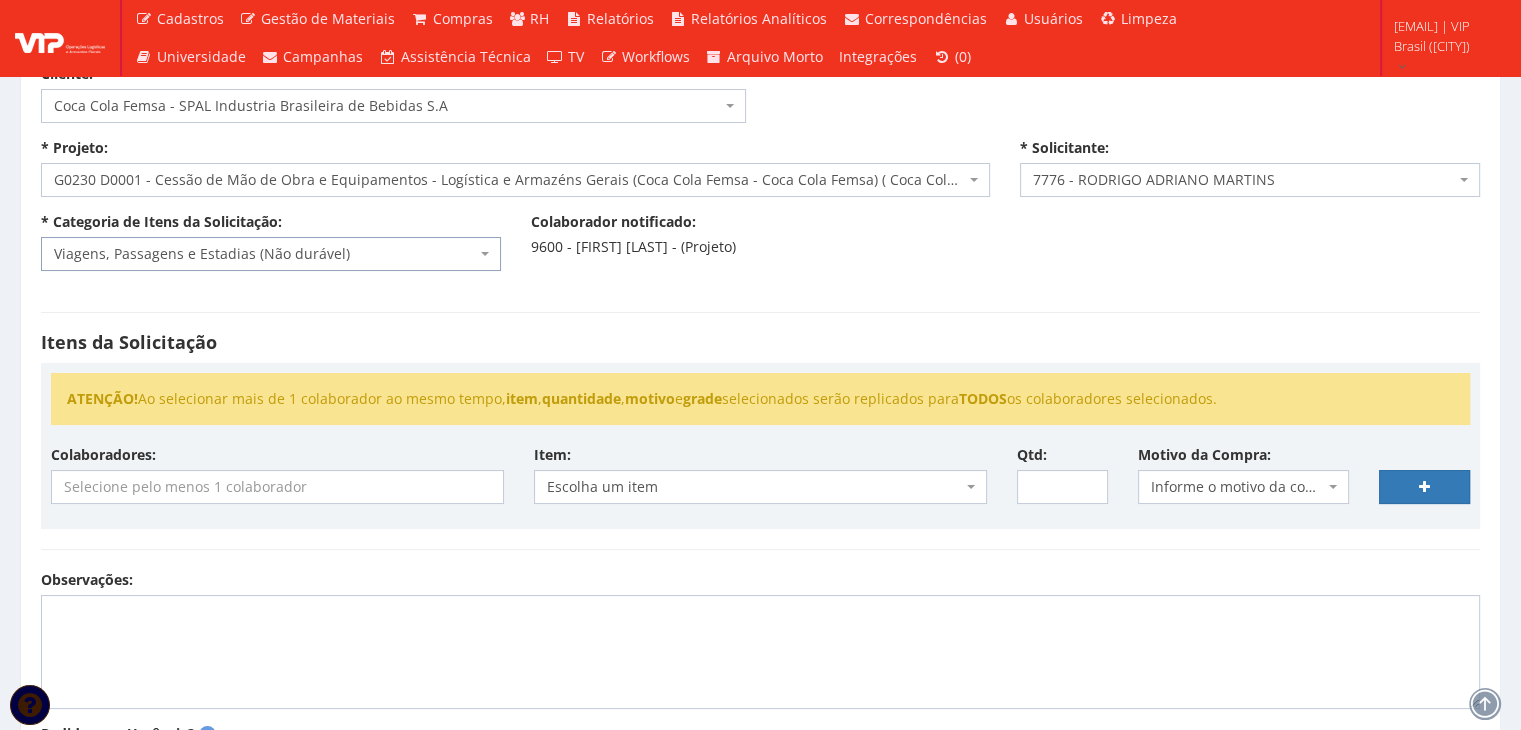 scroll, scrollTop: 266, scrollLeft: 0, axis: vertical 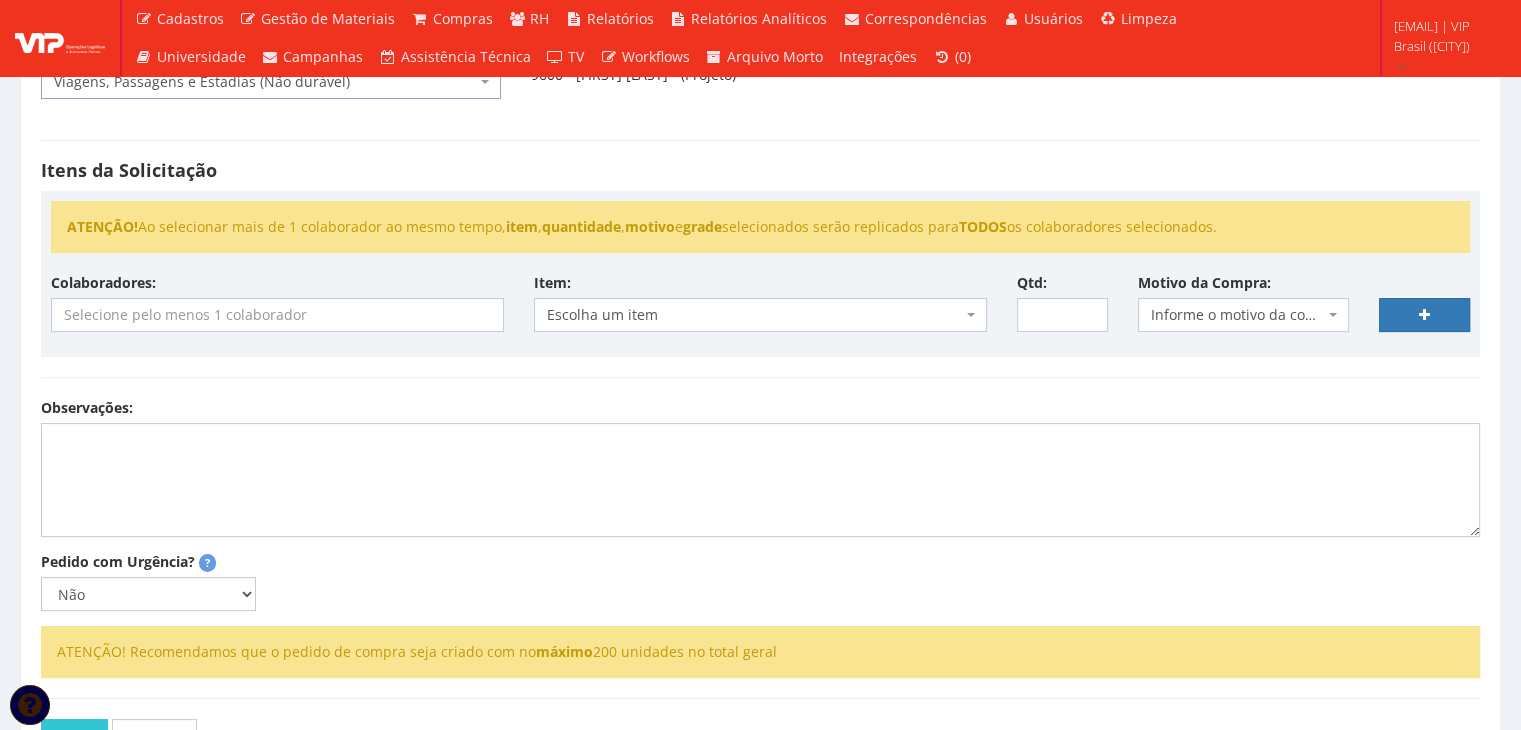 click at bounding box center (277, 315) 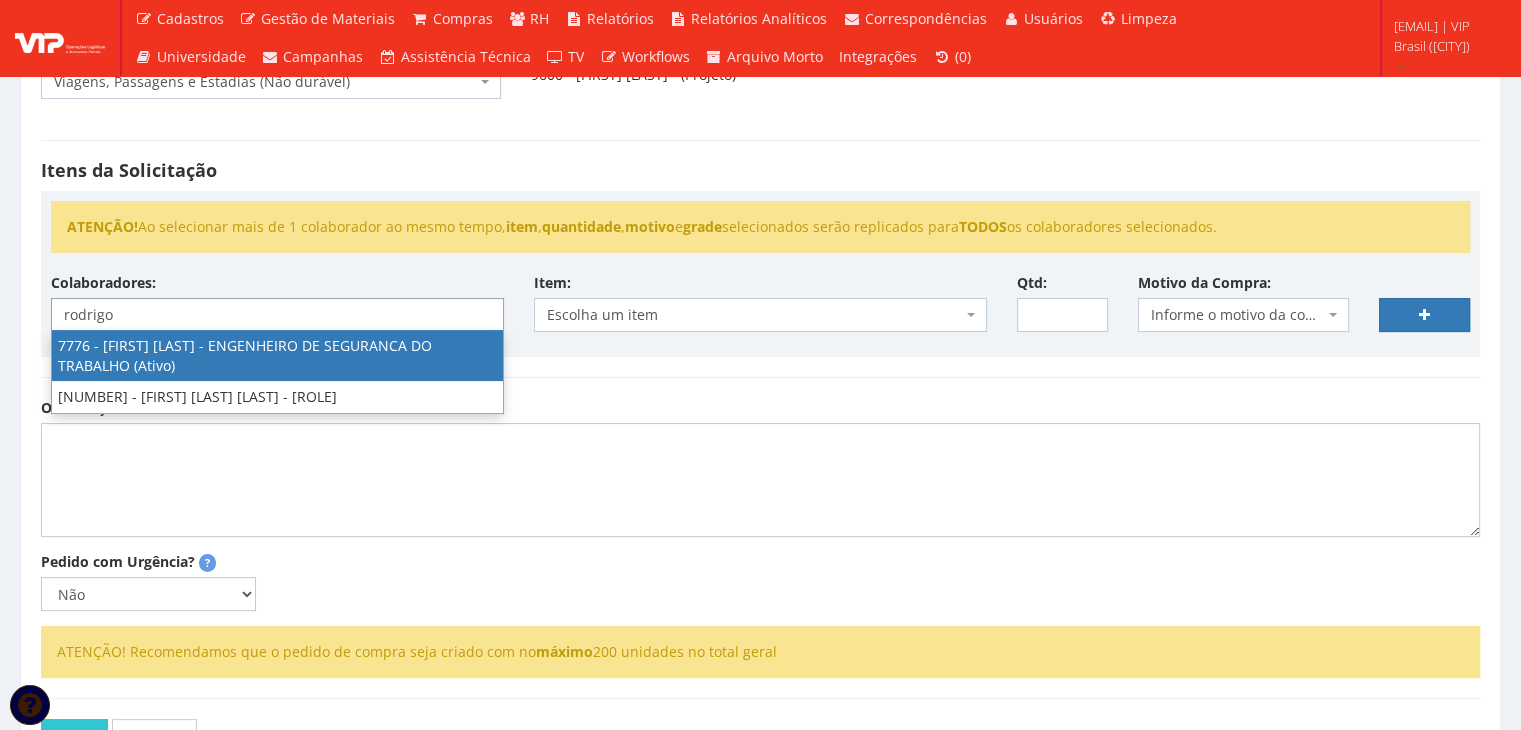 type on "rodrigo" 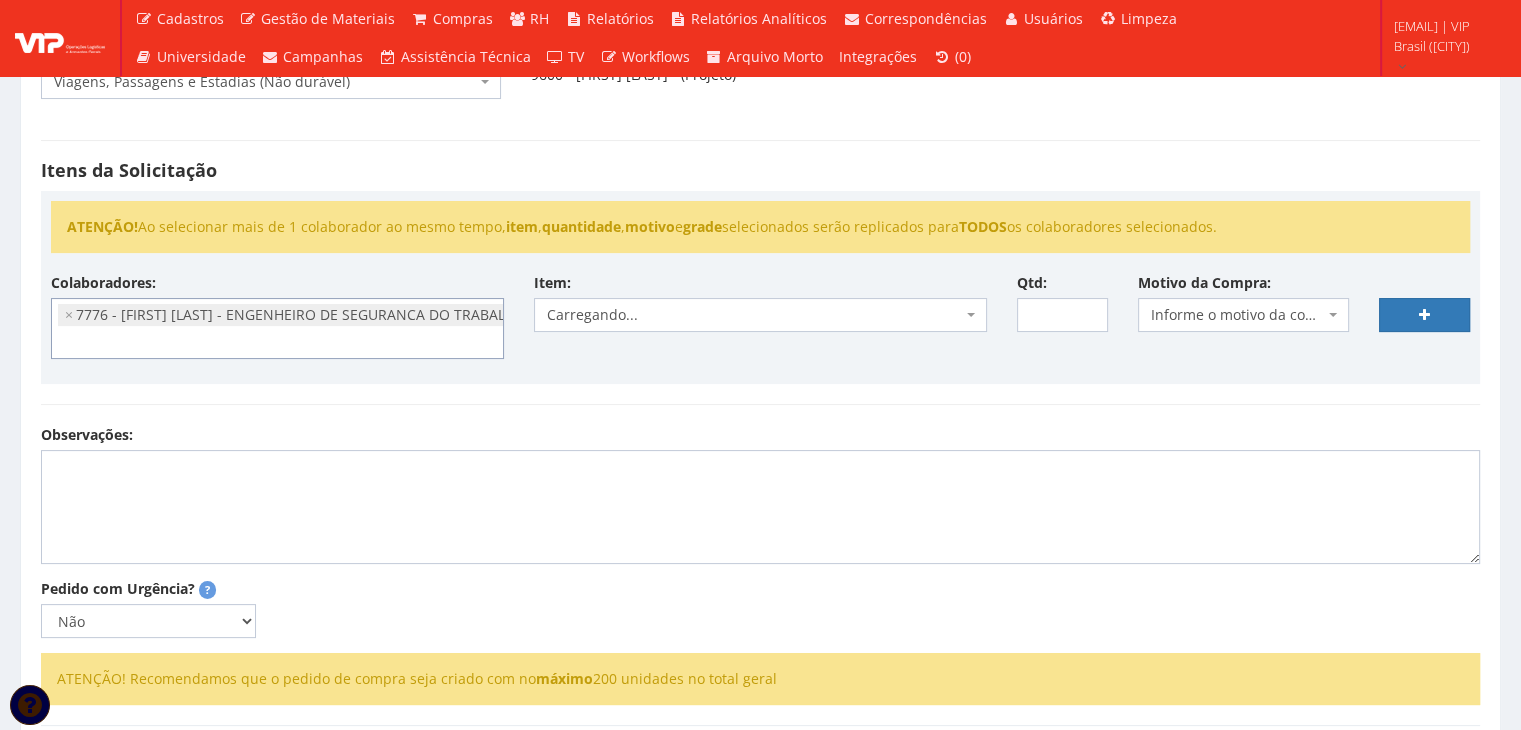 scroll, scrollTop: 1333, scrollLeft: 0, axis: vertical 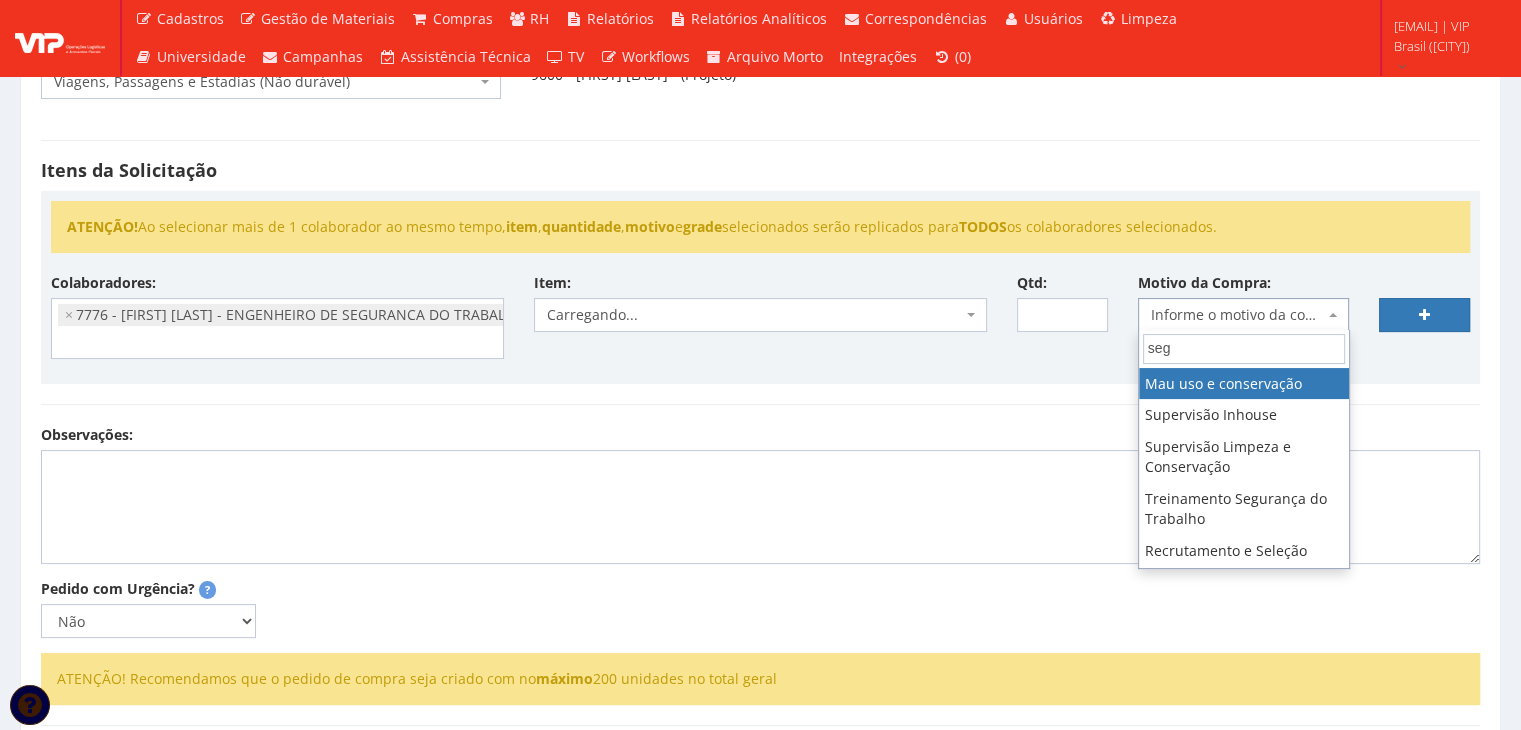 type on "segu" 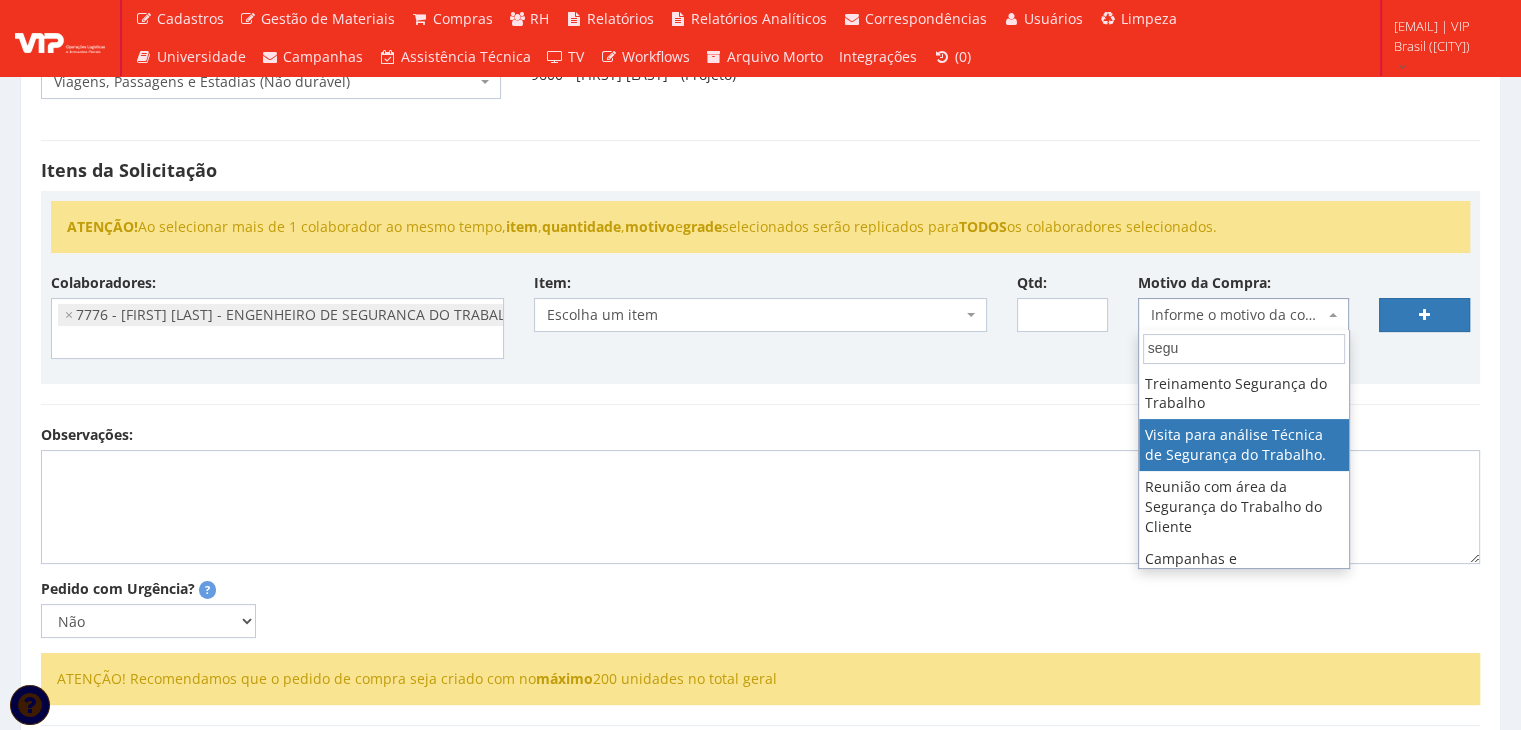 select on "38" 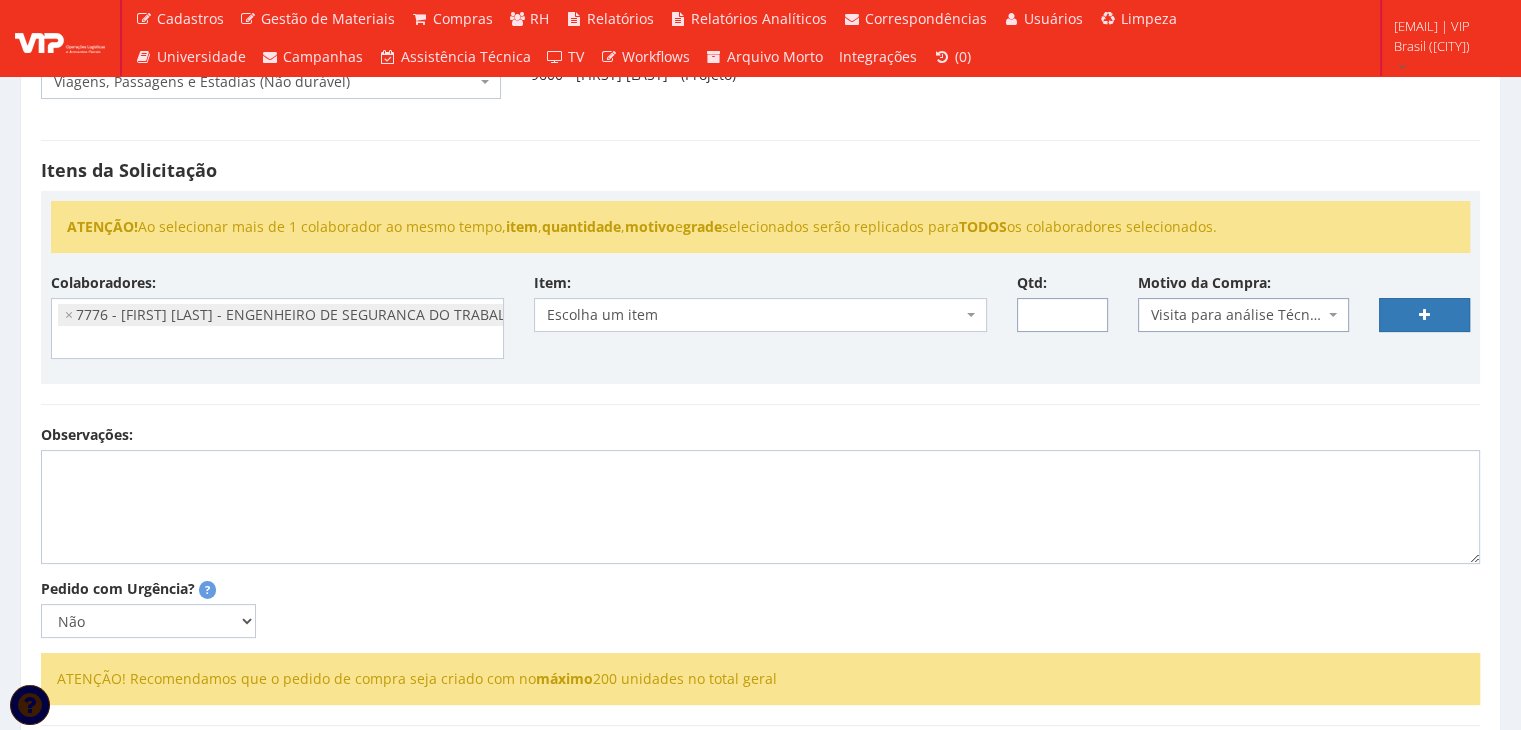 click on "Qtd:" at bounding box center [1062, 315] 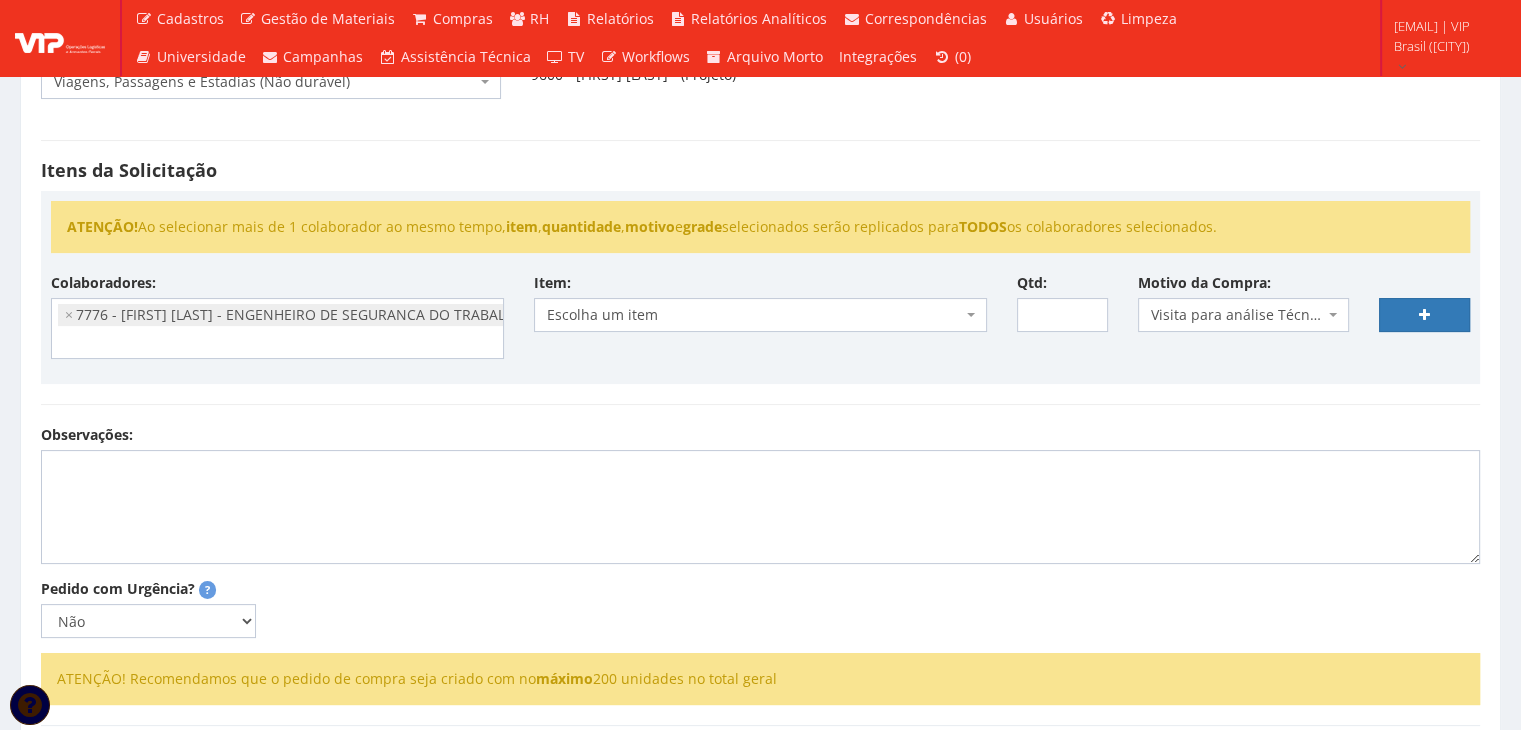 click on "Escolha um item" at bounding box center (754, 315) 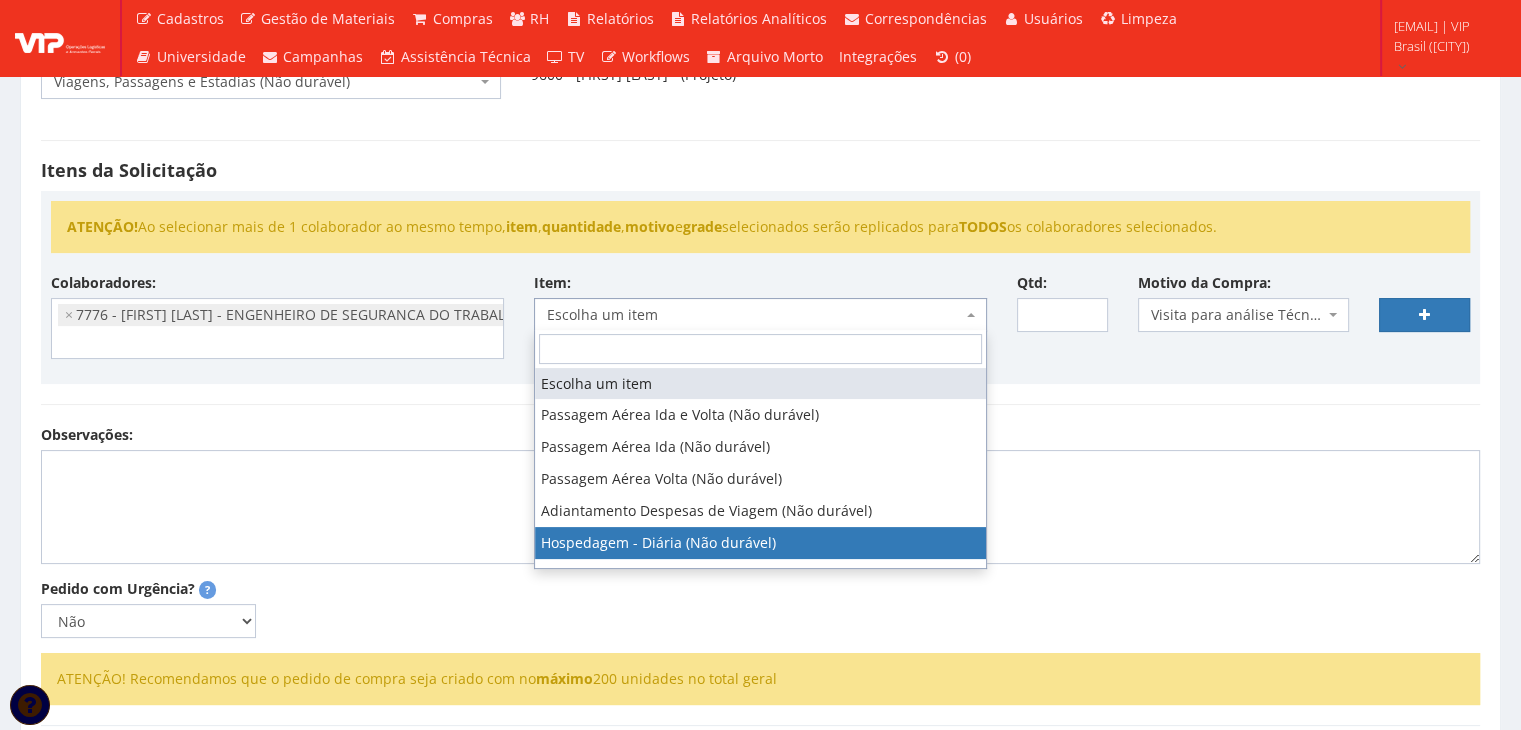 select on "403" 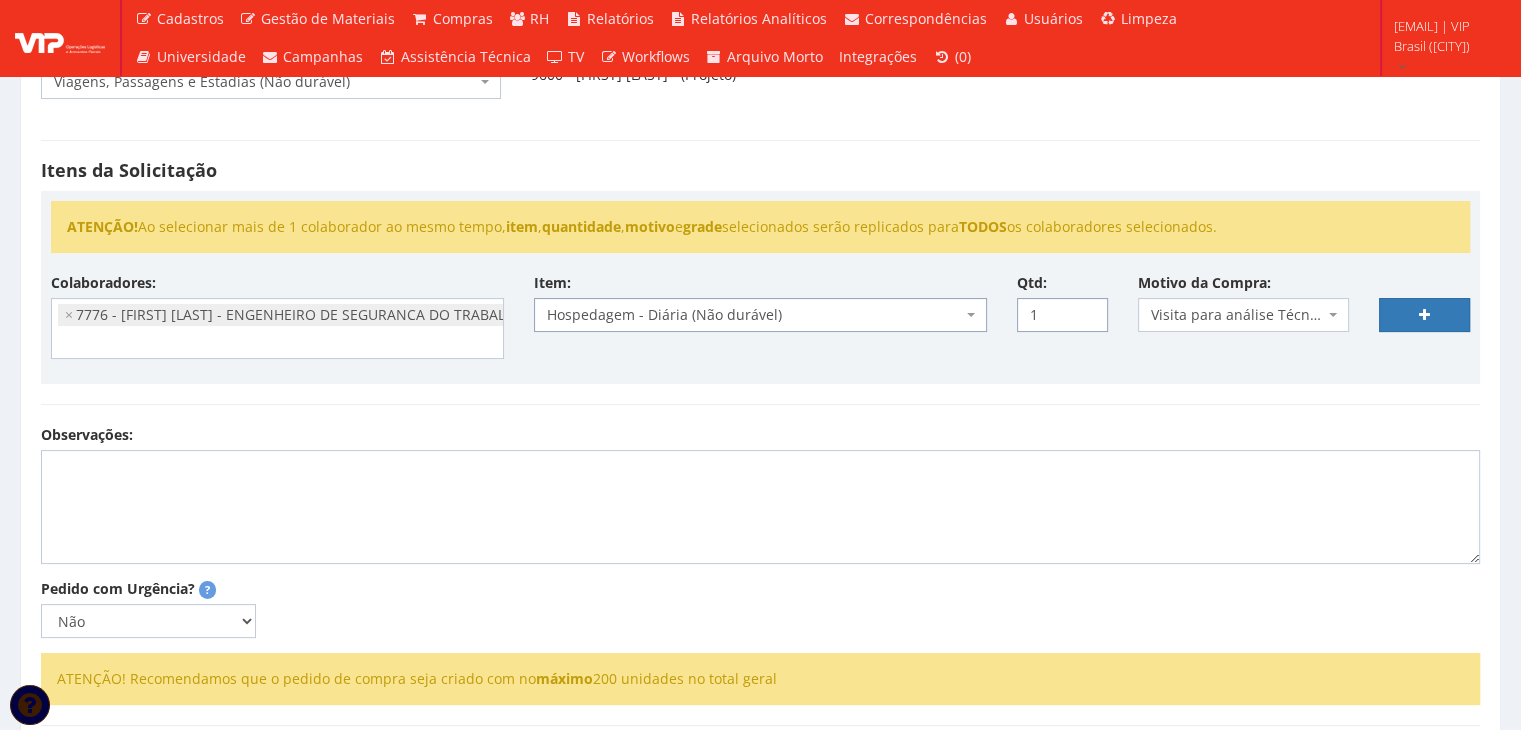 type on "1" 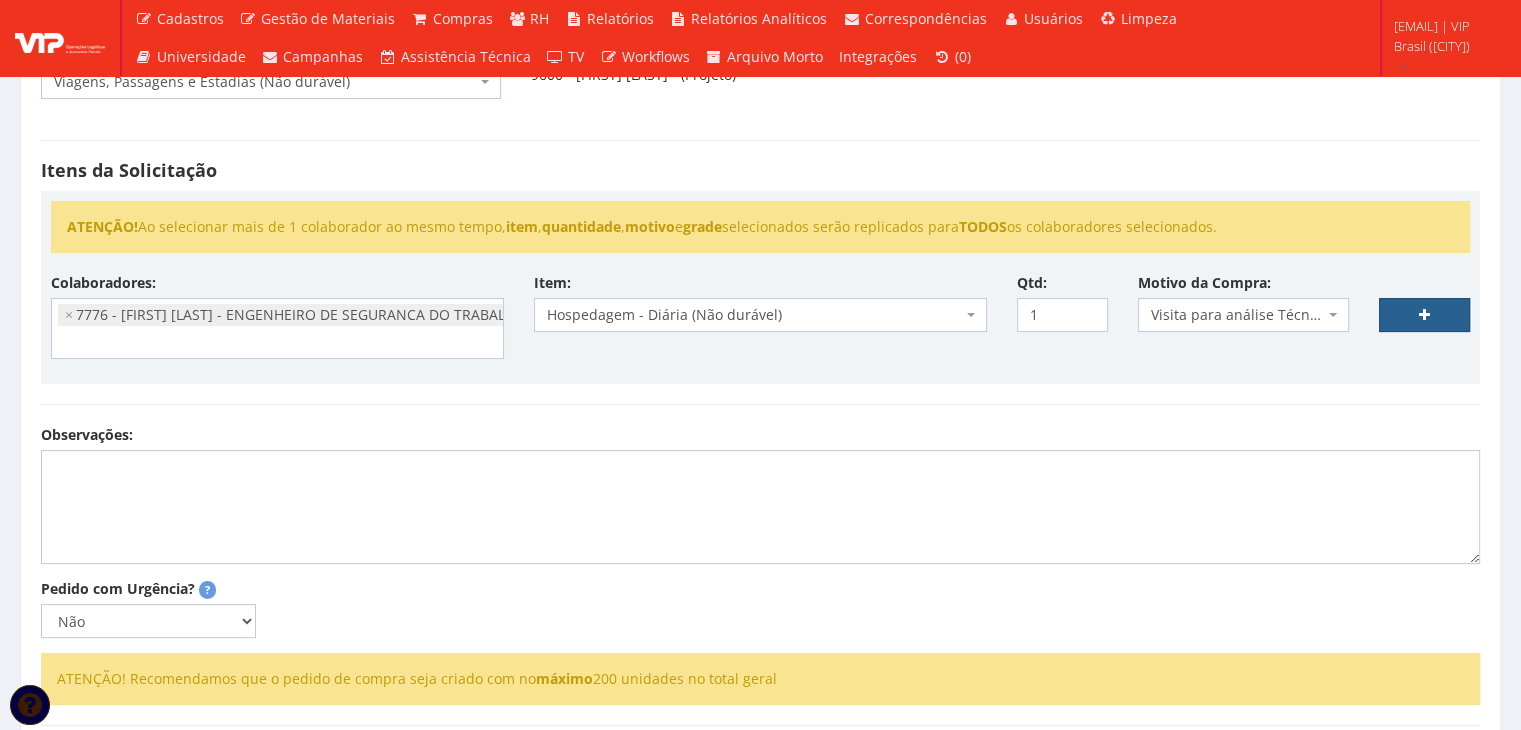 click at bounding box center (1424, 315) 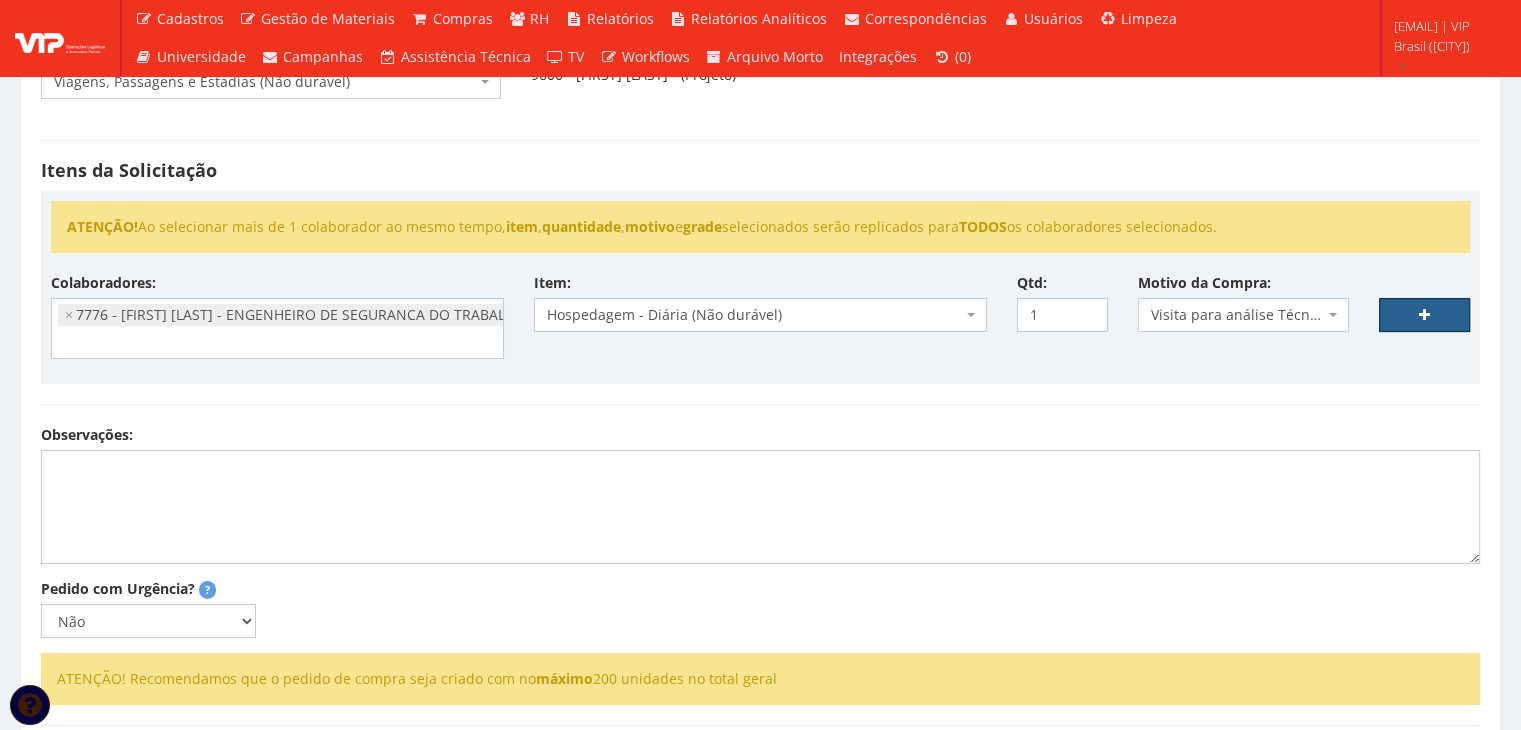 select 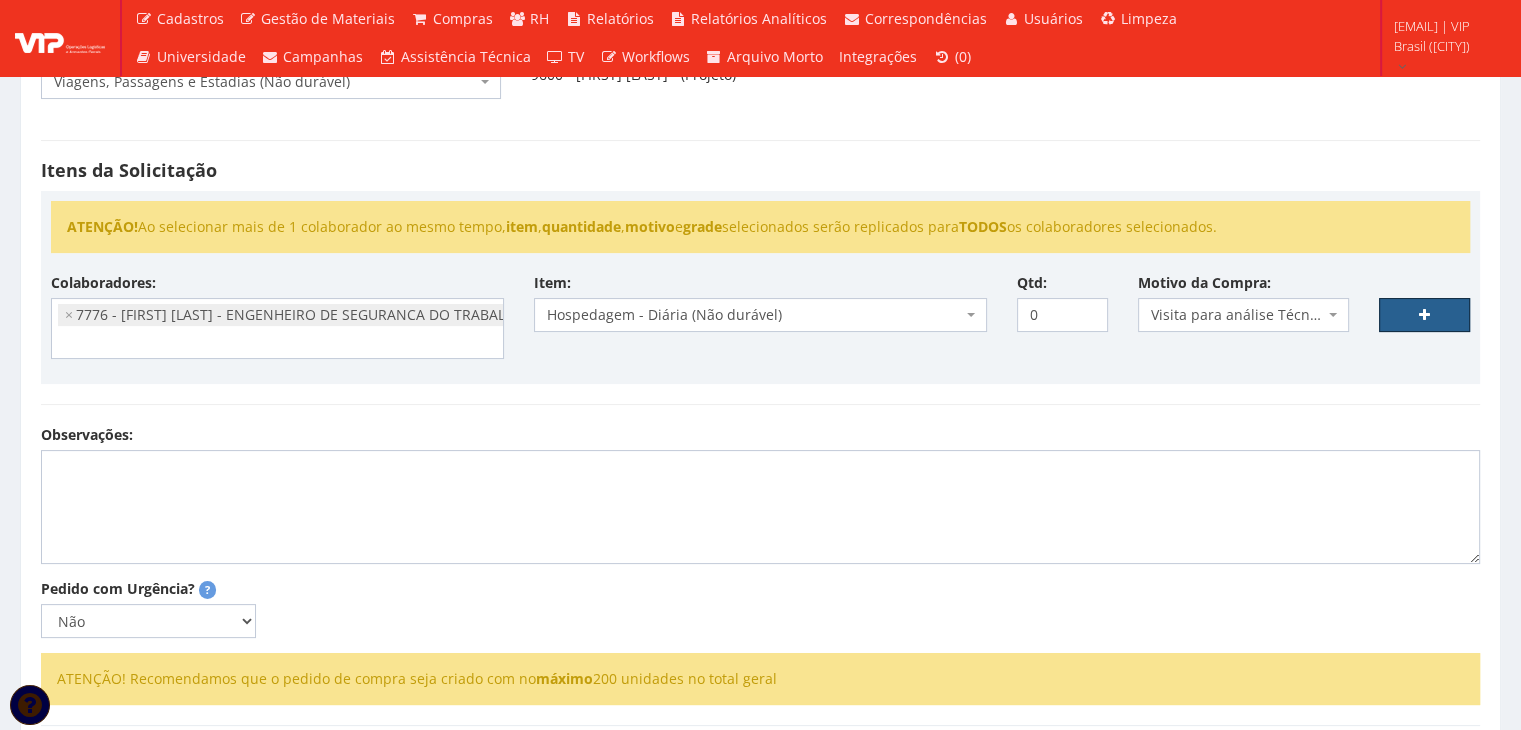 select 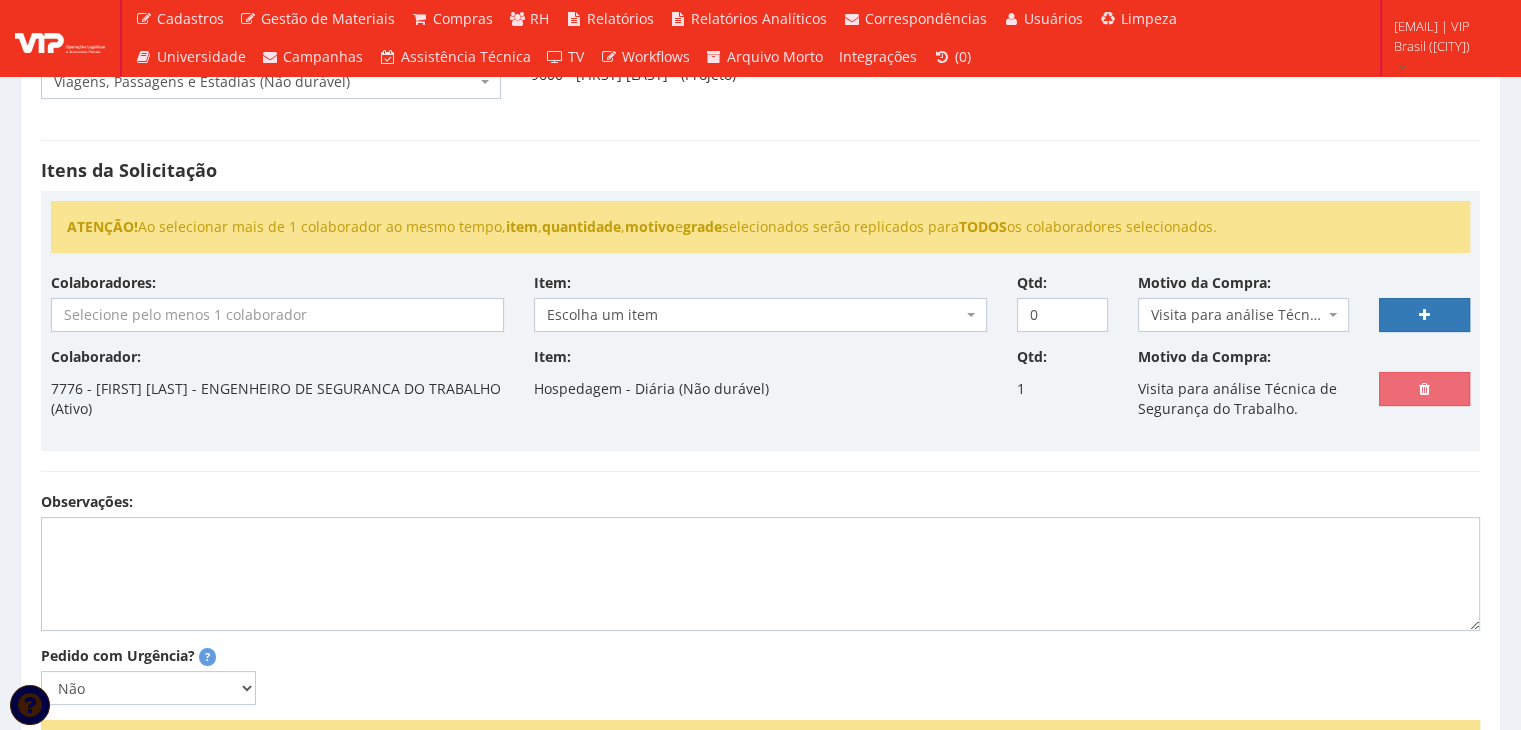 click at bounding box center (277, 315) 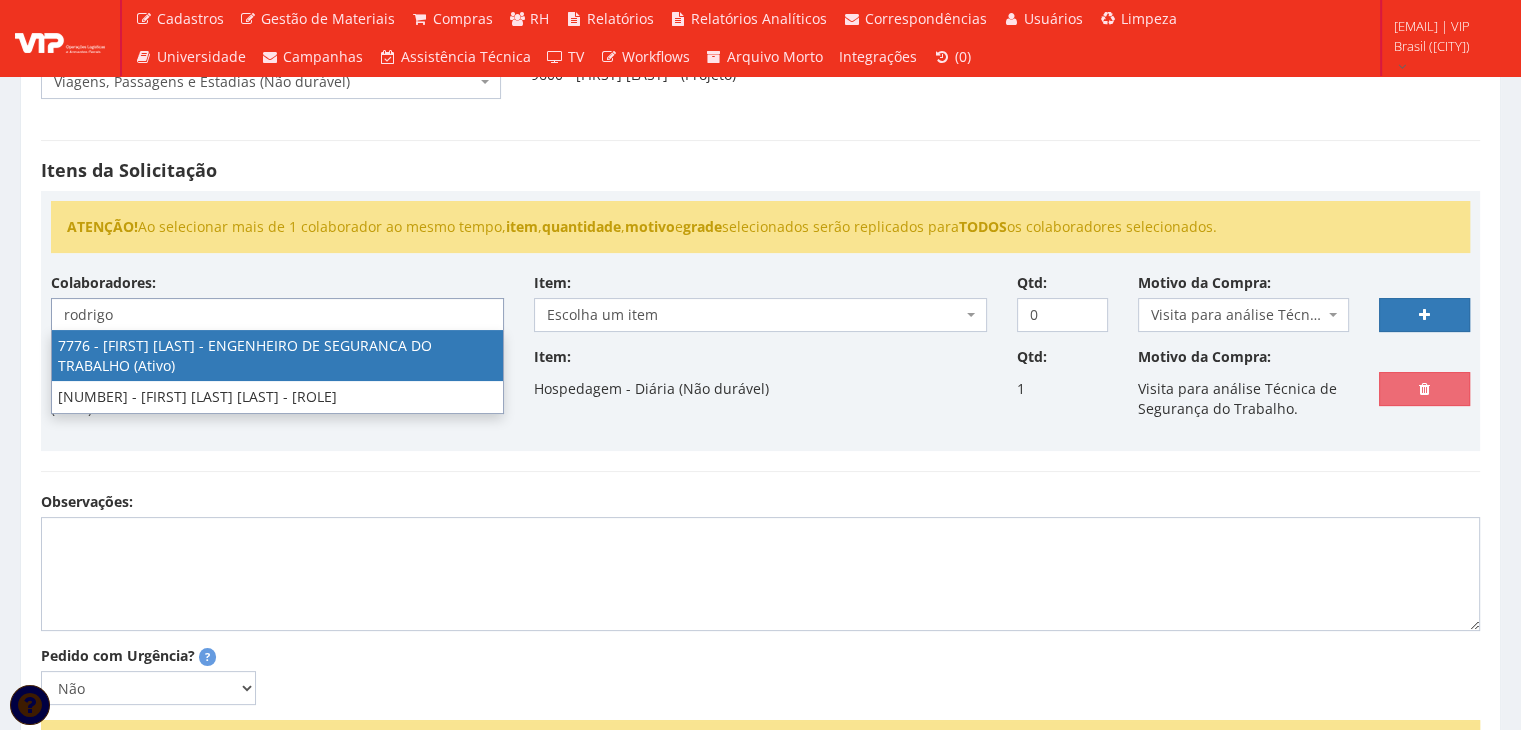 type on "rodrigo" 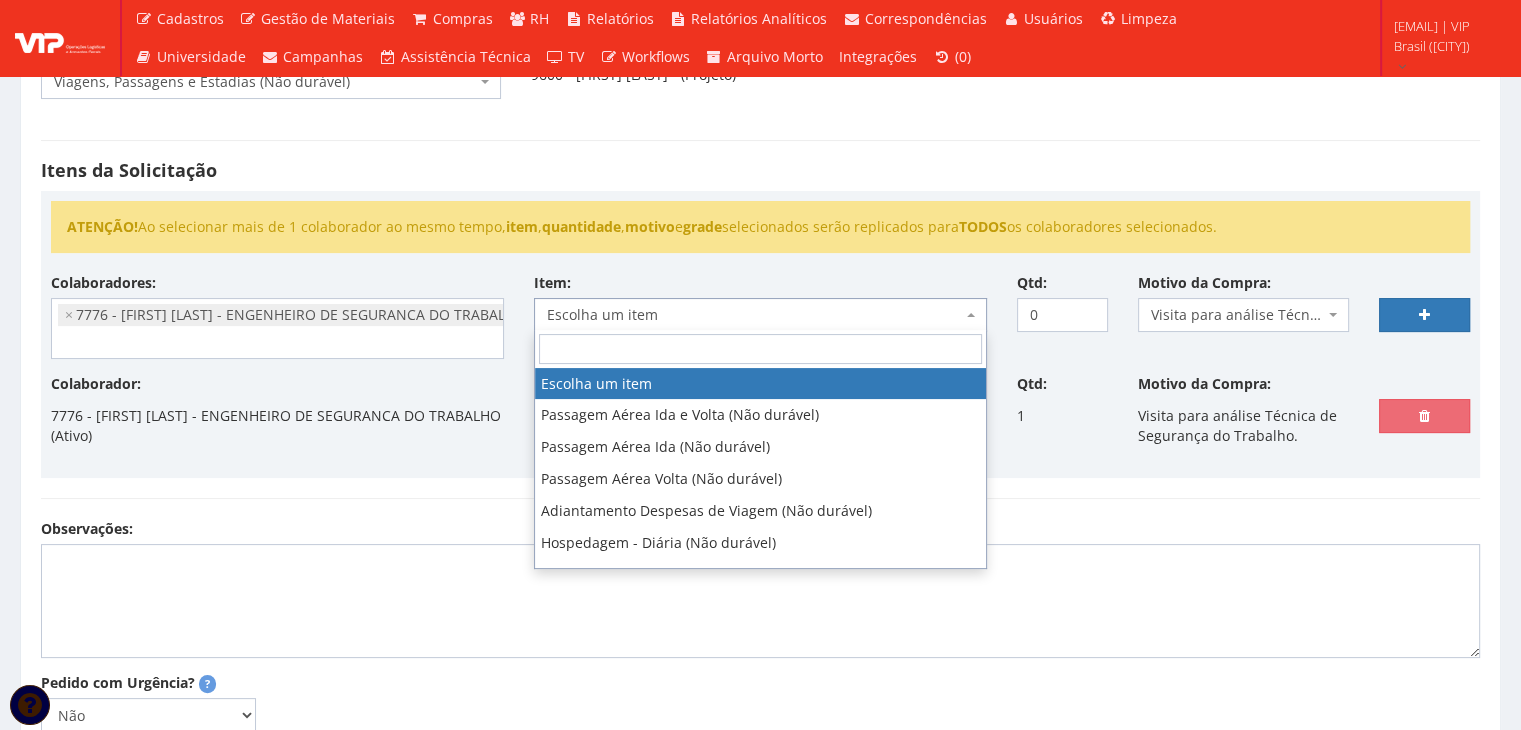 click on "Escolha um item" at bounding box center (760, 315) 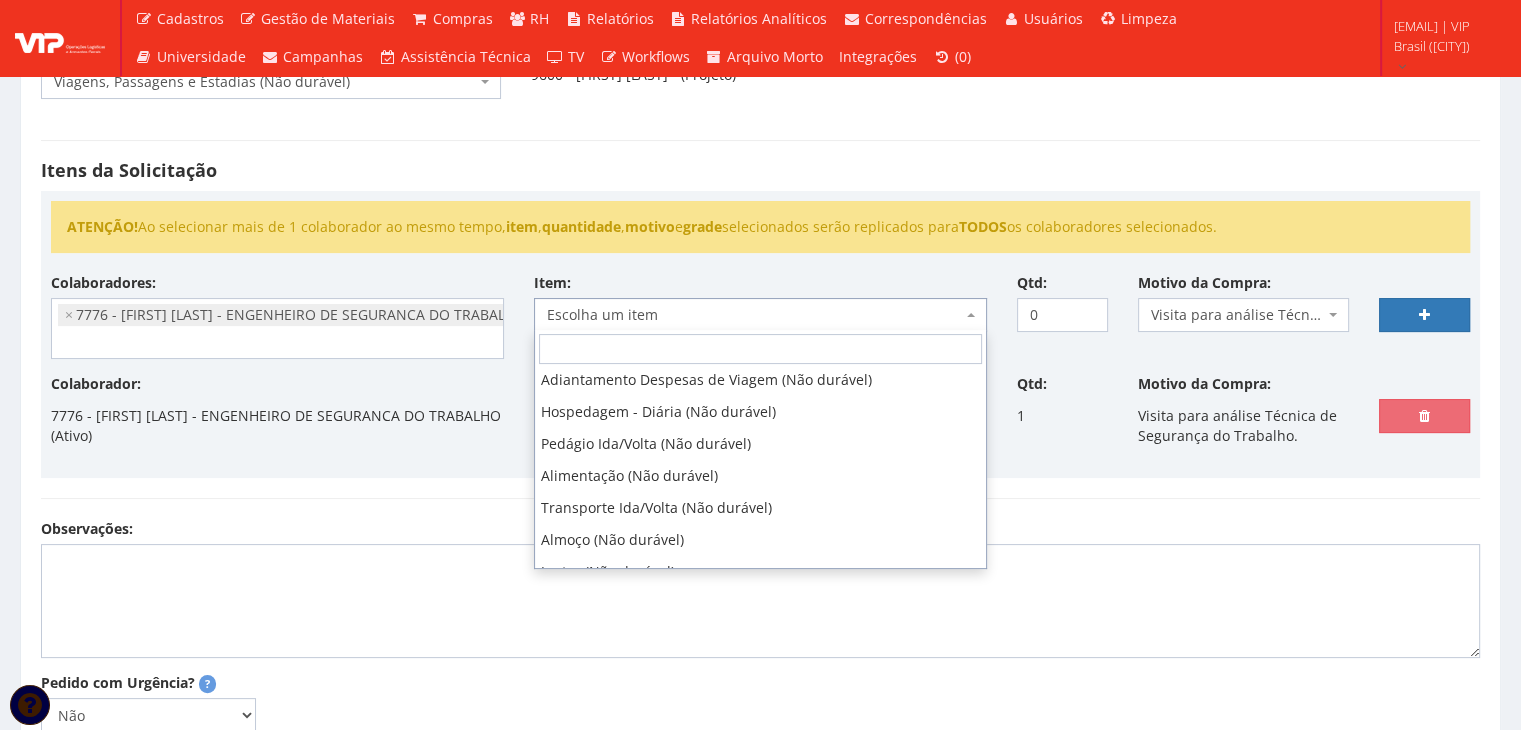 scroll, scrollTop: 133, scrollLeft: 0, axis: vertical 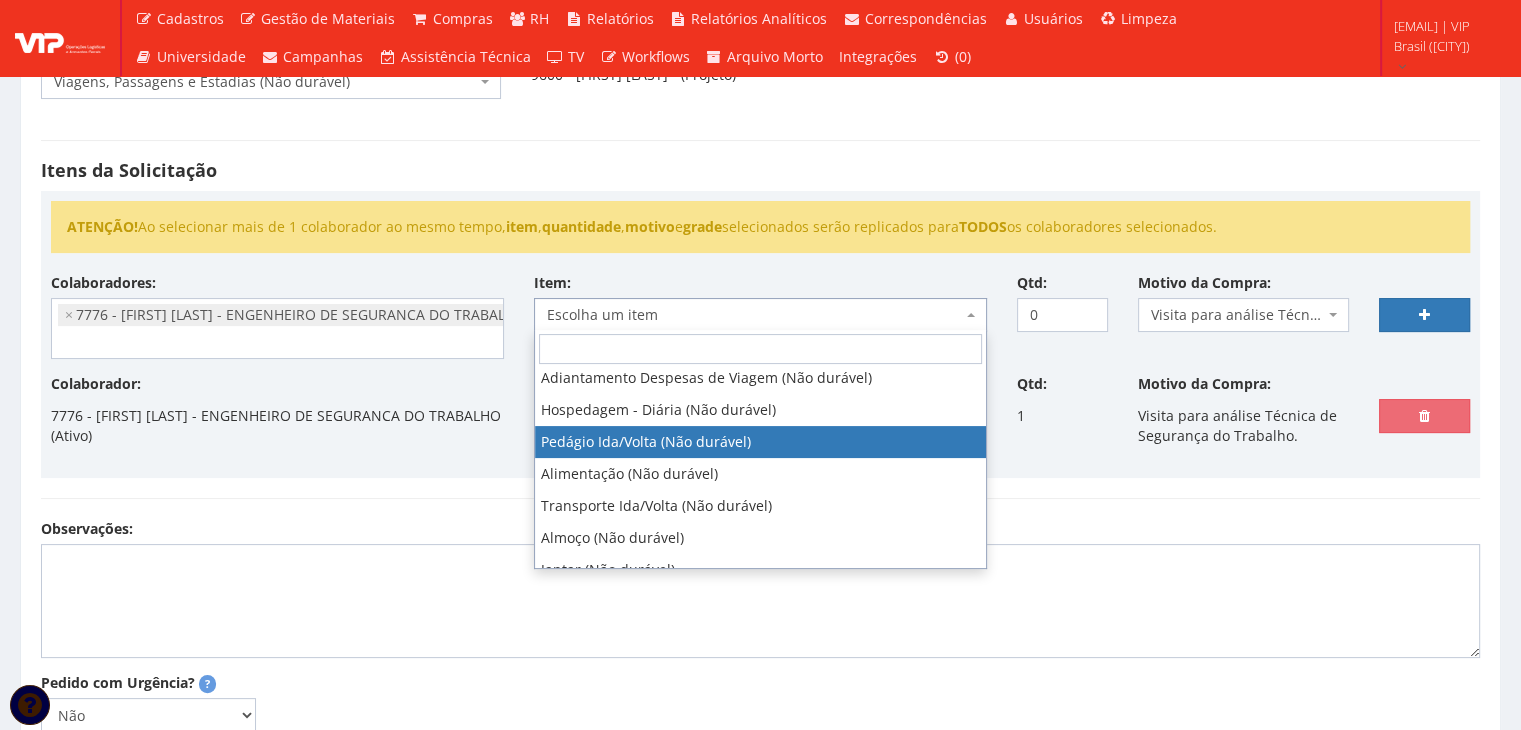 select on "438" 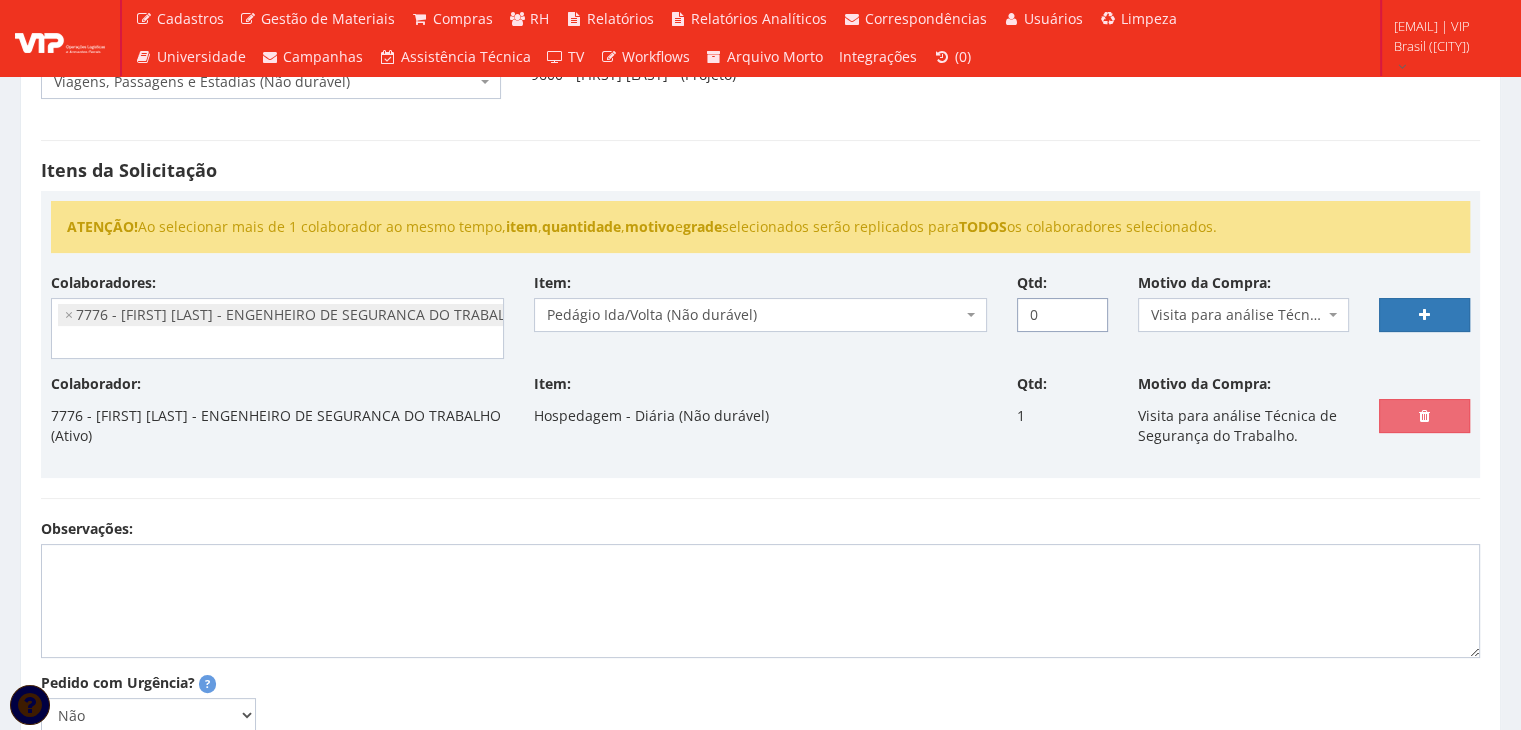 drag, startPoint x: 1017, startPoint y: 312, endPoint x: 1049, endPoint y: 314, distance: 32.06244 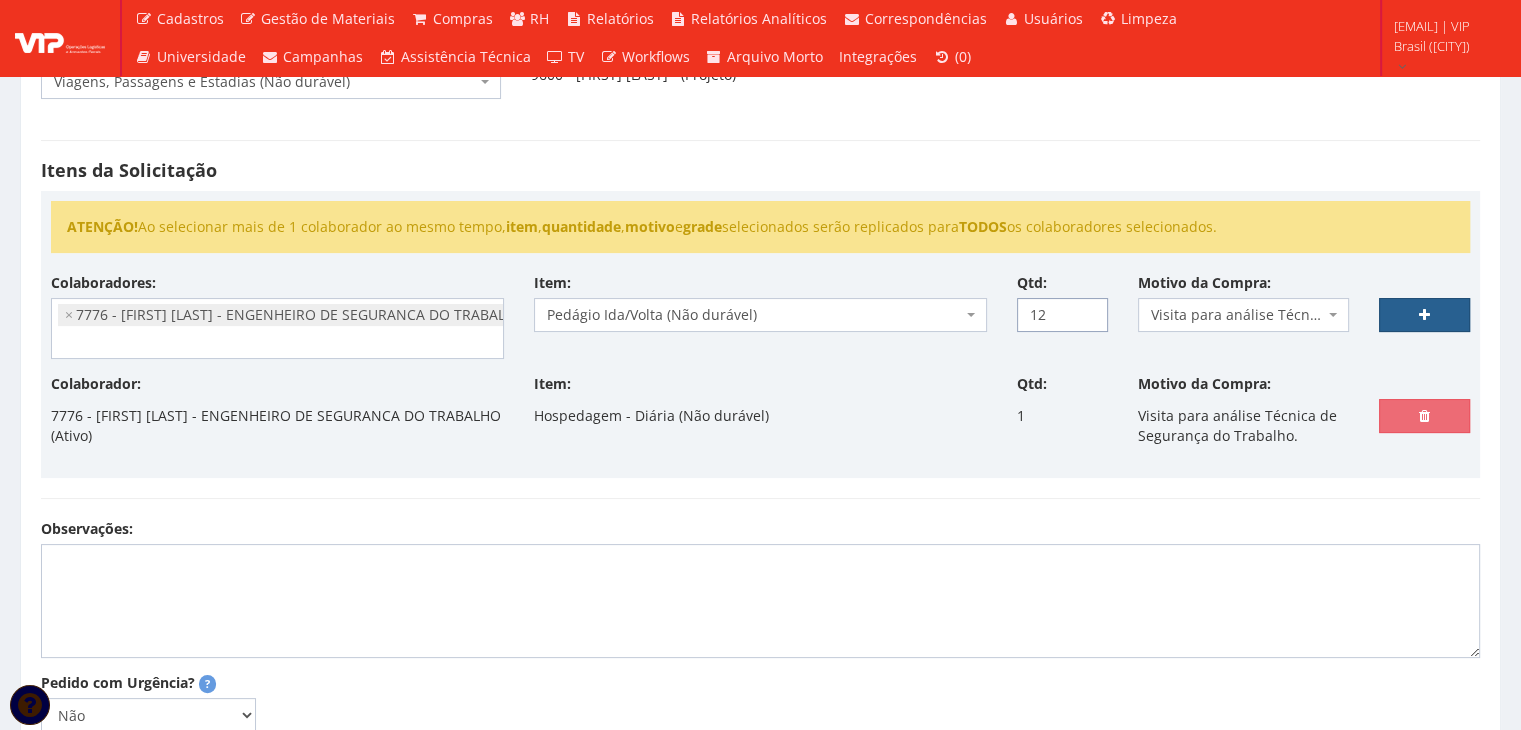 type on "12" 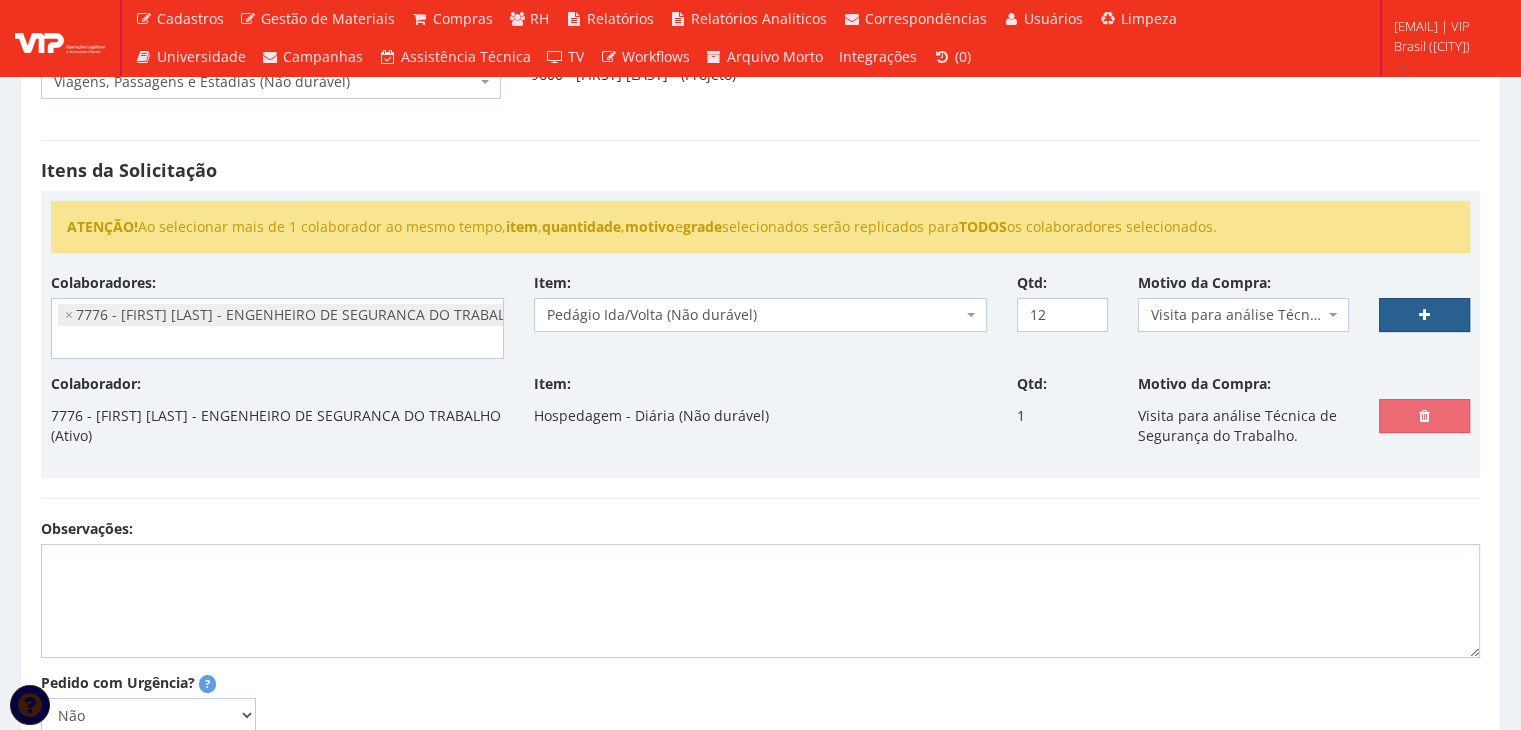 click at bounding box center (1424, 315) 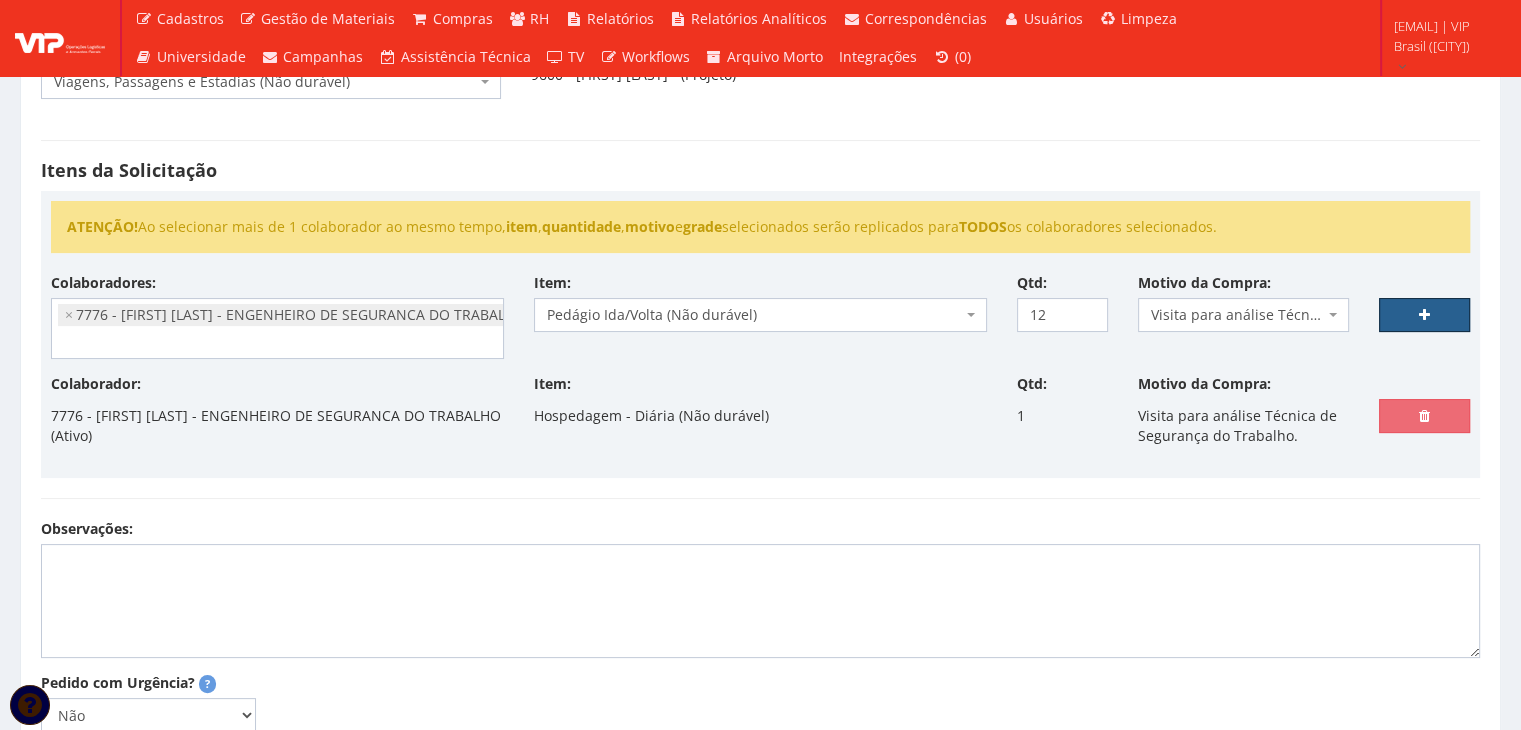 select 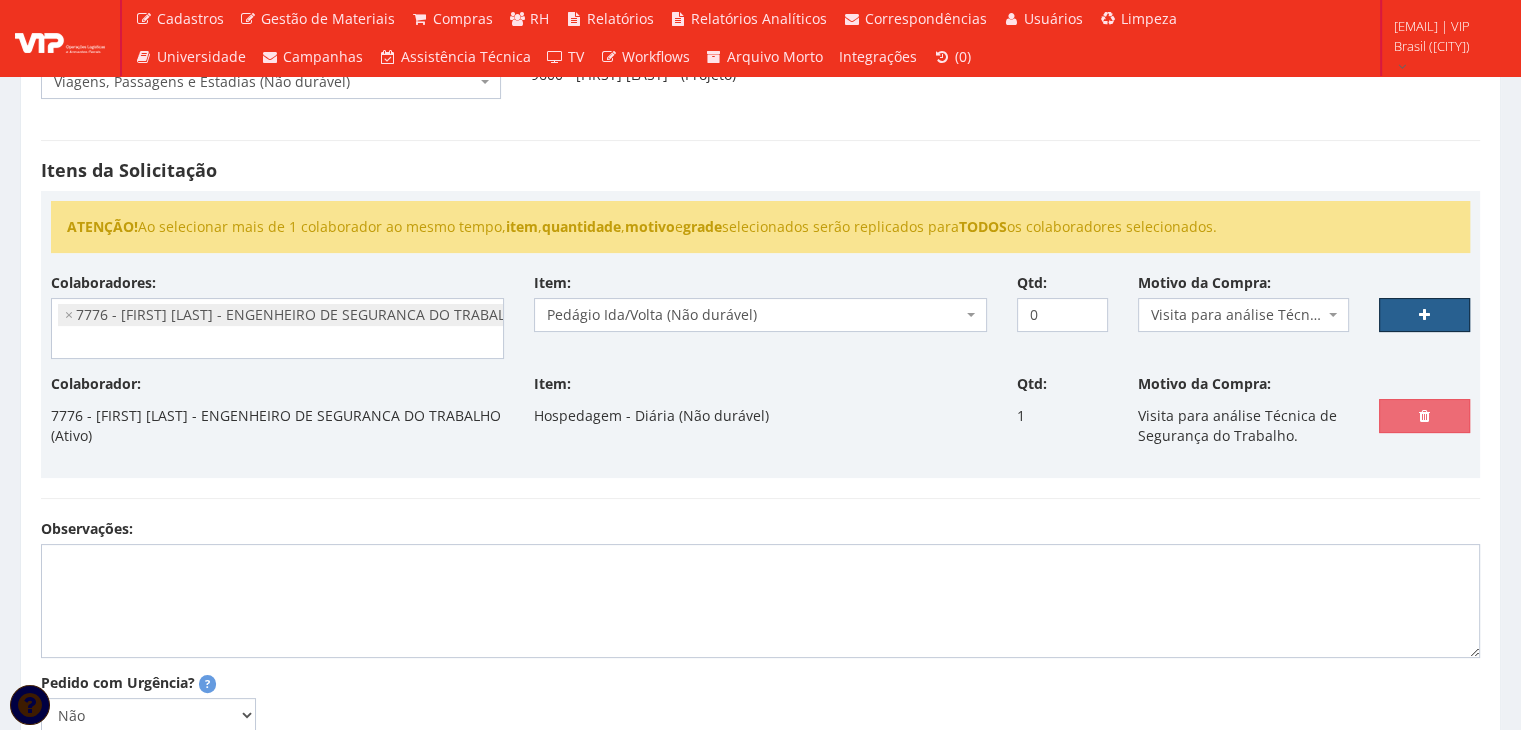 select 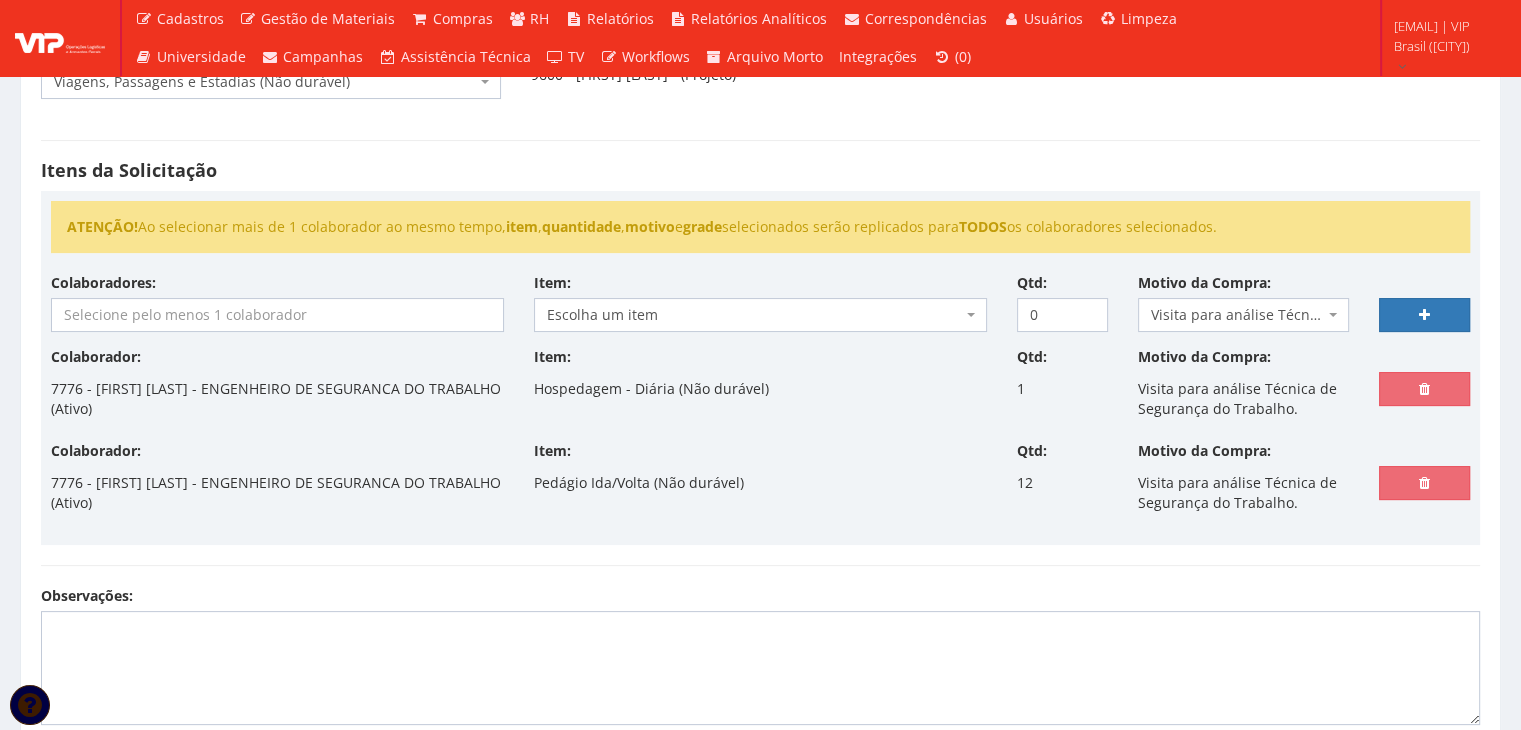 click at bounding box center (277, 315) 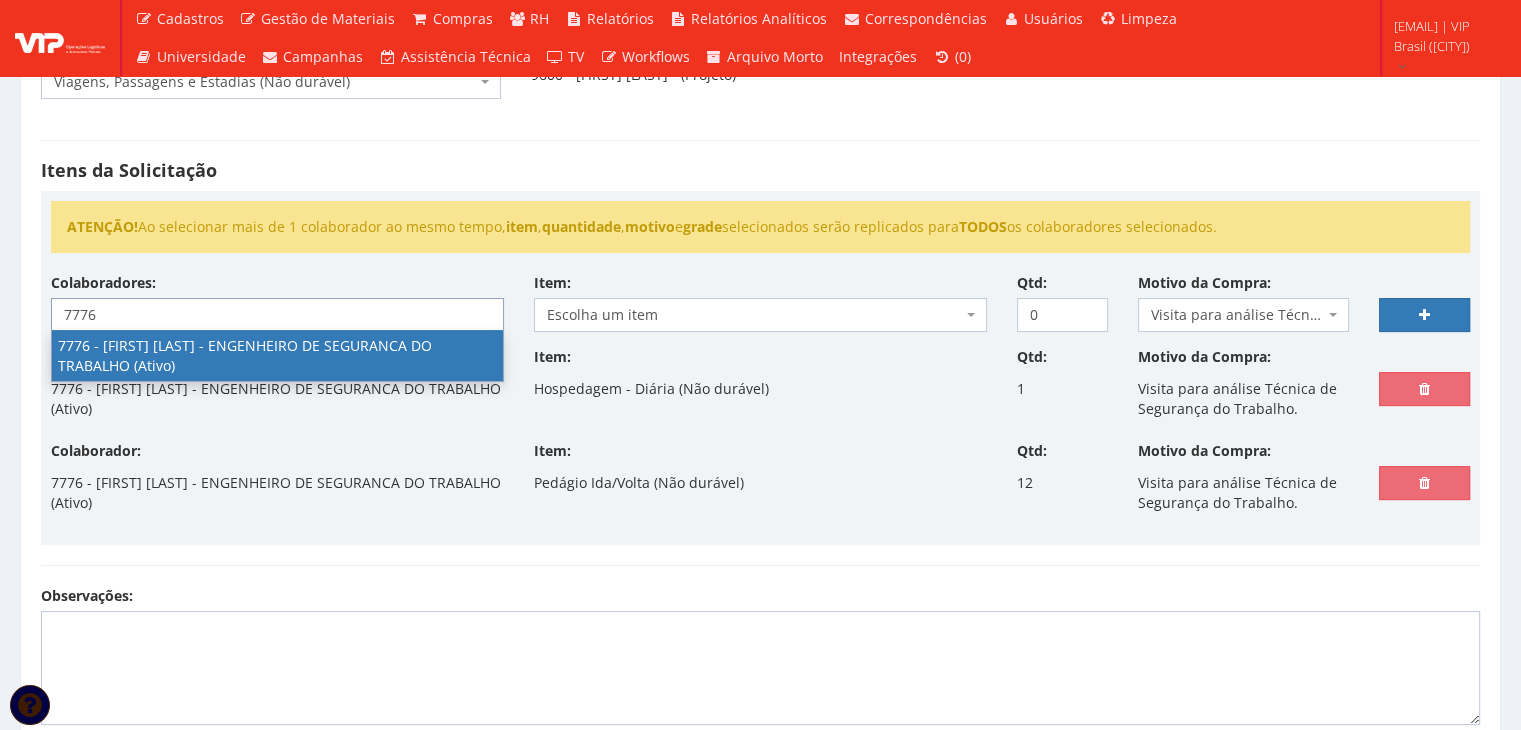 type on "7776" 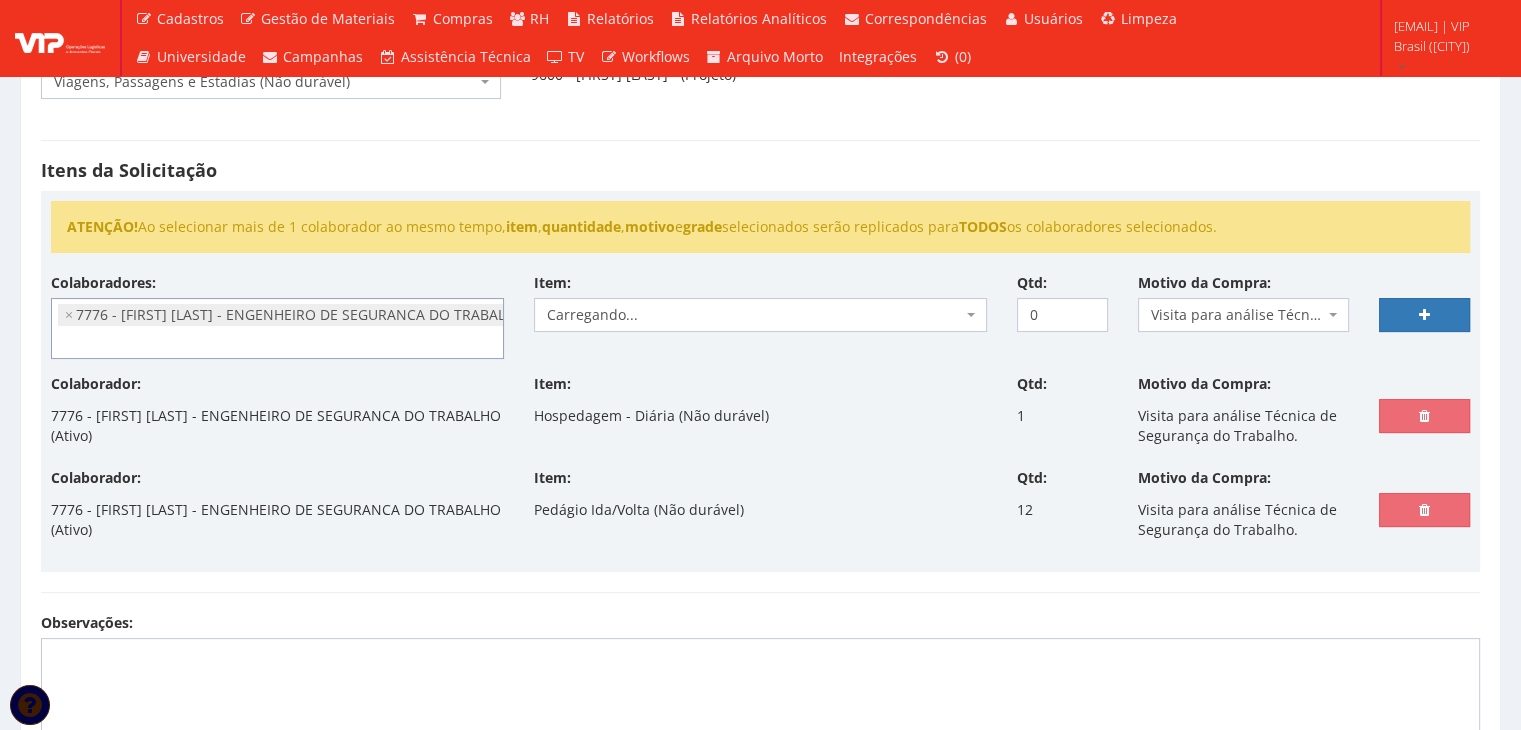 click on "Carregando..." at bounding box center [754, 315] 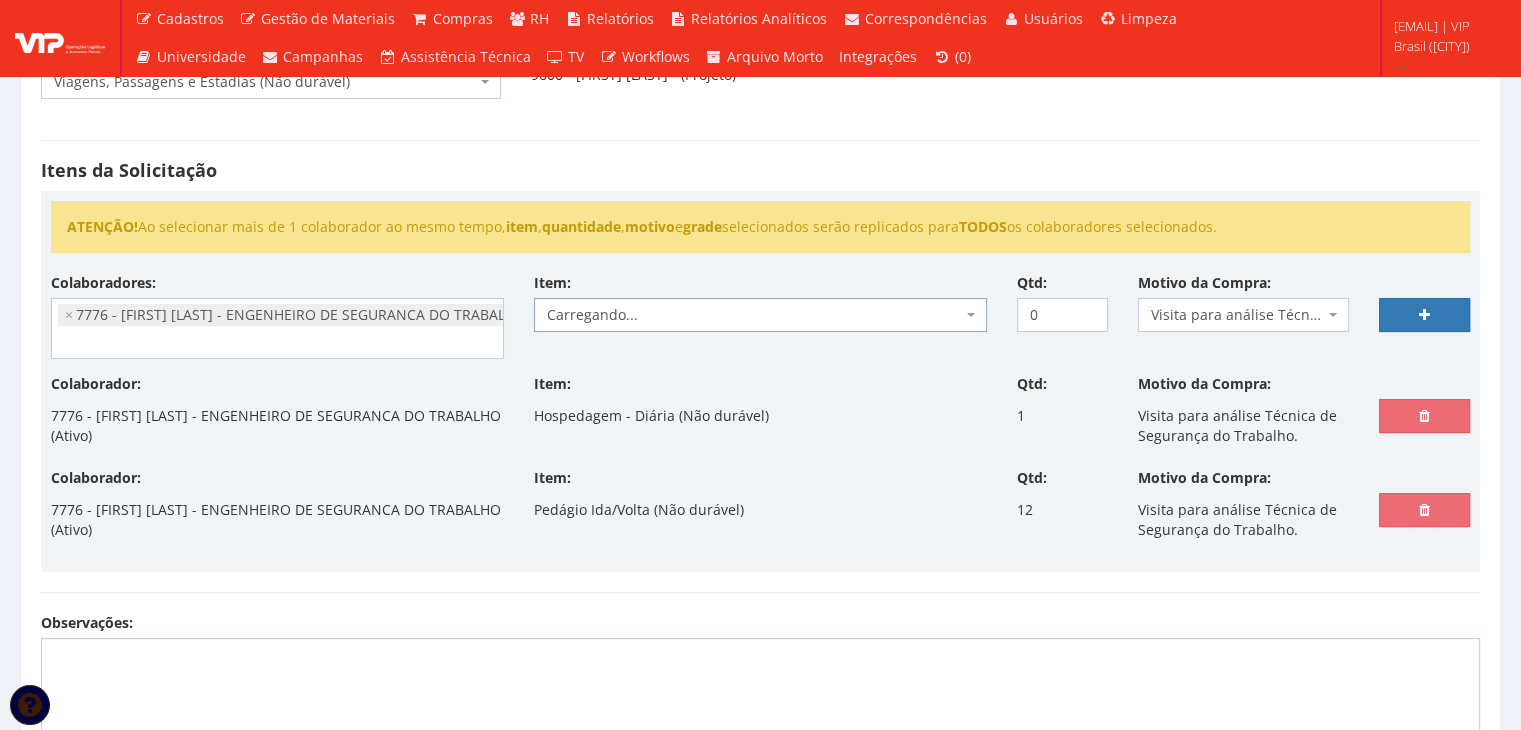 click on "Carregando..." at bounding box center [754, 315] 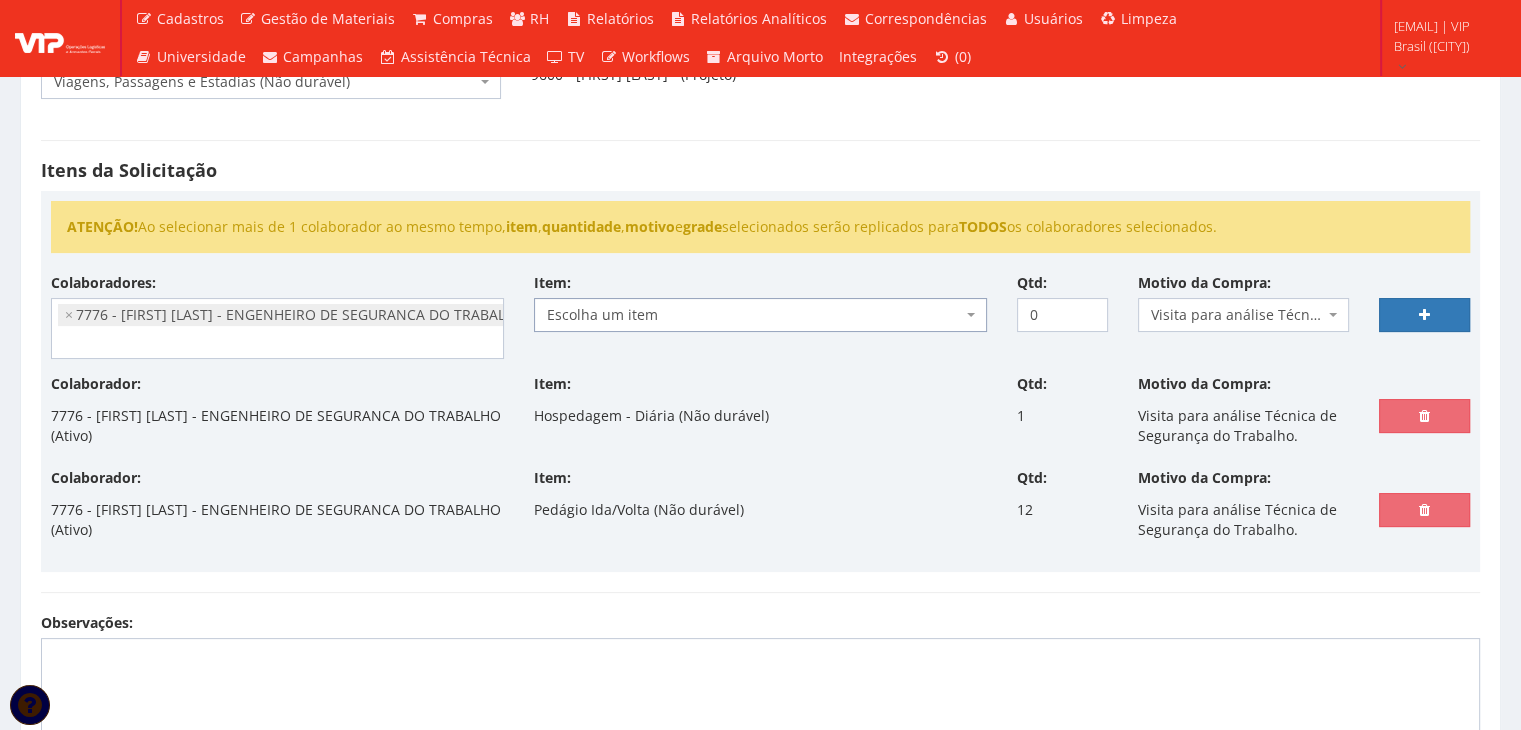 click on "Escolha um item" at bounding box center (754, 315) 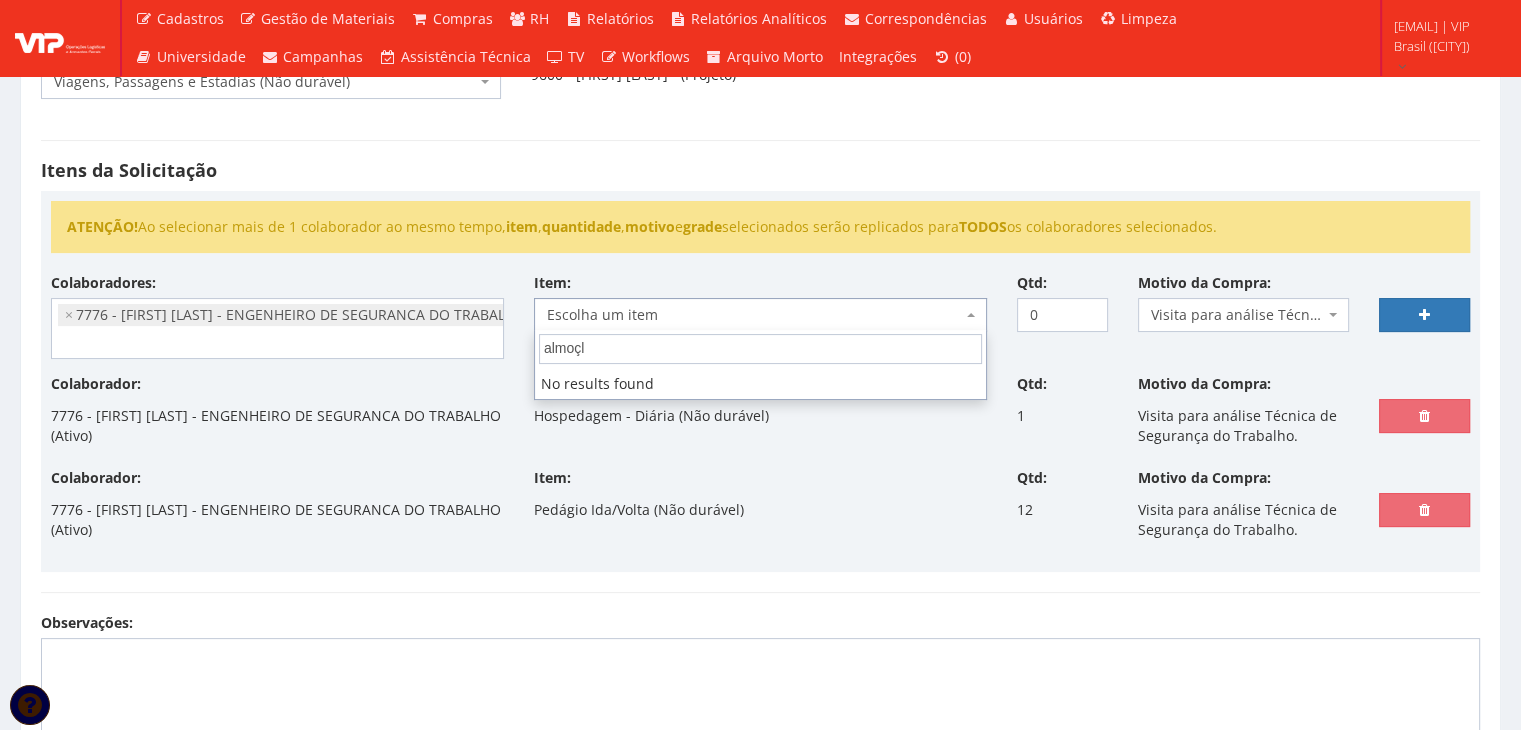 type on "almoç" 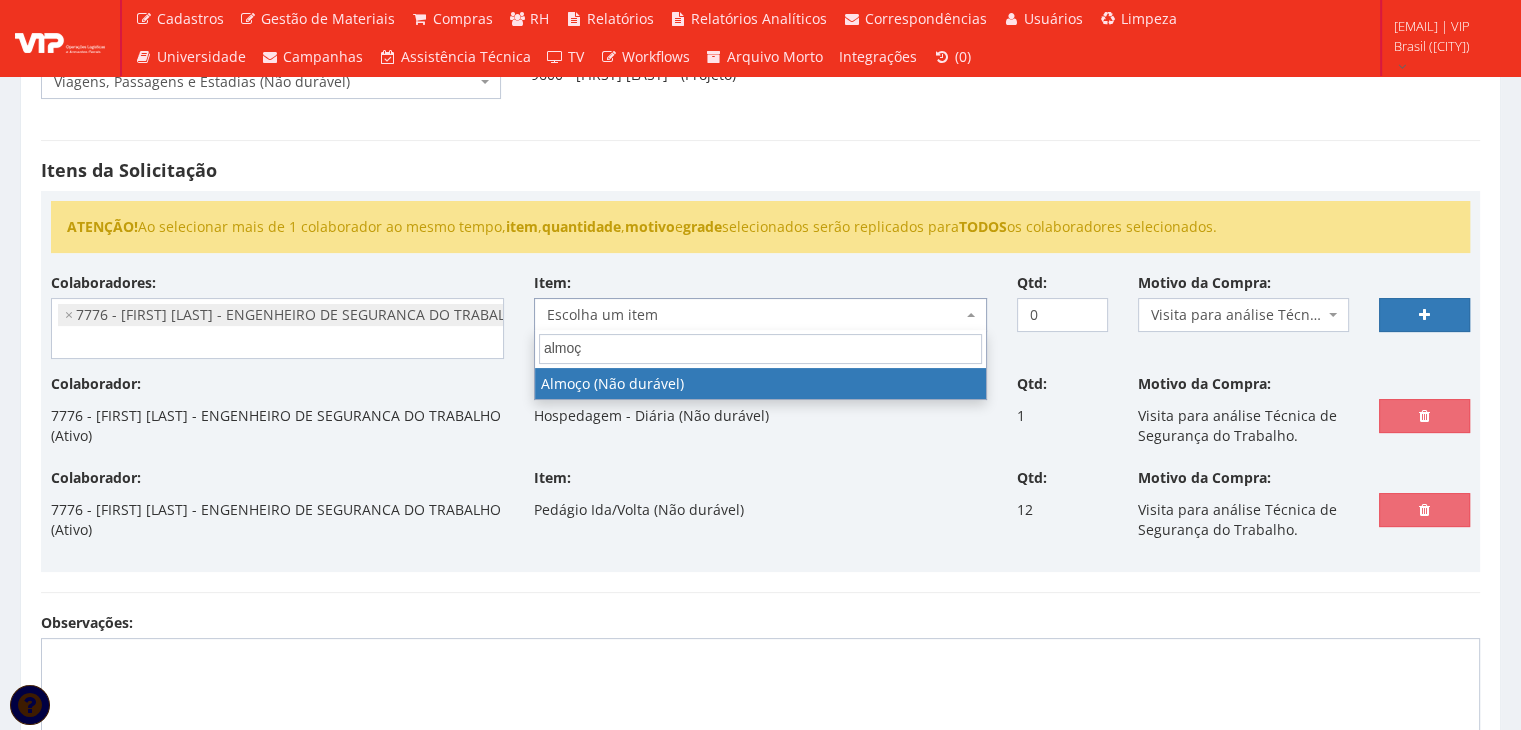 select on "578" 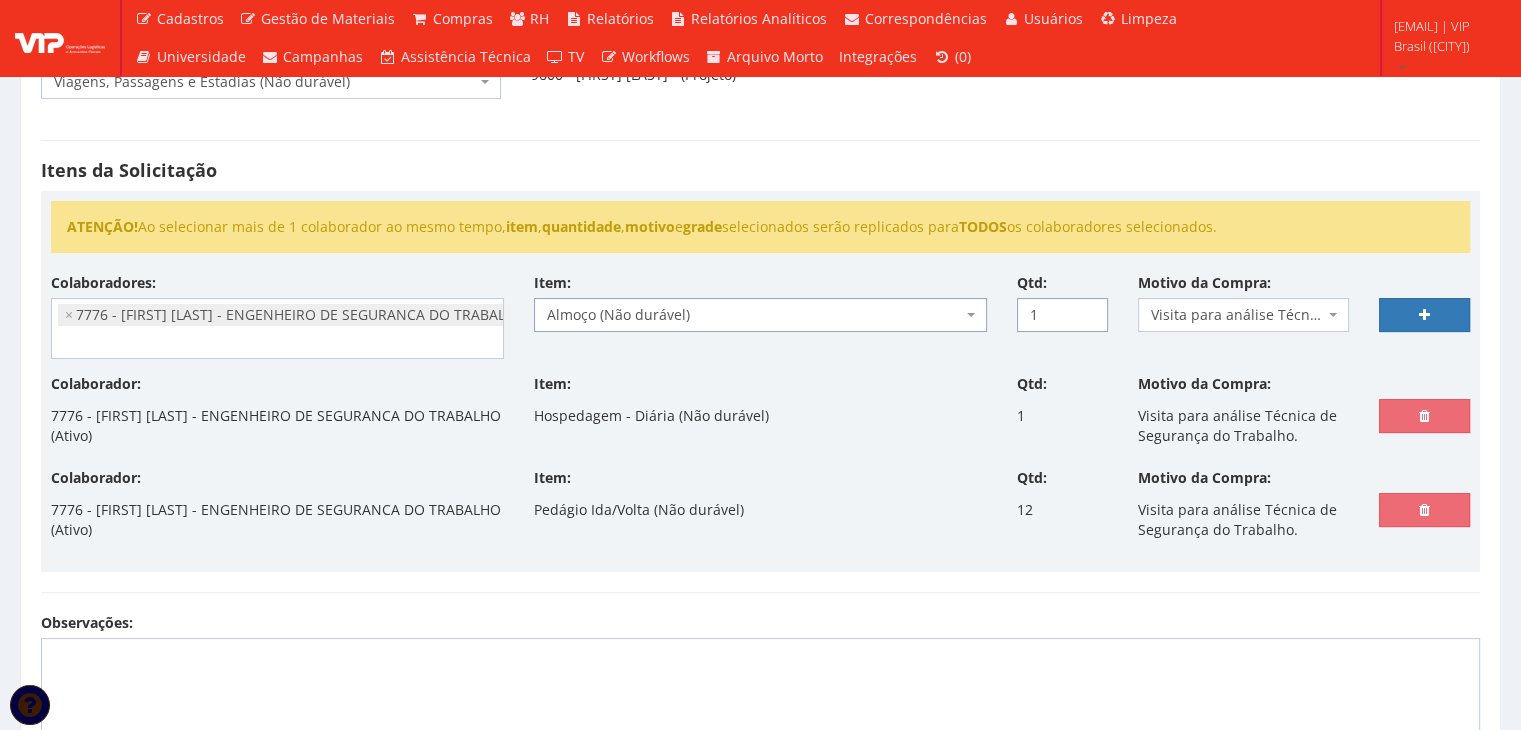 click on "1" at bounding box center [1062, 315] 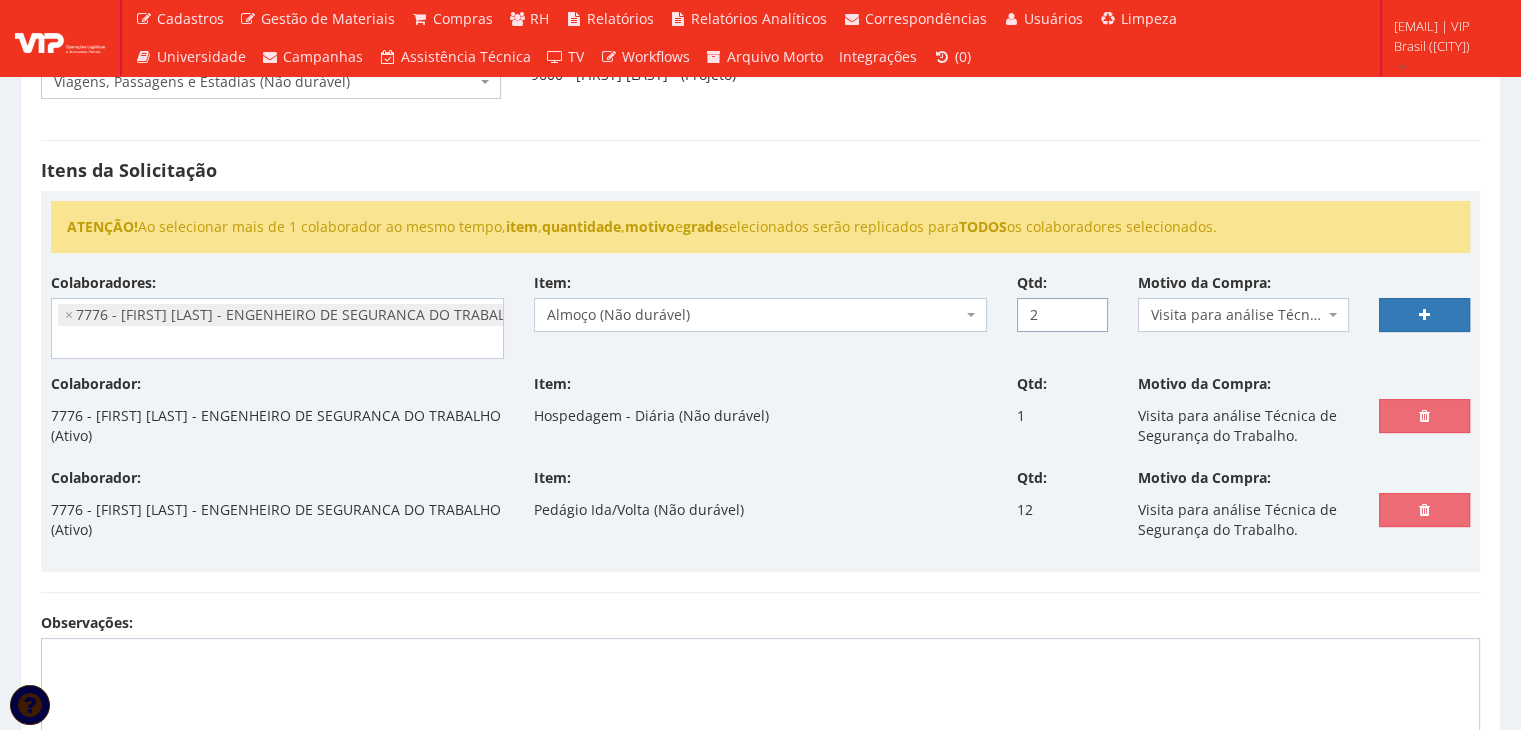 type on "2" 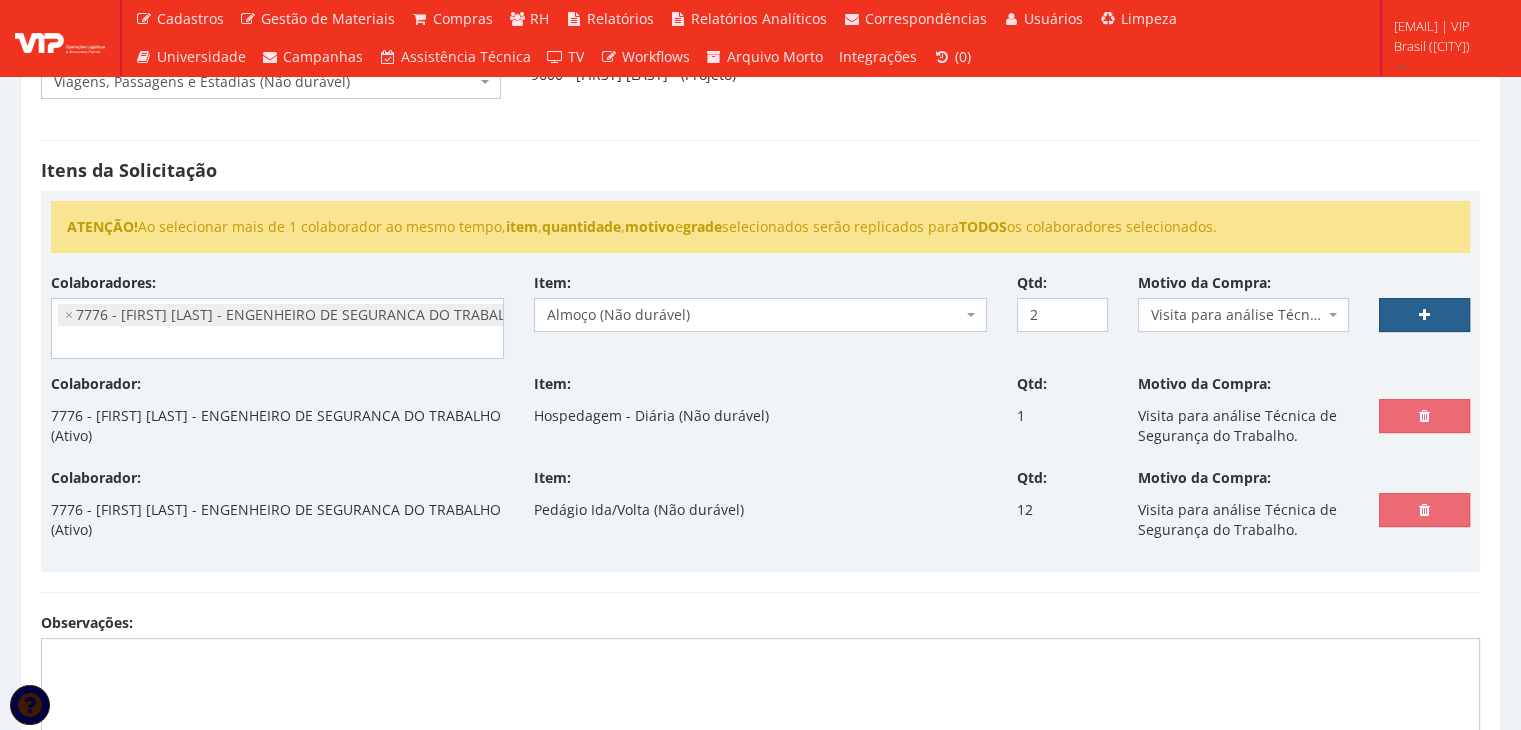 click at bounding box center [1424, 315] 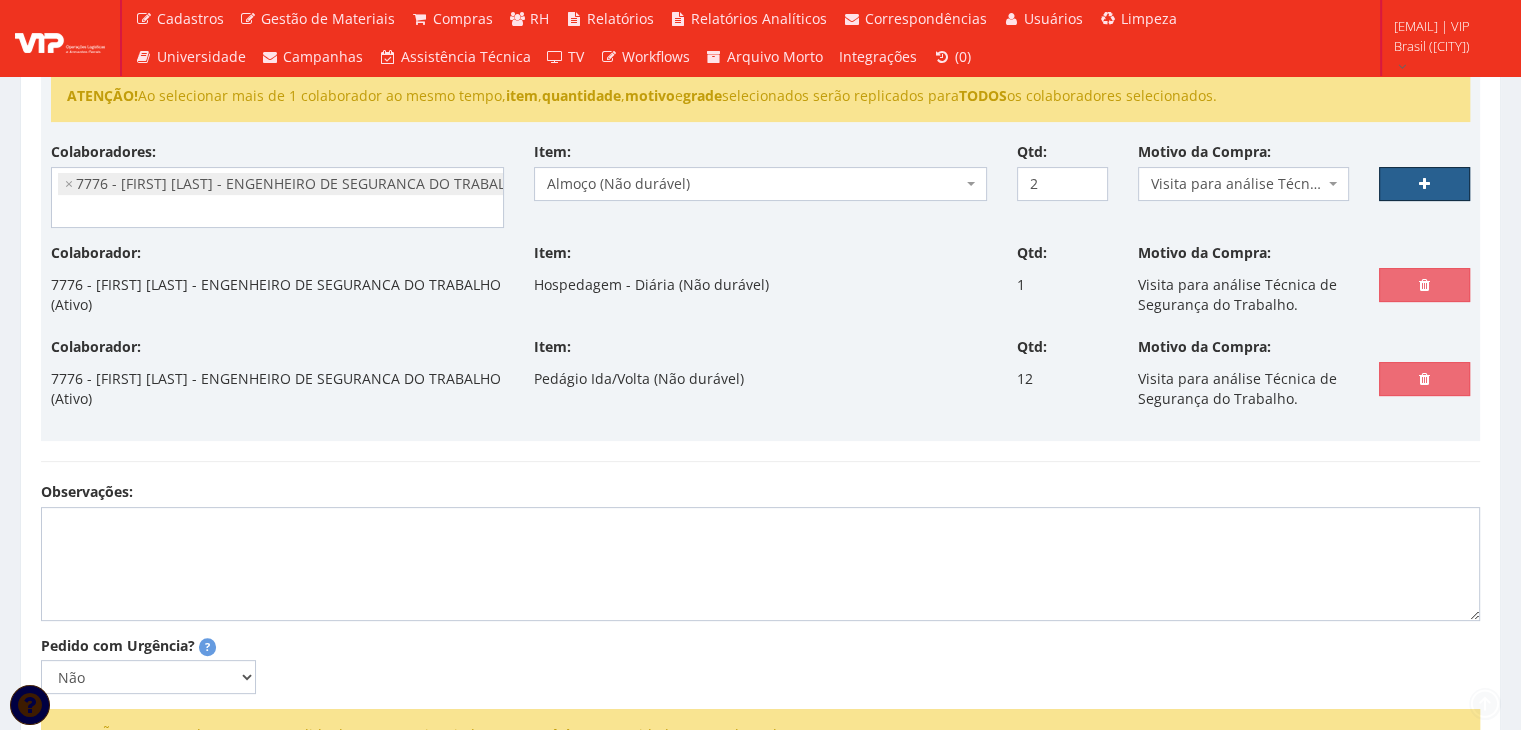 scroll, scrollTop: 400, scrollLeft: 0, axis: vertical 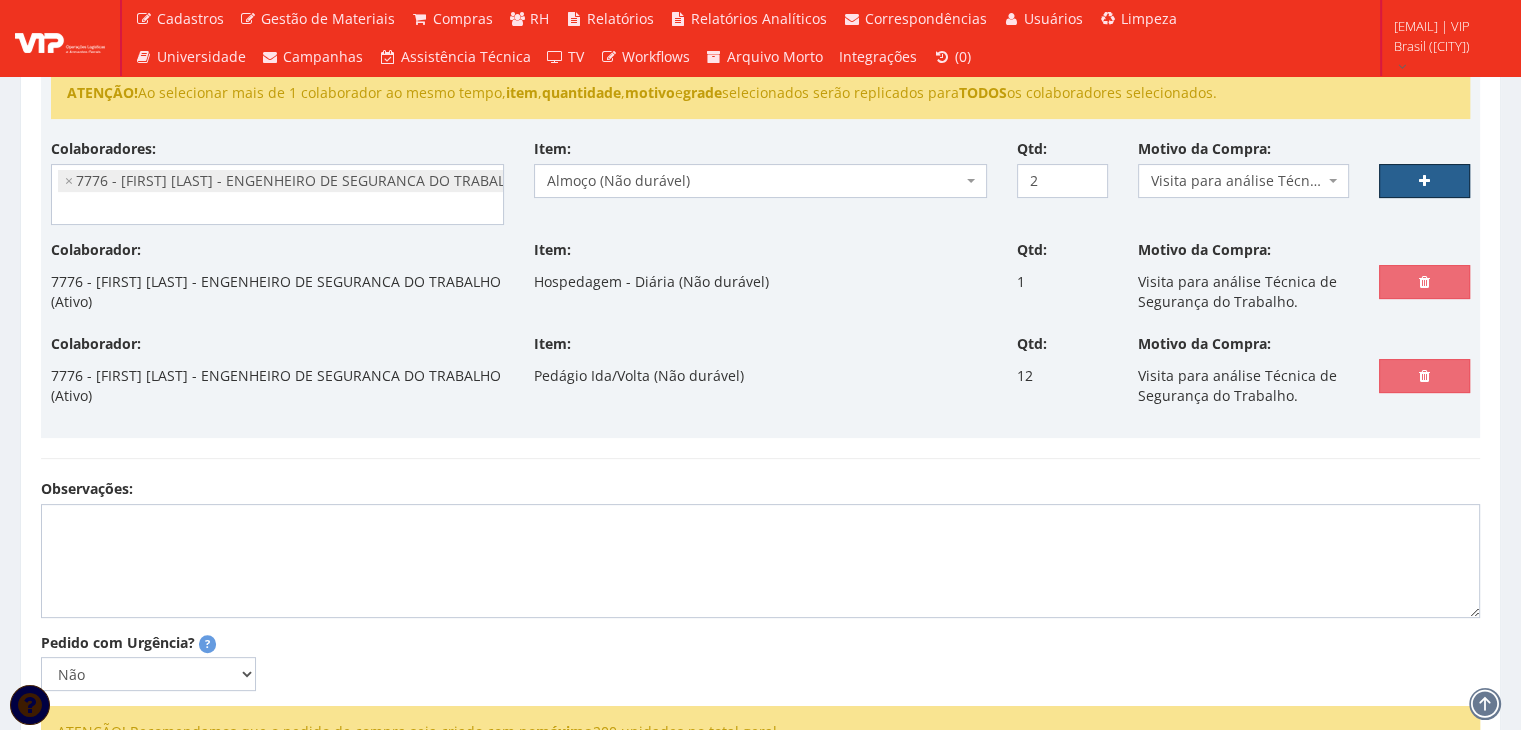 select 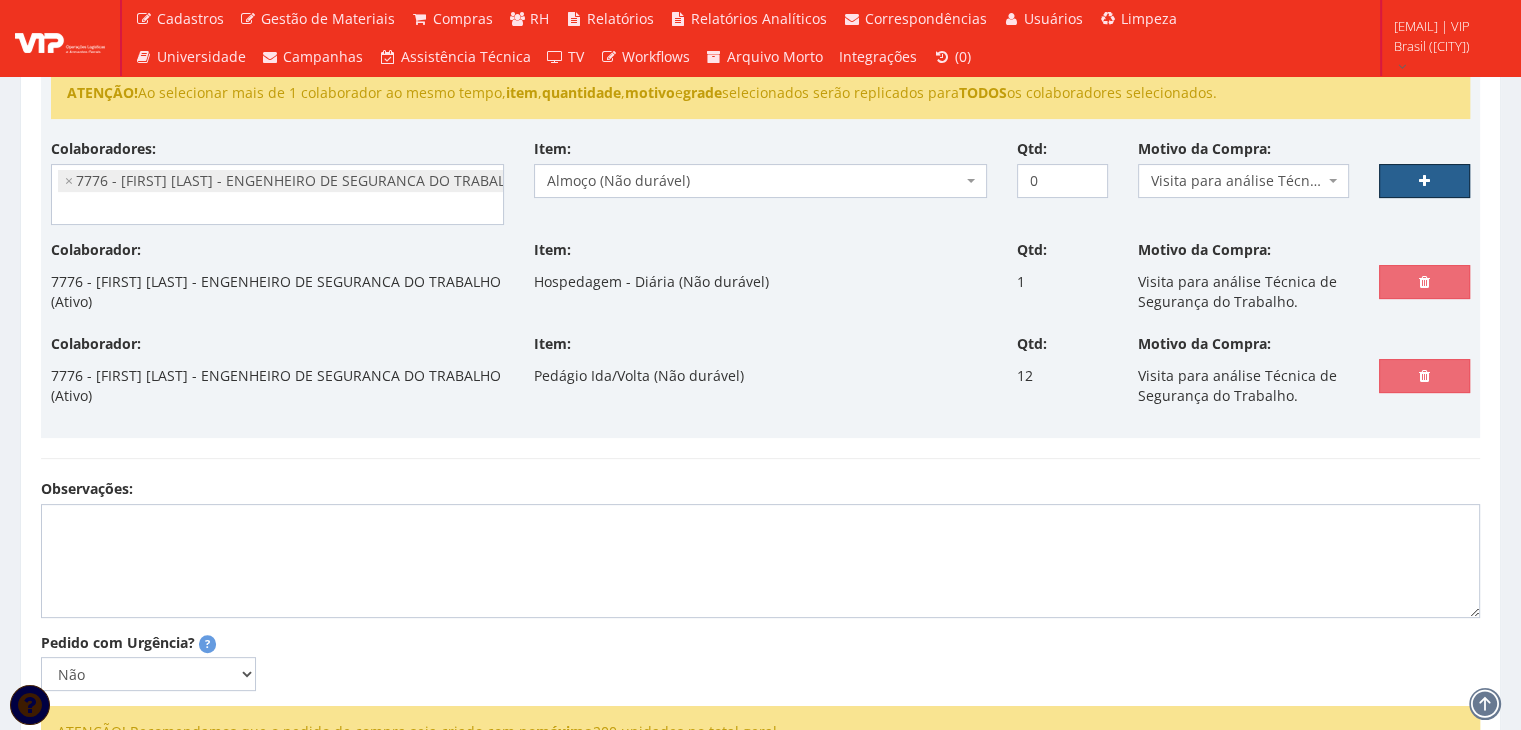 select 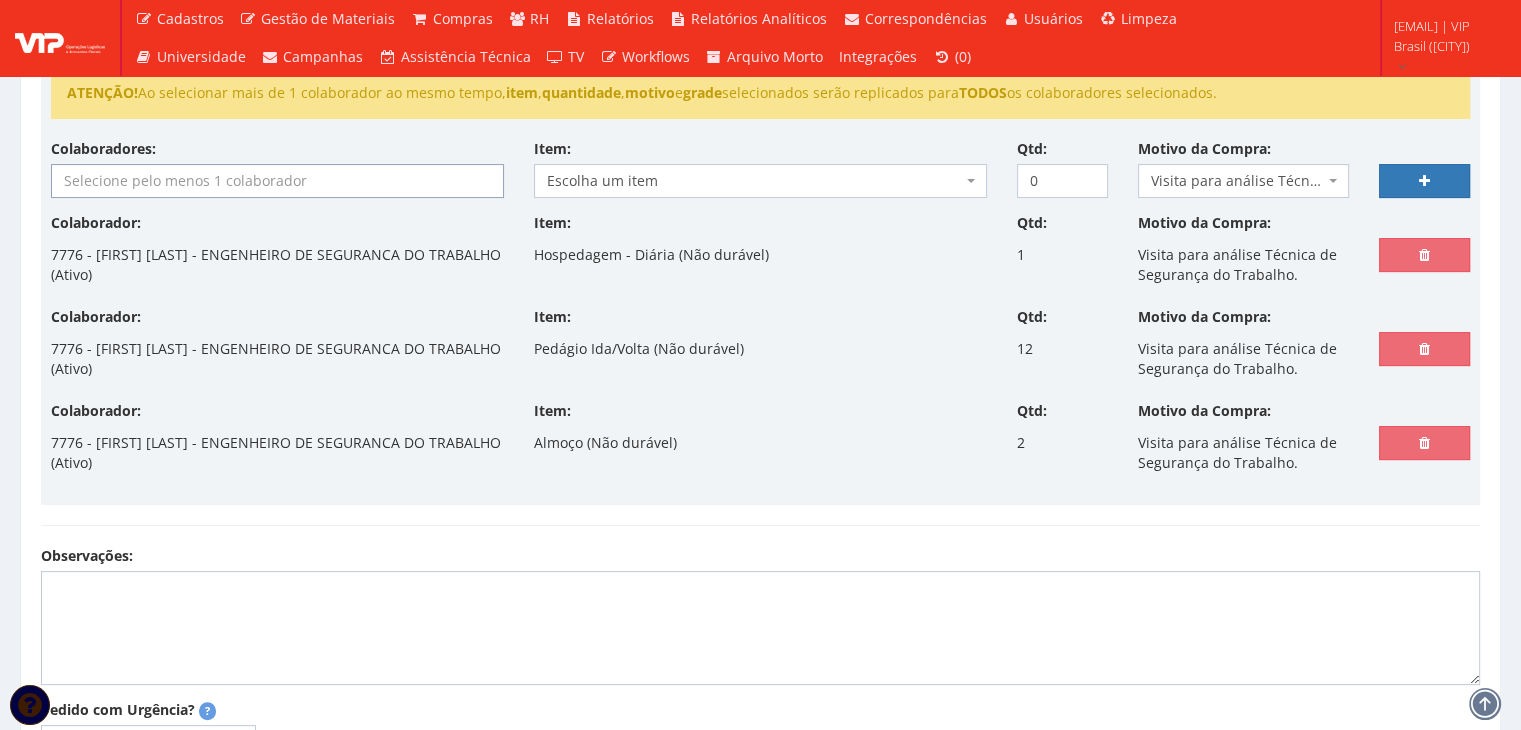 click at bounding box center (277, 181) 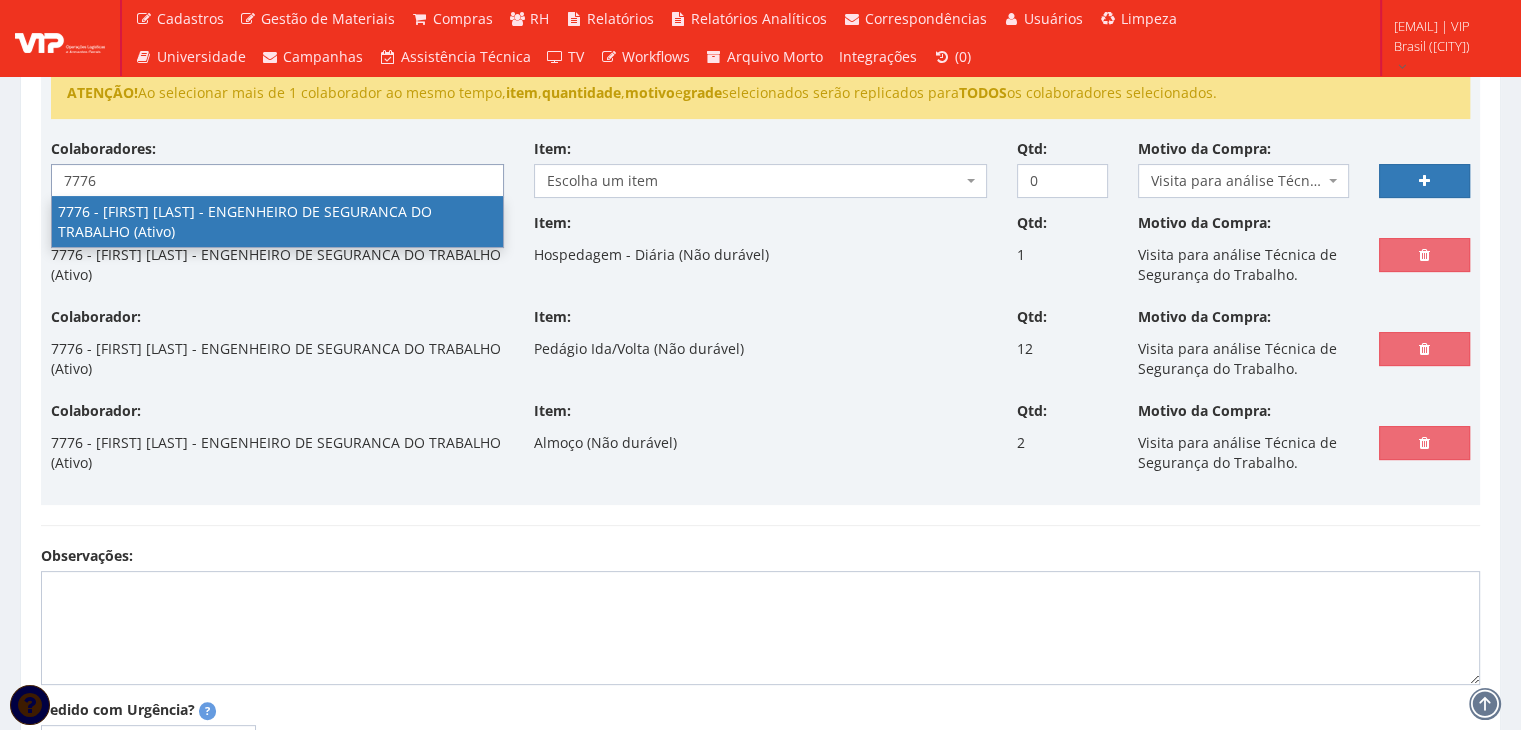 type on "7776" 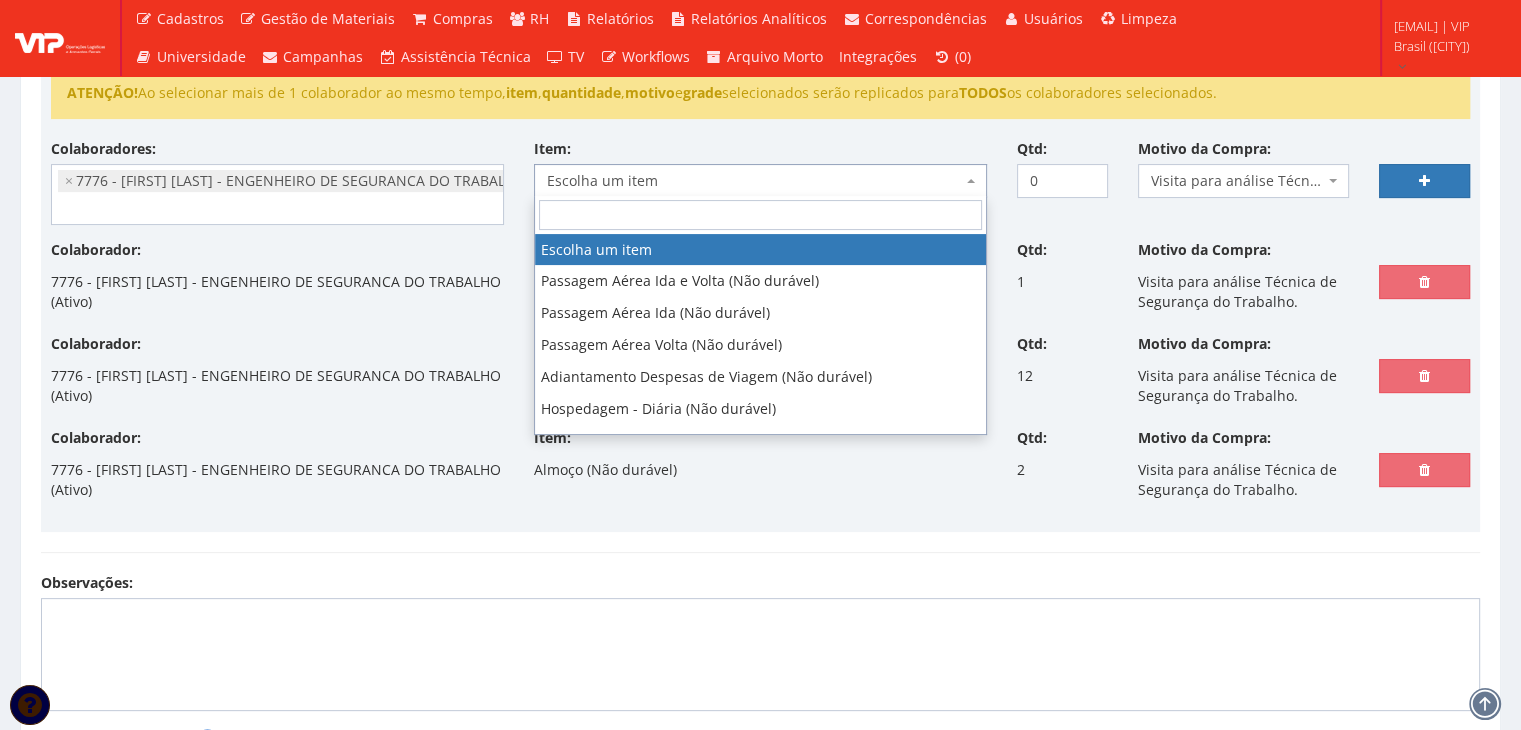 click on "Escolha um item" at bounding box center [754, 181] 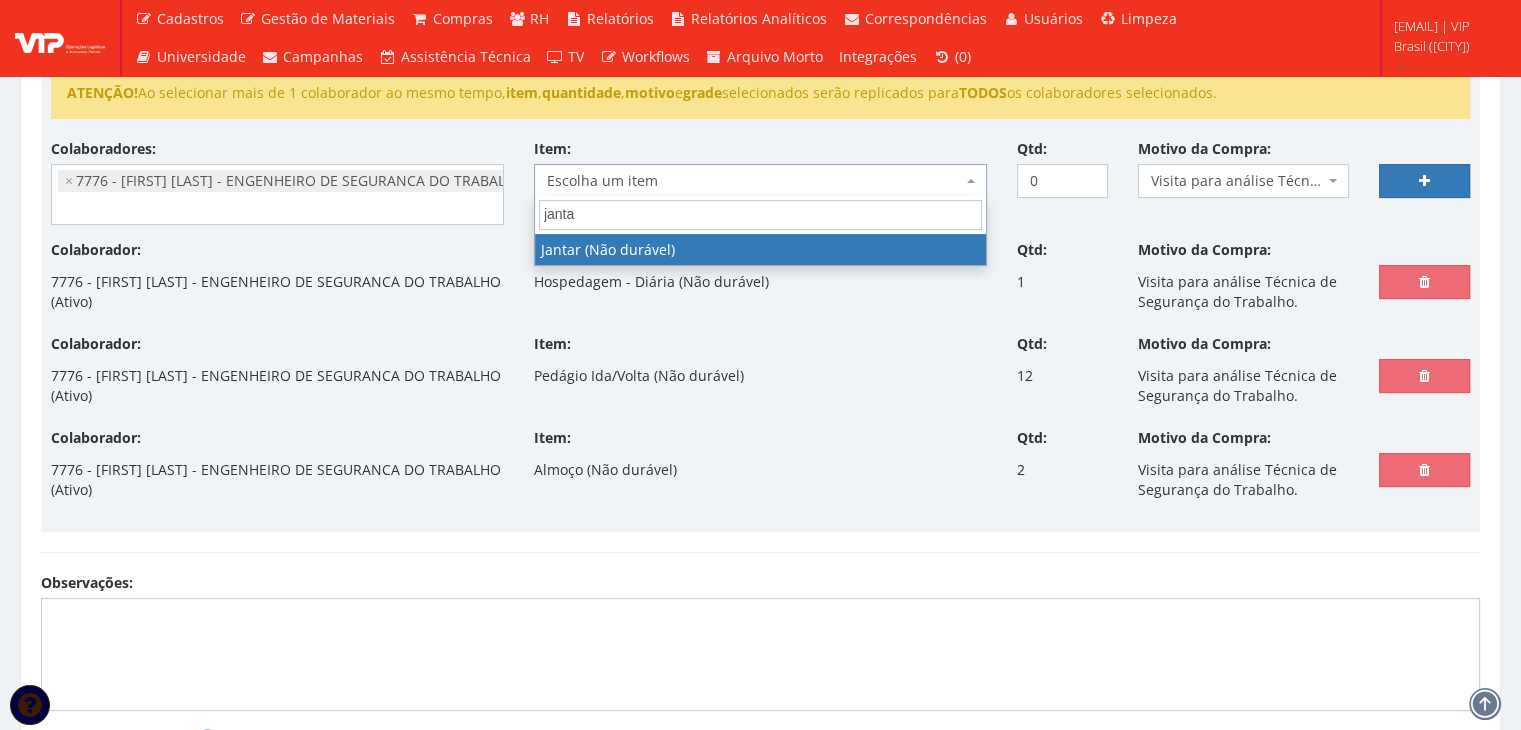 type on "jantar" 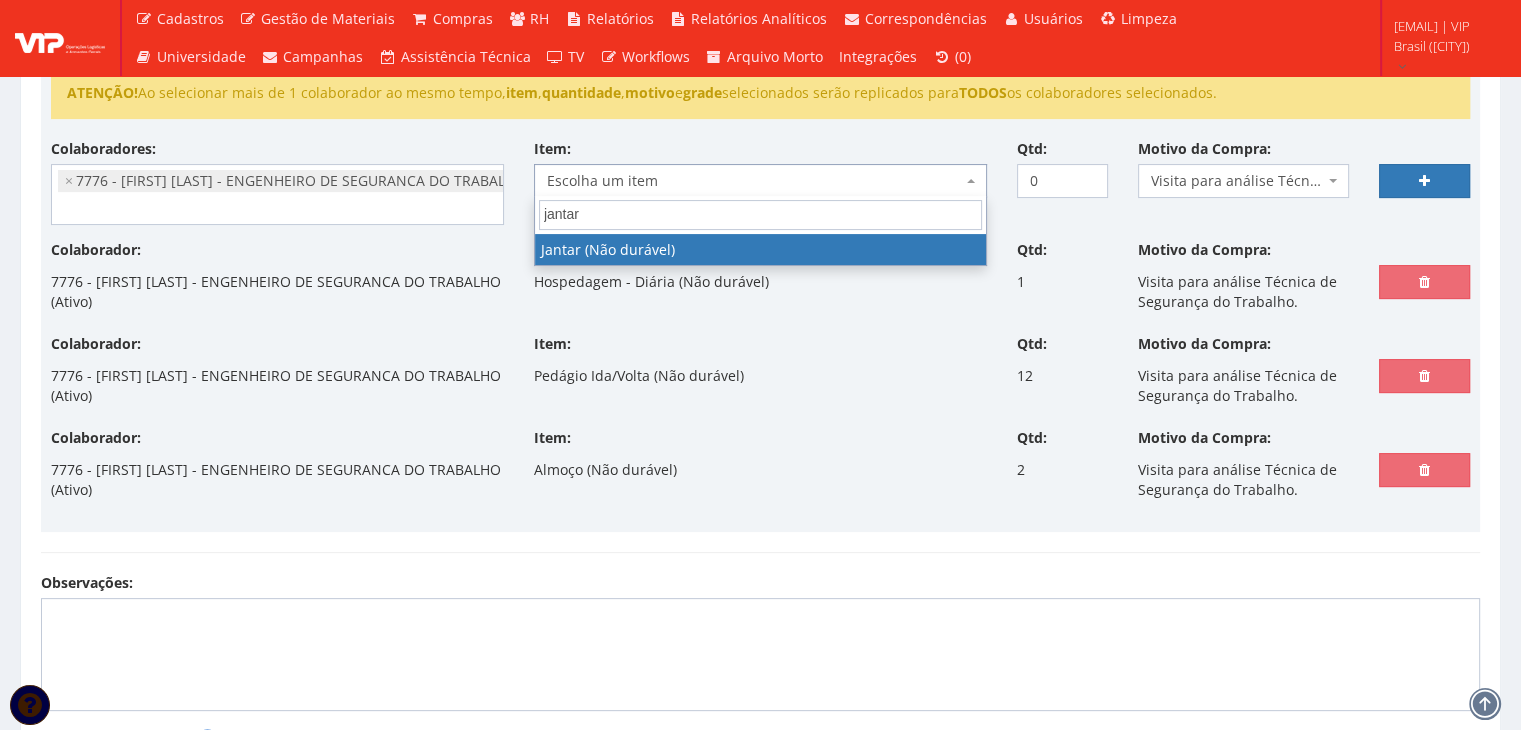 select on "579" 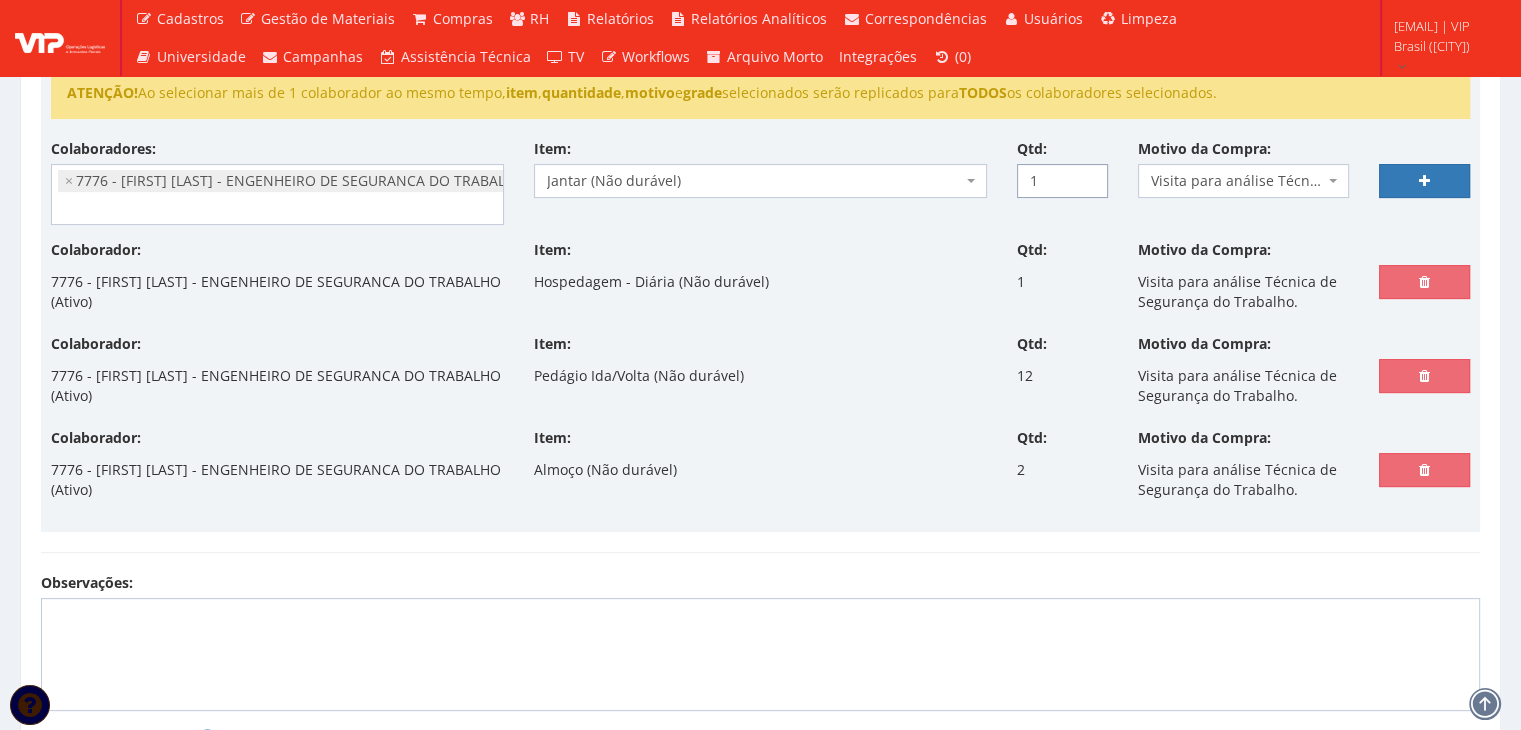 click on "1" at bounding box center (1062, 181) 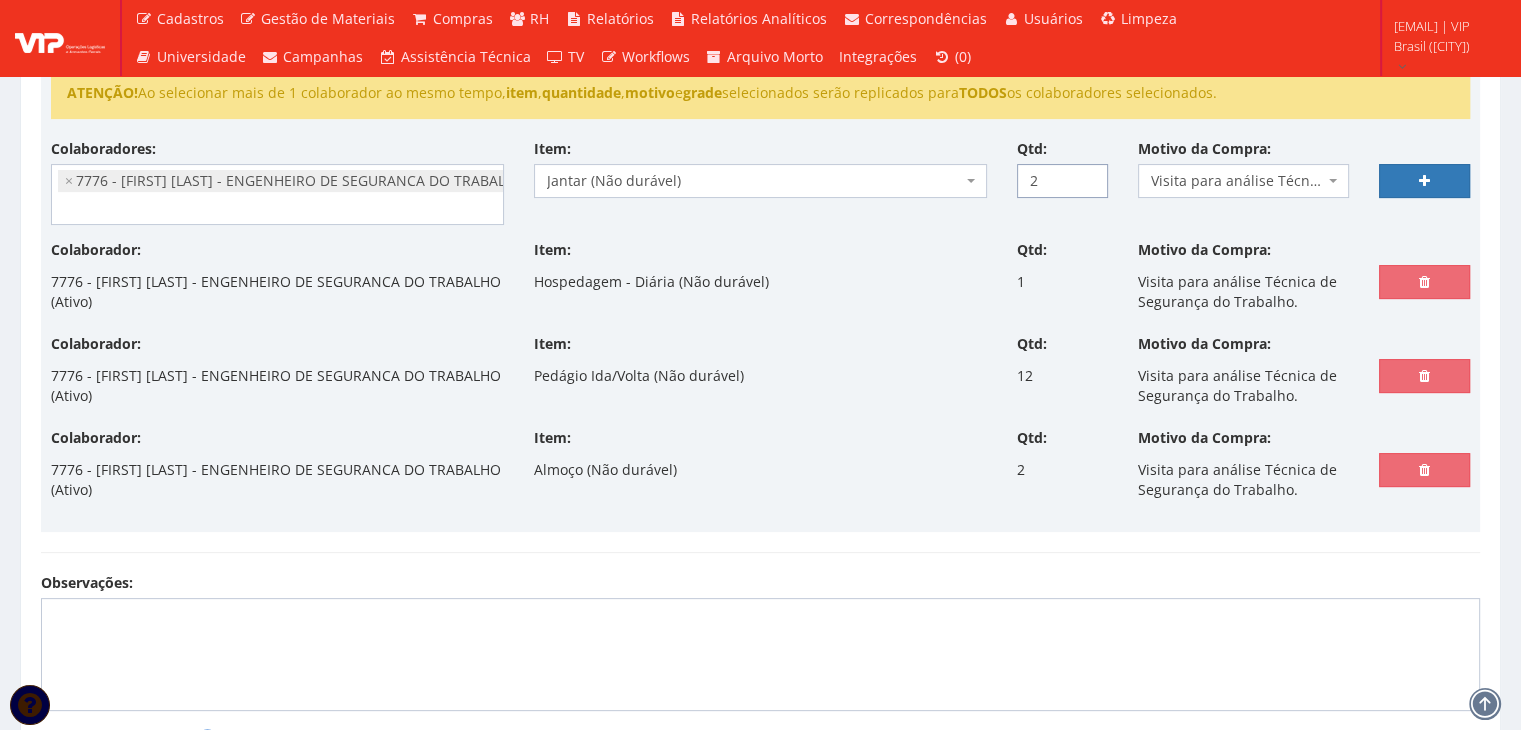 type on "2" 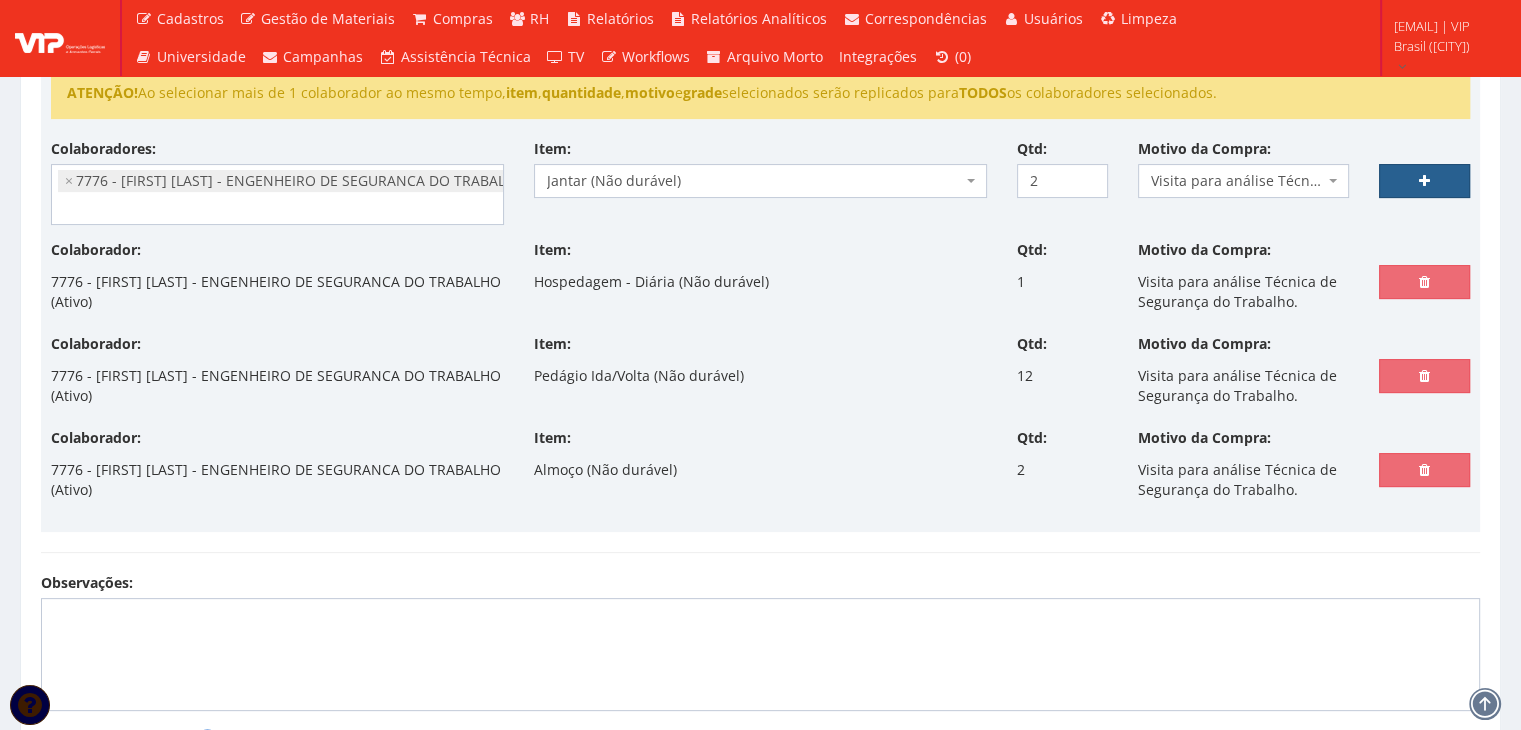 click at bounding box center [1424, 181] 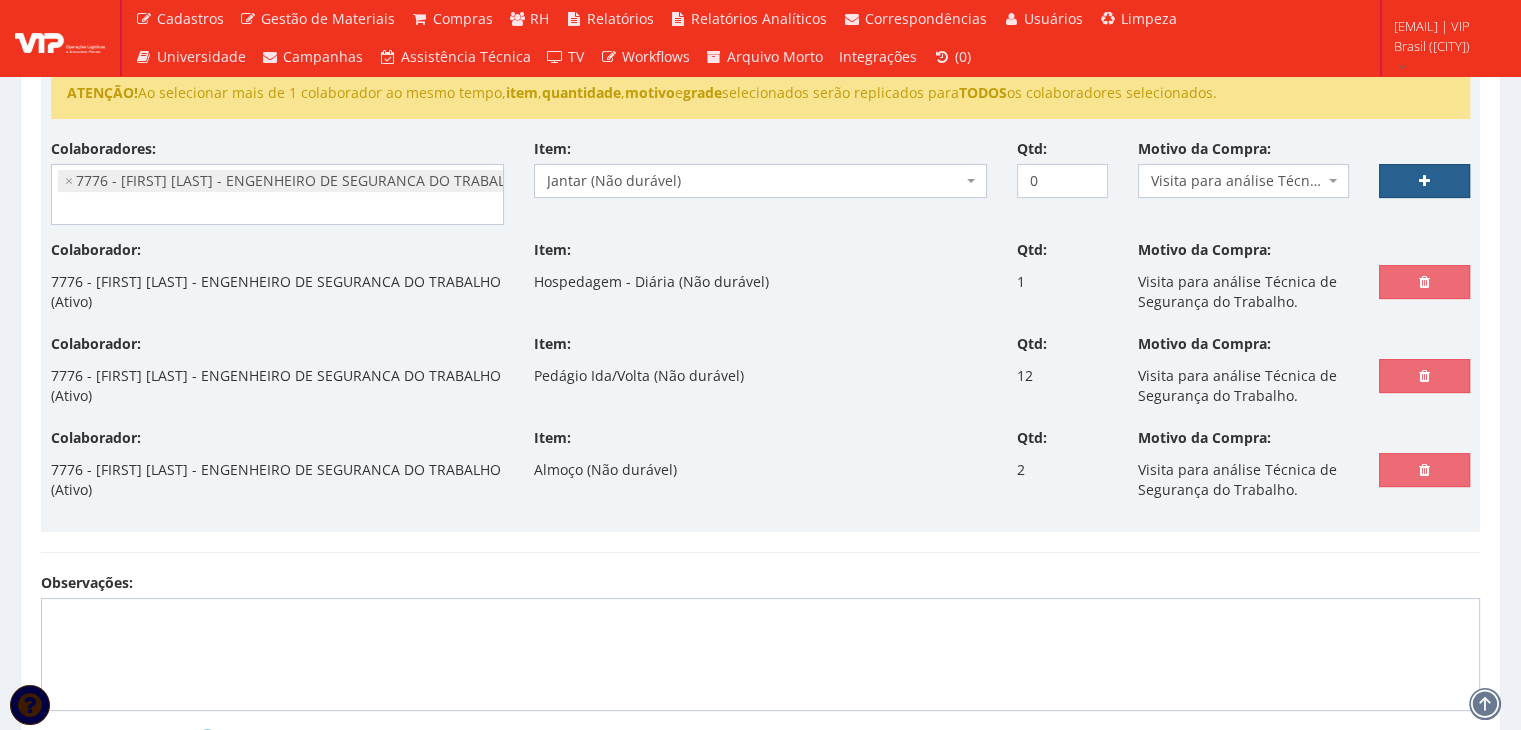 select 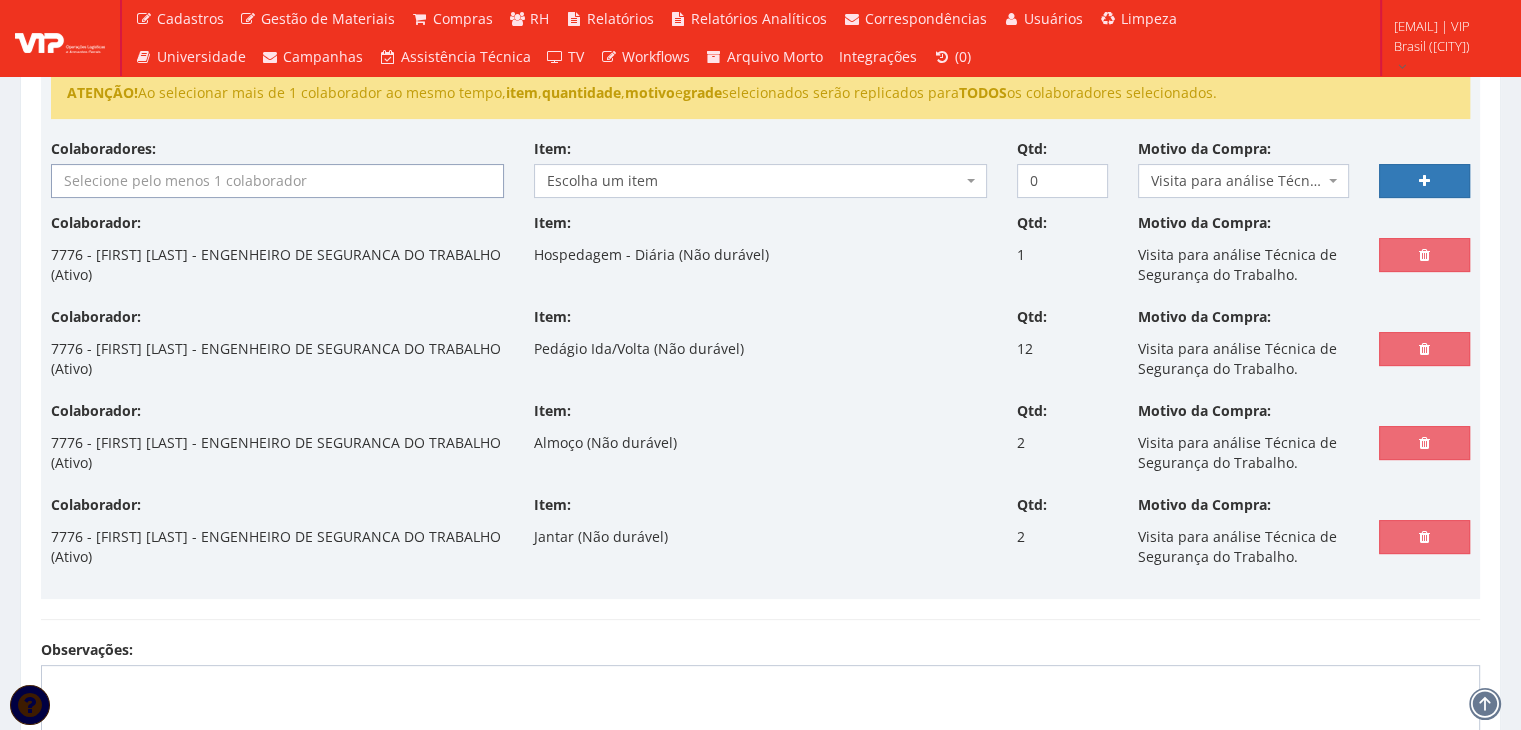 click at bounding box center [277, 181] 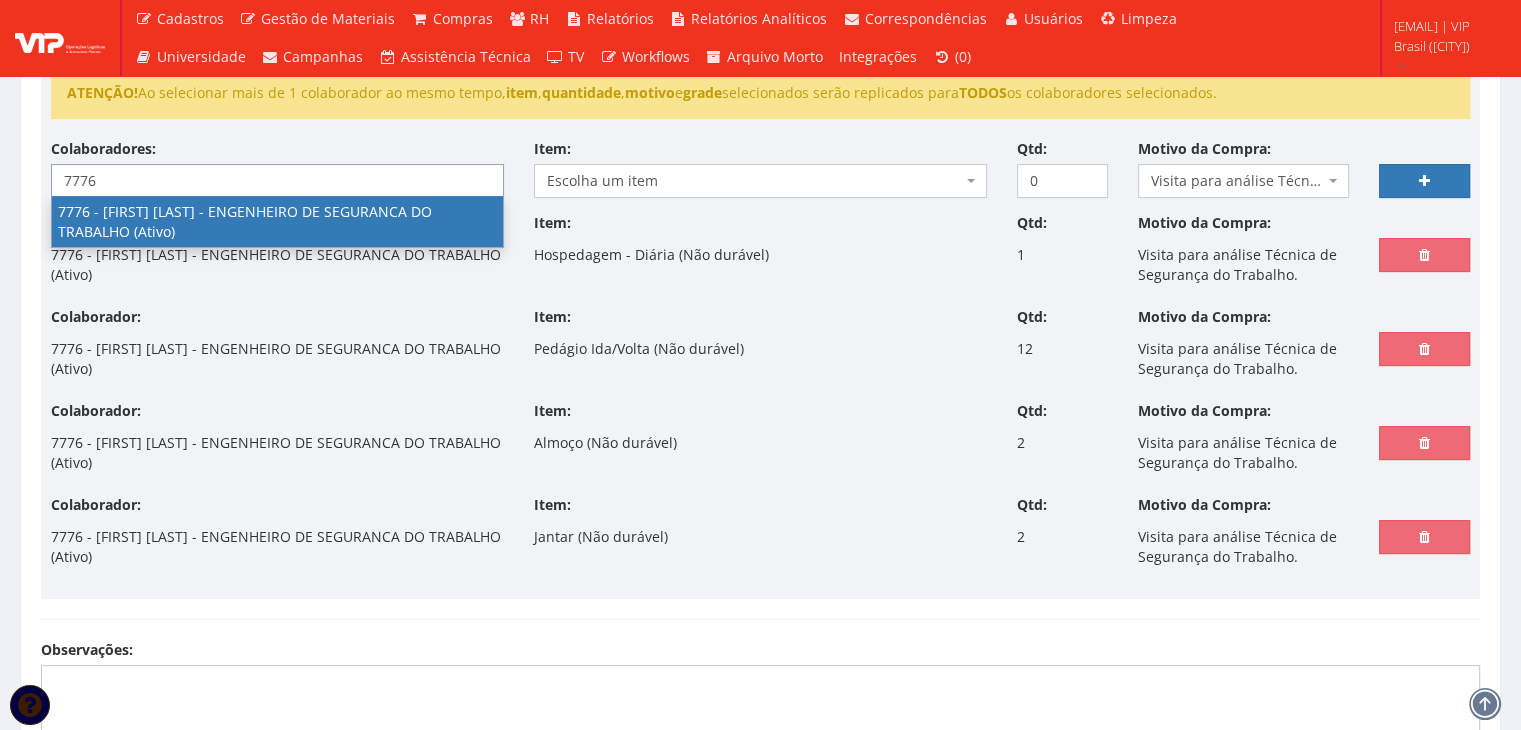 type on "7776" 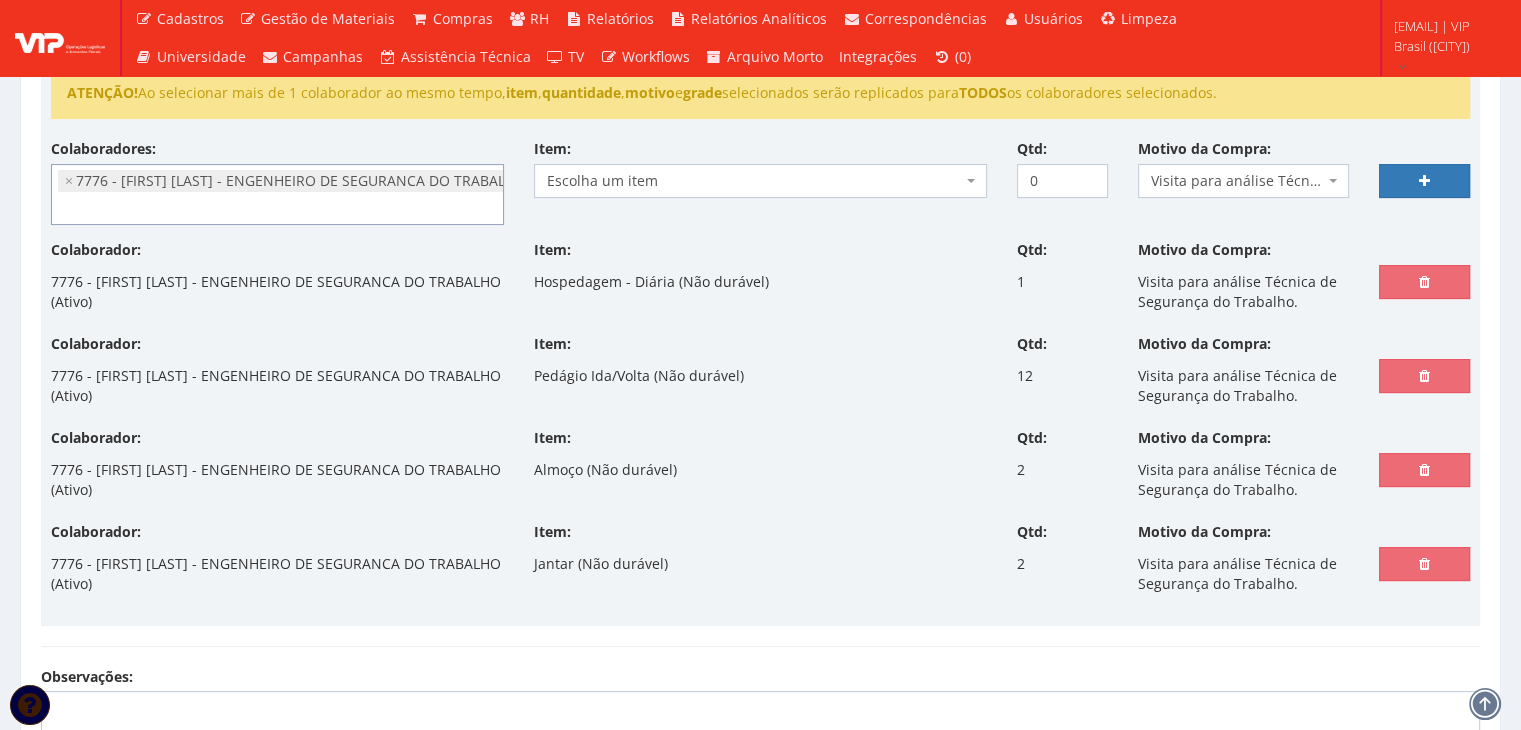 click on "Escolha um item" at bounding box center [754, 181] 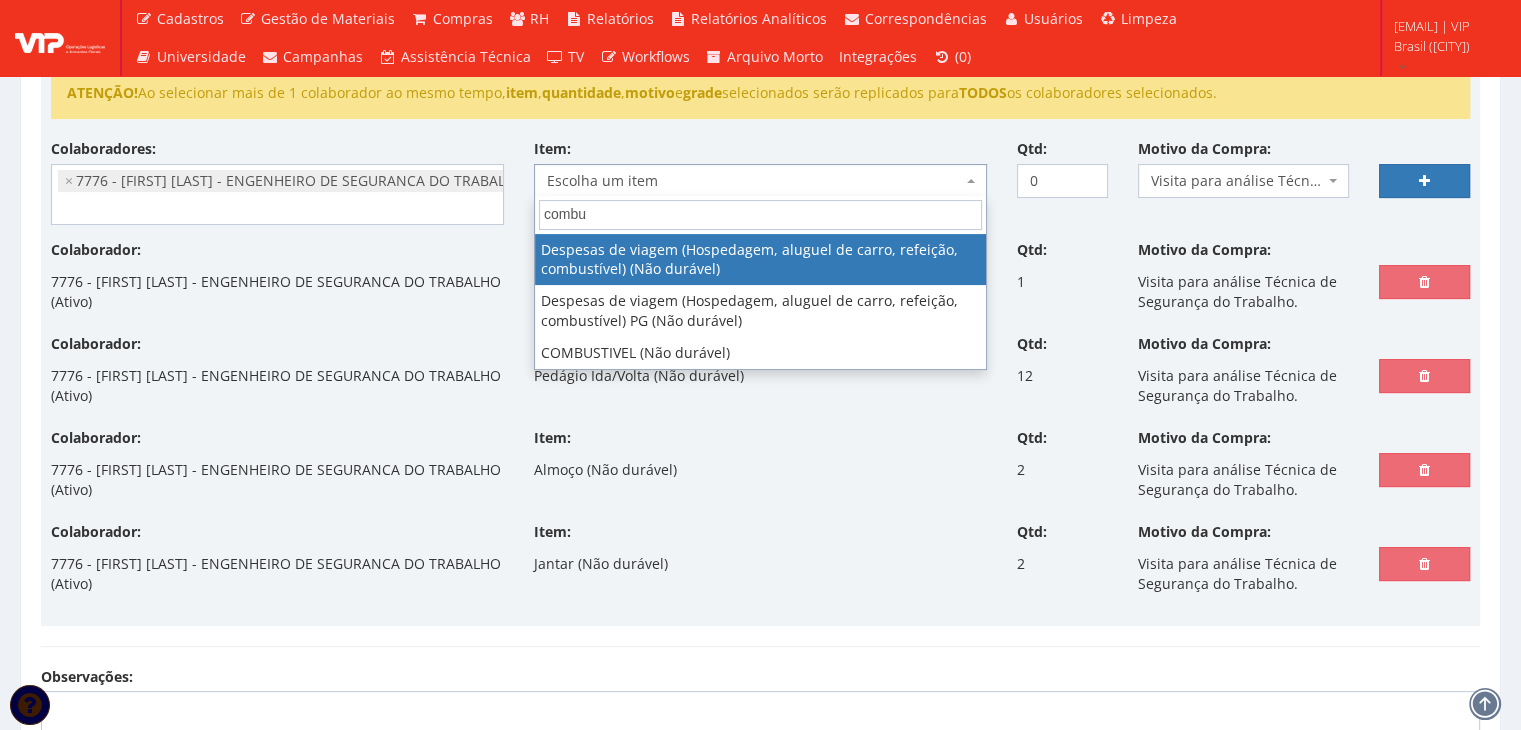 type on "combus" 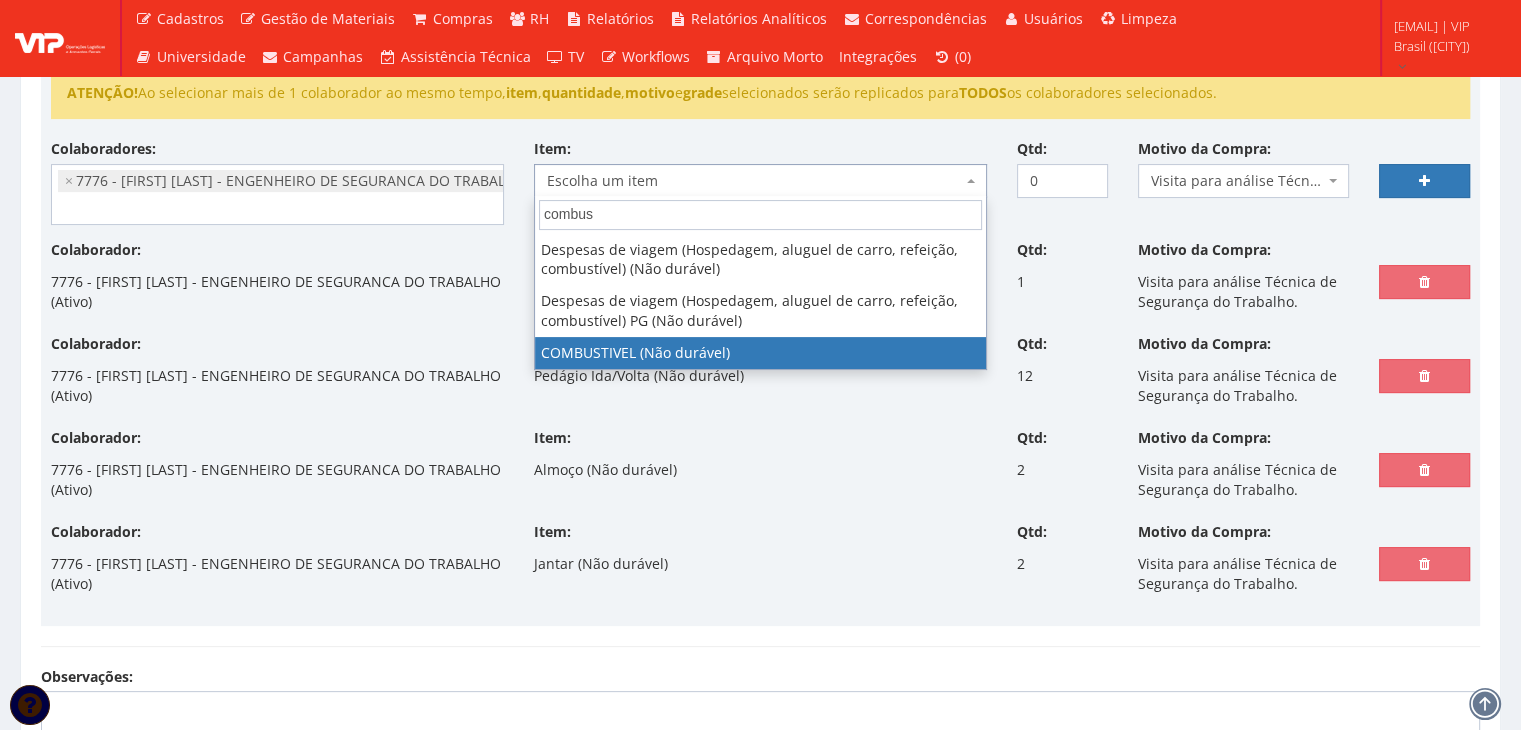 select on "2027" 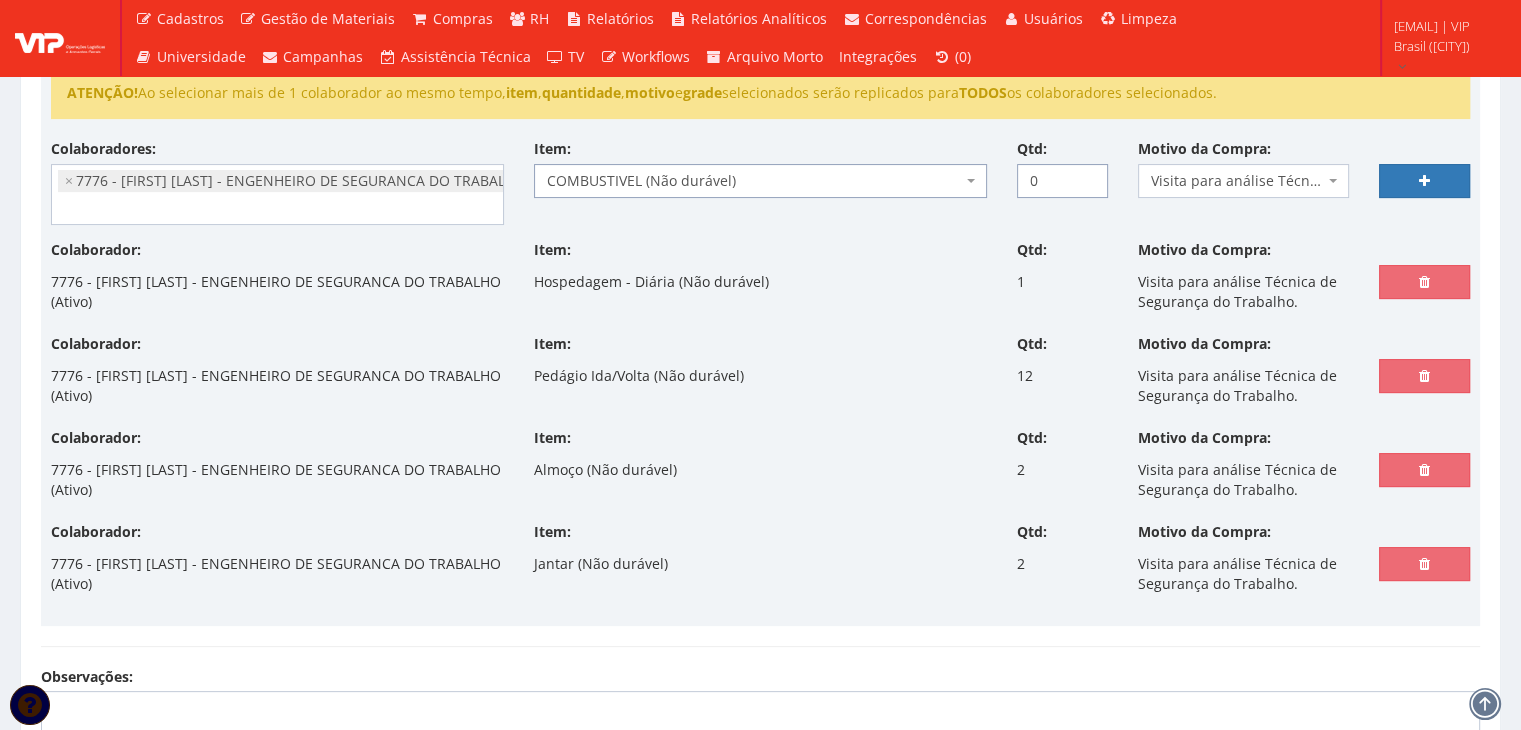 click on "0" at bounding box center [1062, 181] 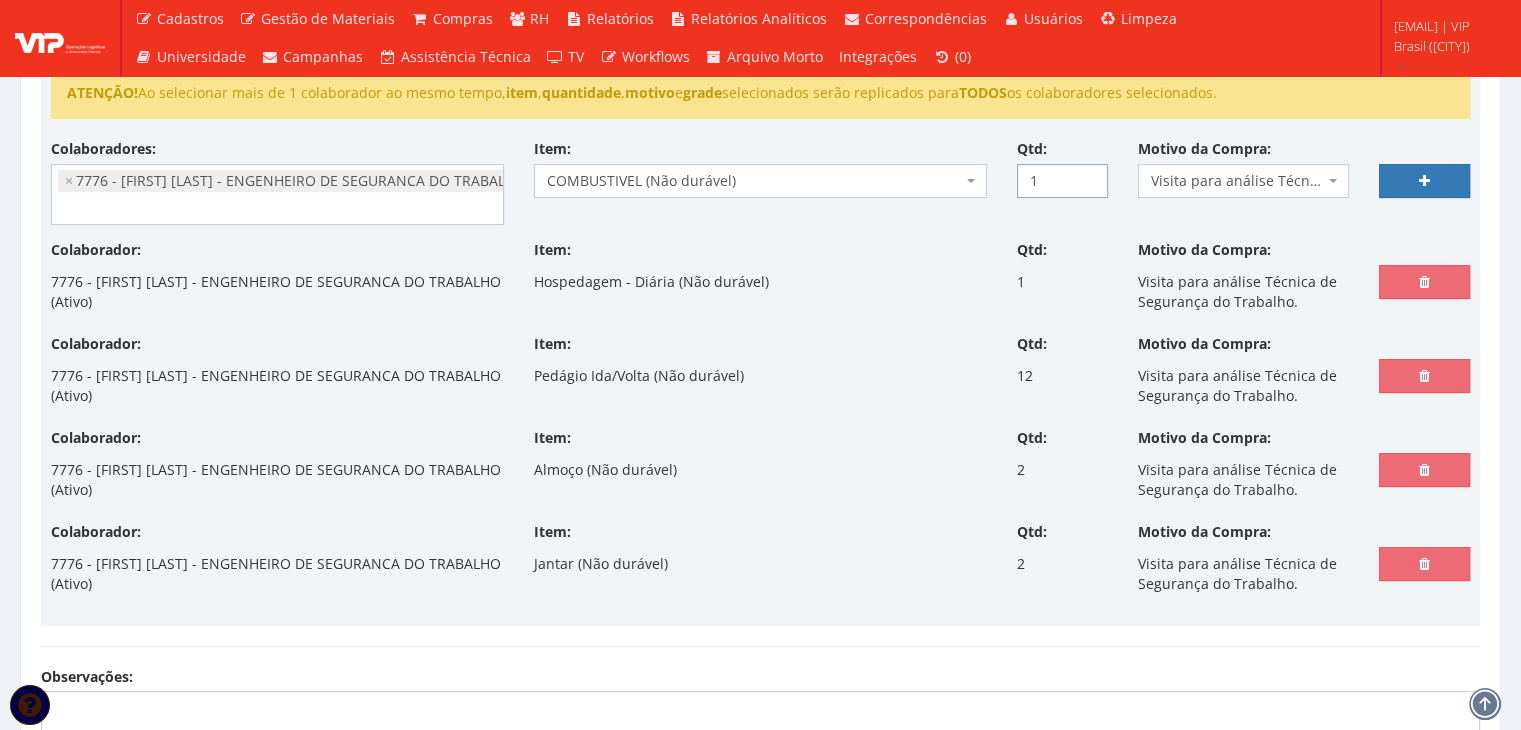type on "1" 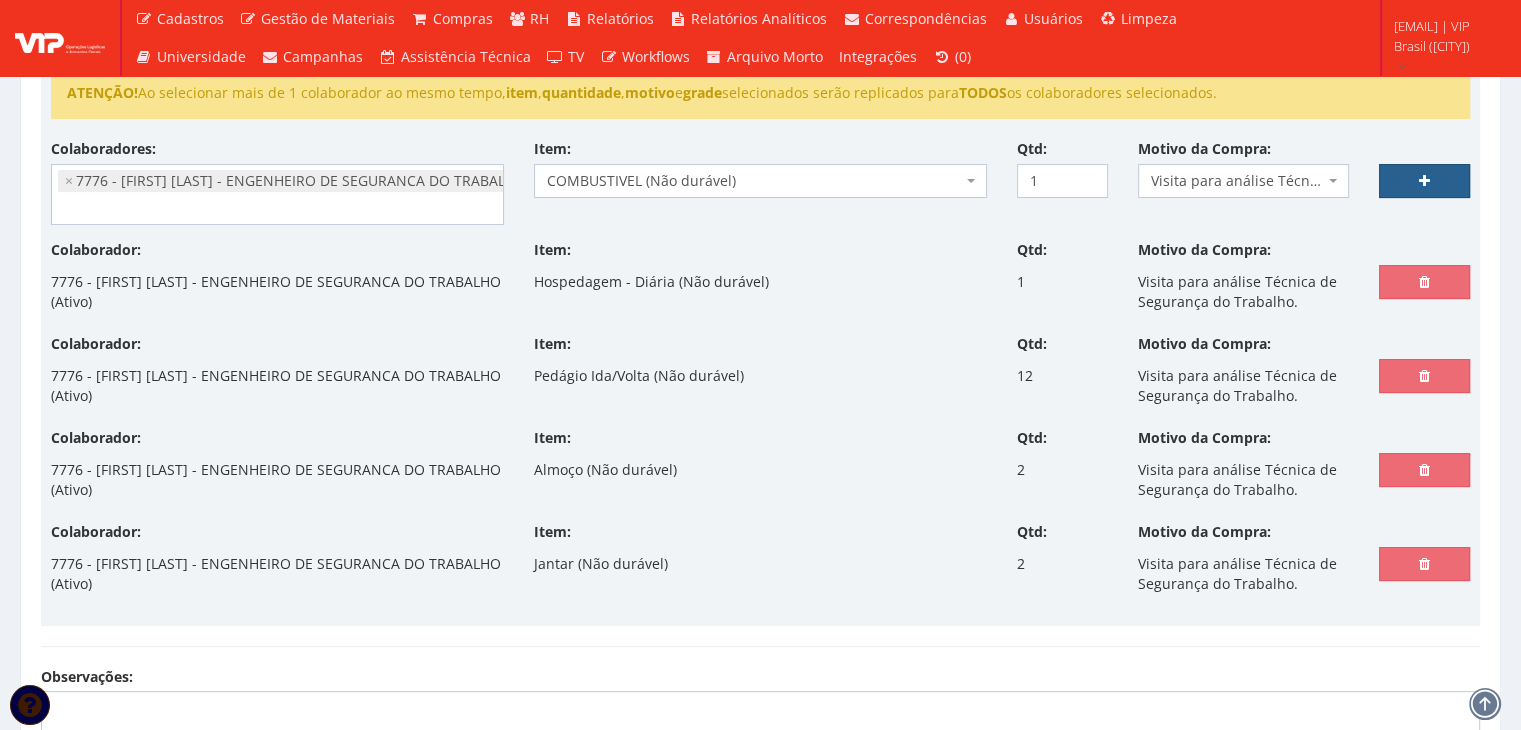 click at bounding box center (1424, 181) 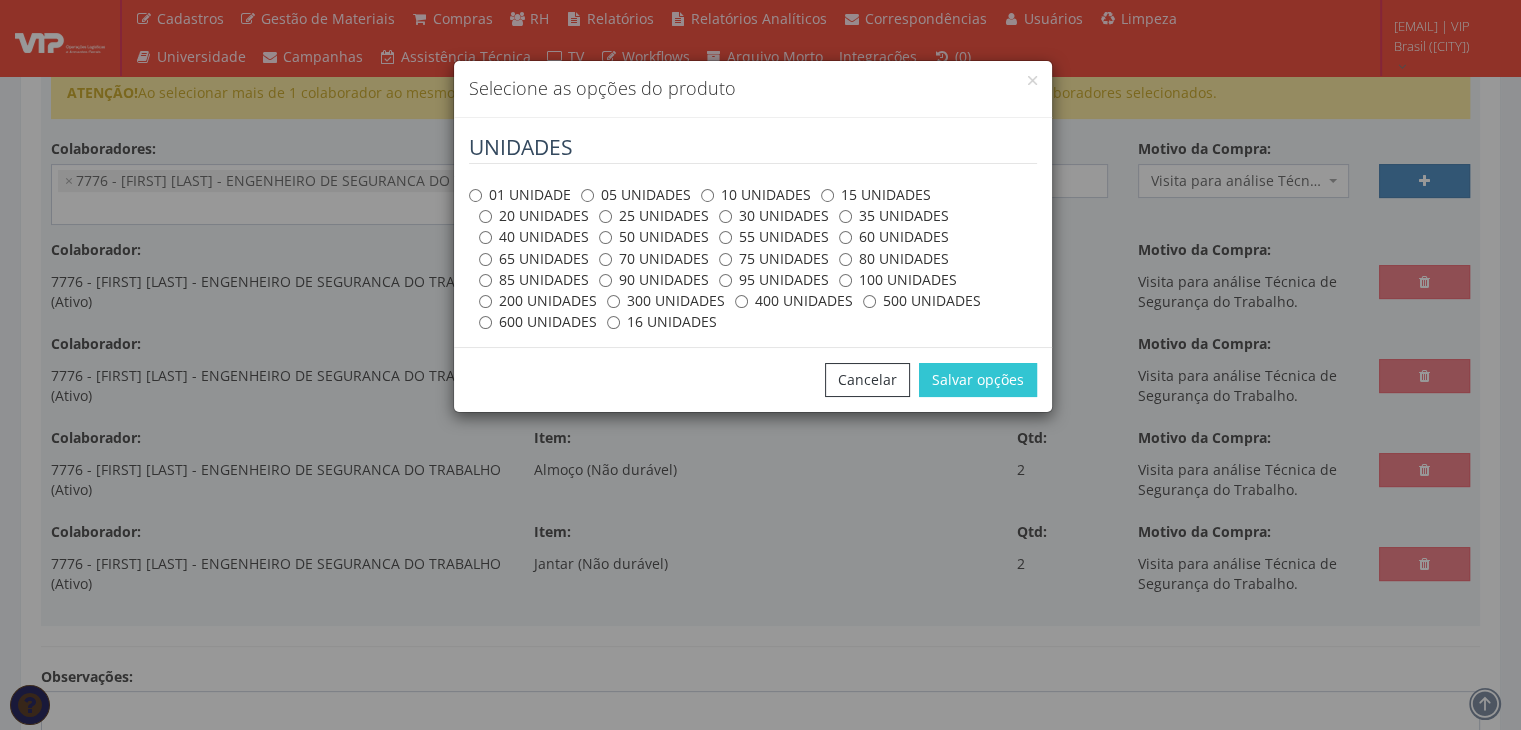click on "01 UNIDADE" at bounding box center (520, 195) 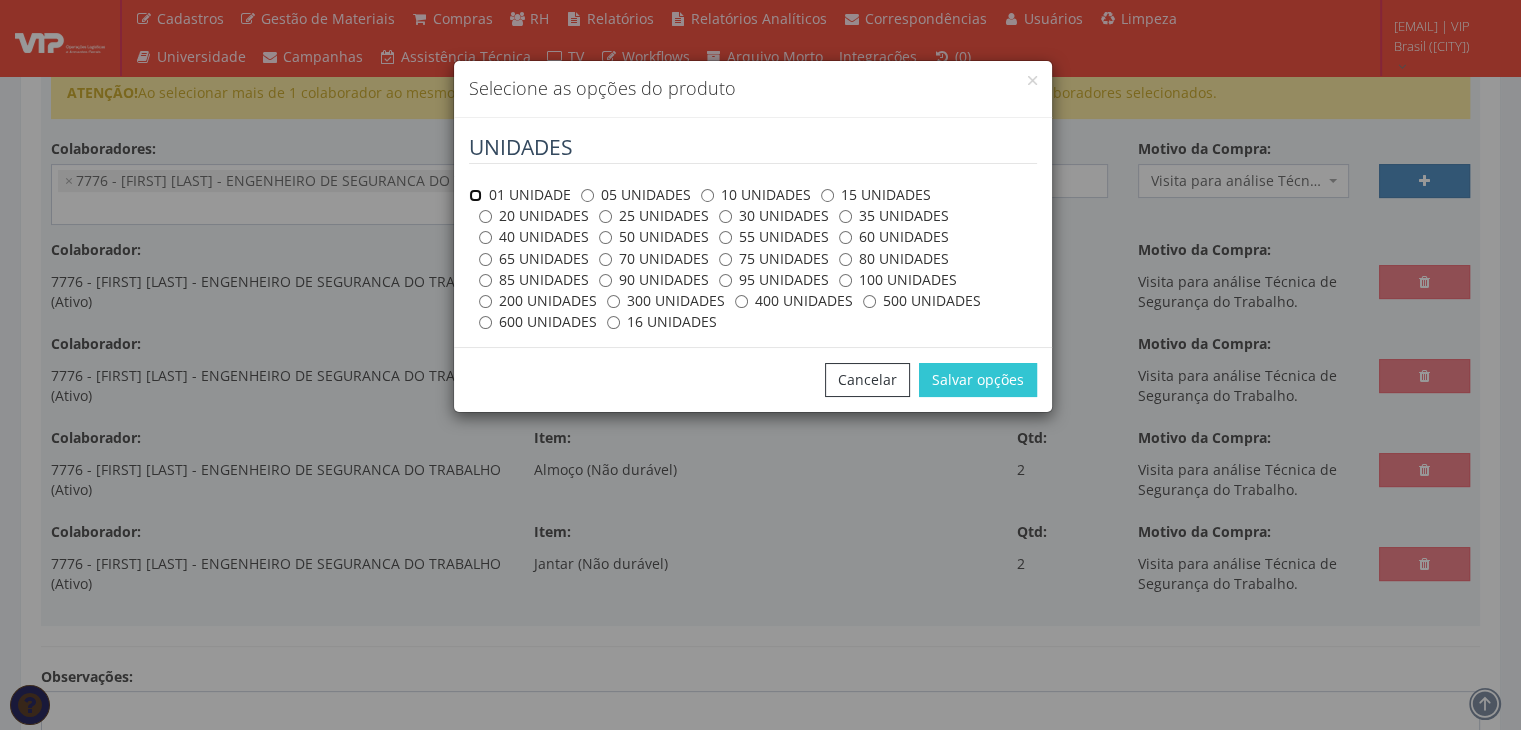 click on "01 UNIDADE" at bounding box center (475, 195) 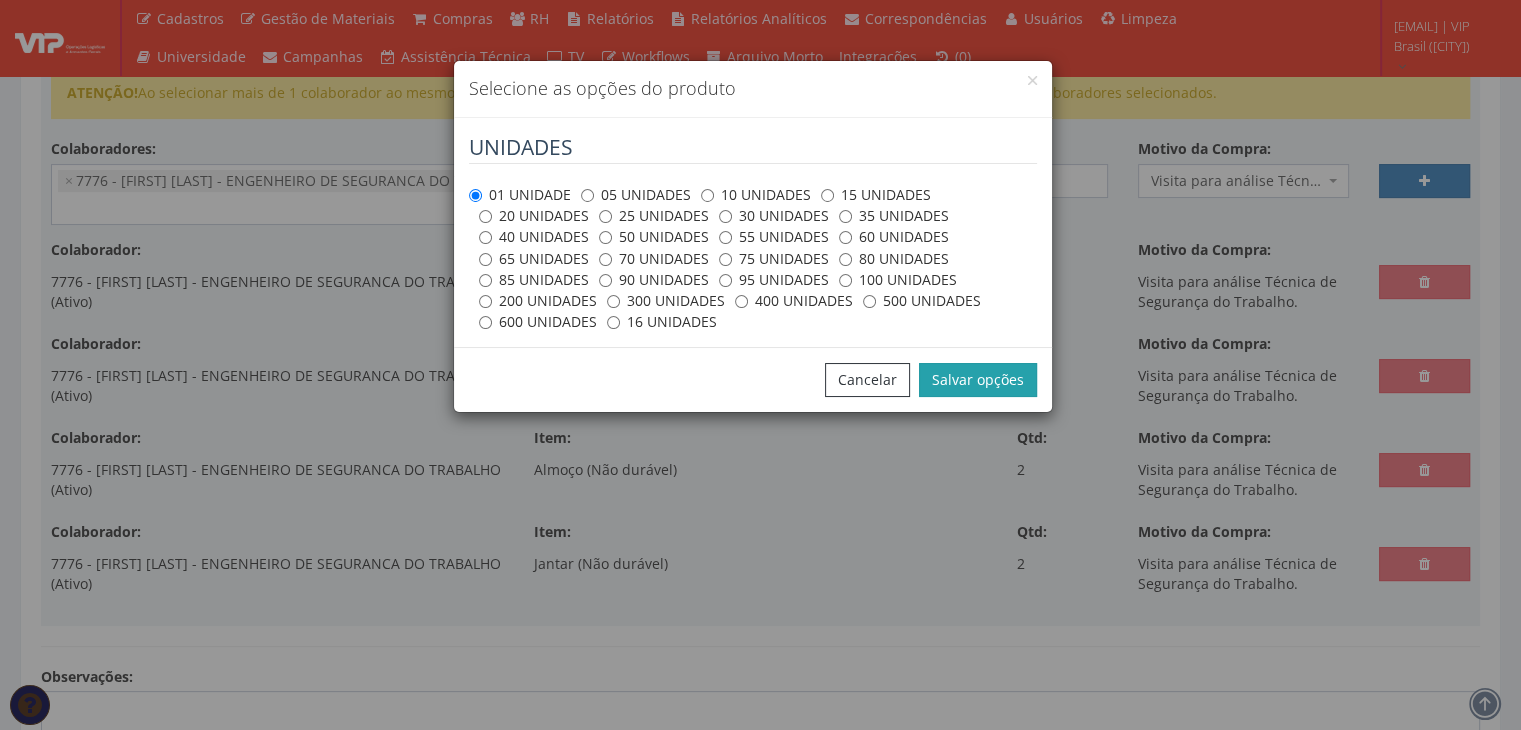 click on "Salvar opções" at bounding box center [978, 380] 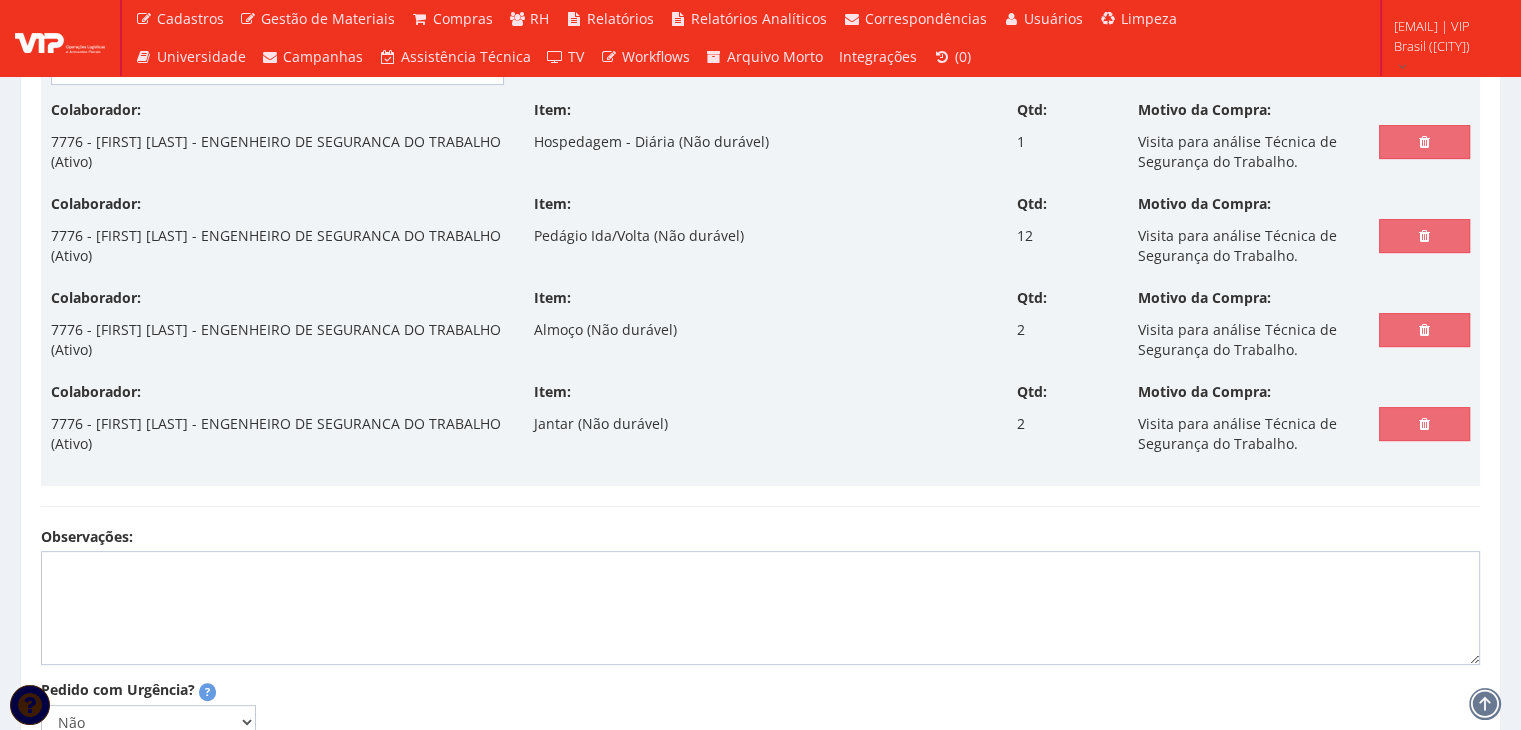 scroll, scrollTop: 666, scrollLeft: 0, axis: vertical 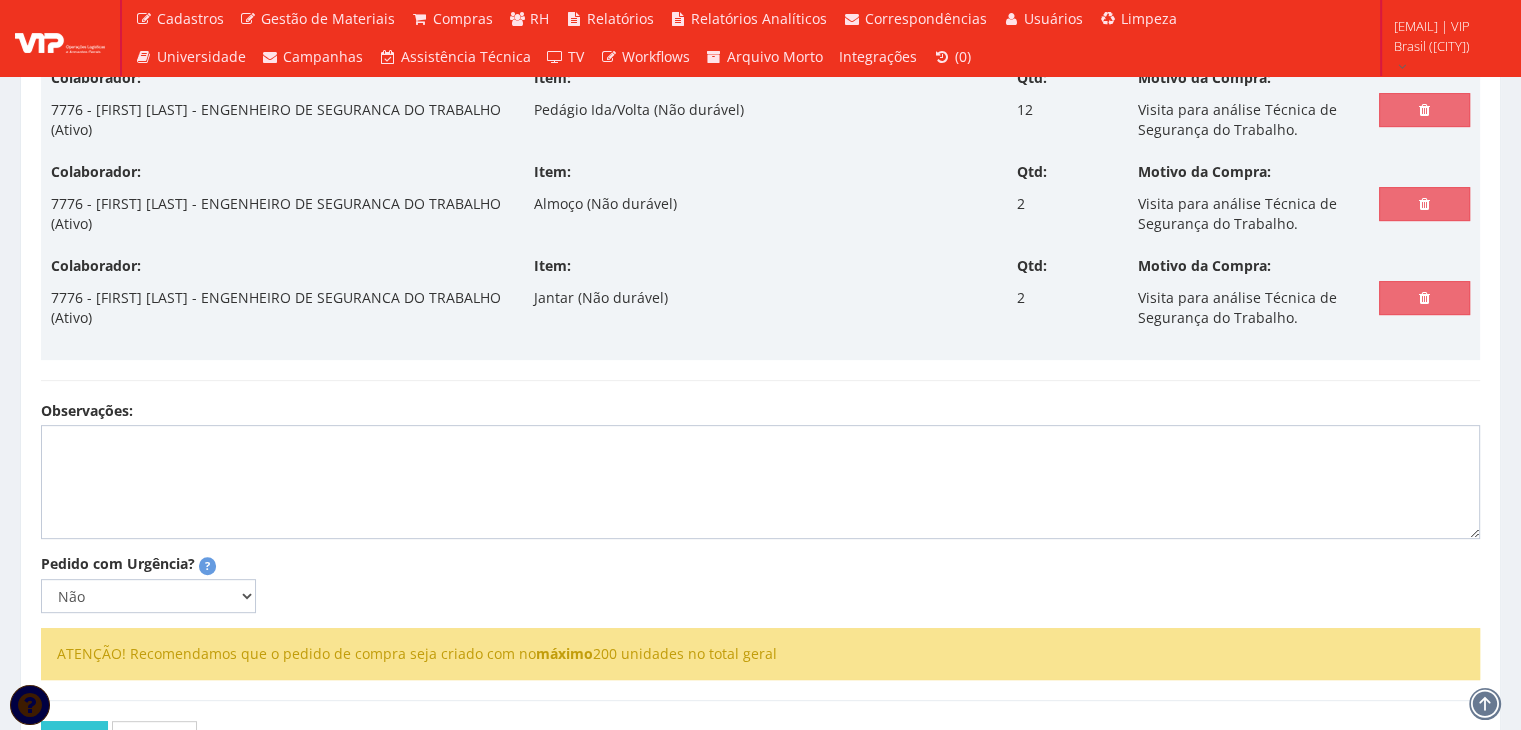 select 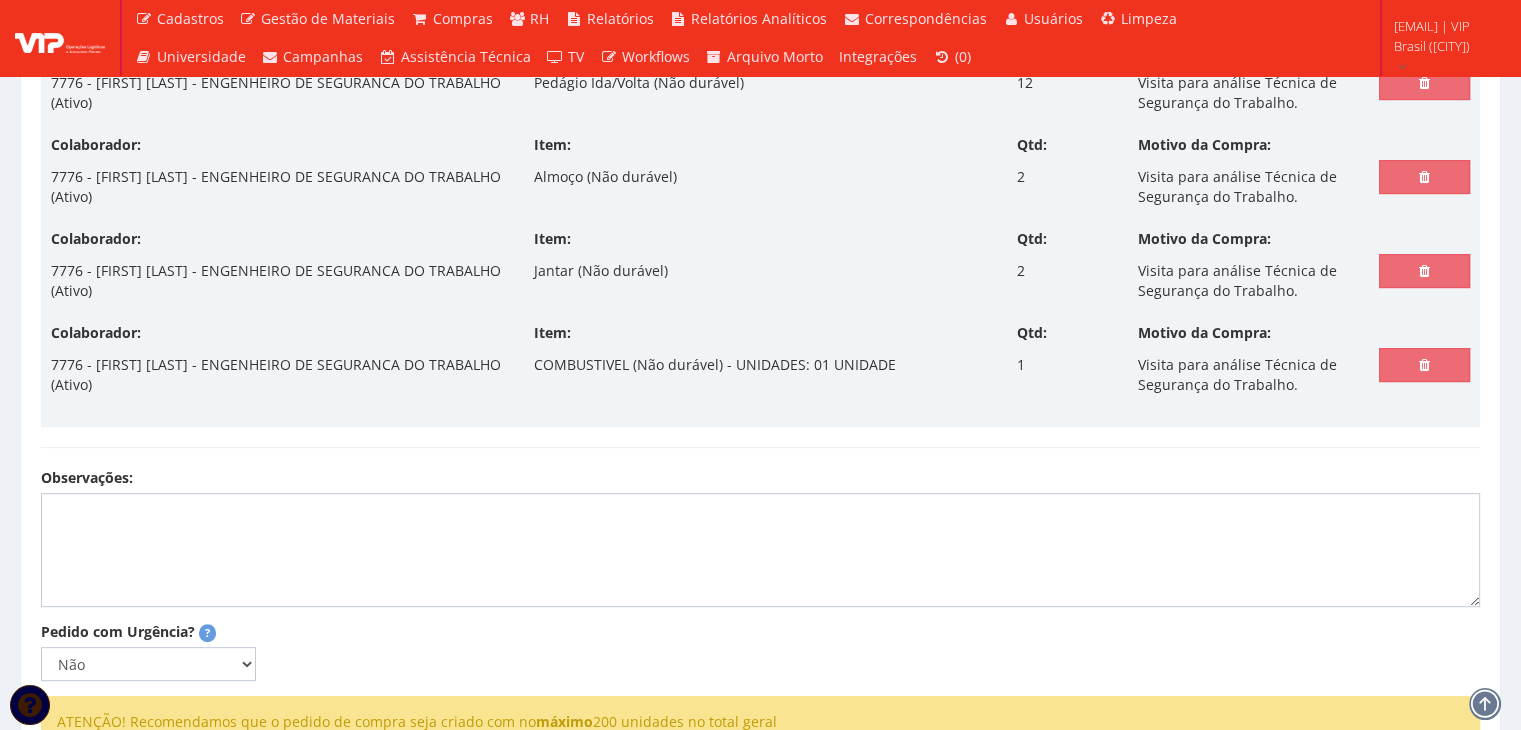 scroll, scrollTop: 640, scrollLeft: 0, axis: vertical 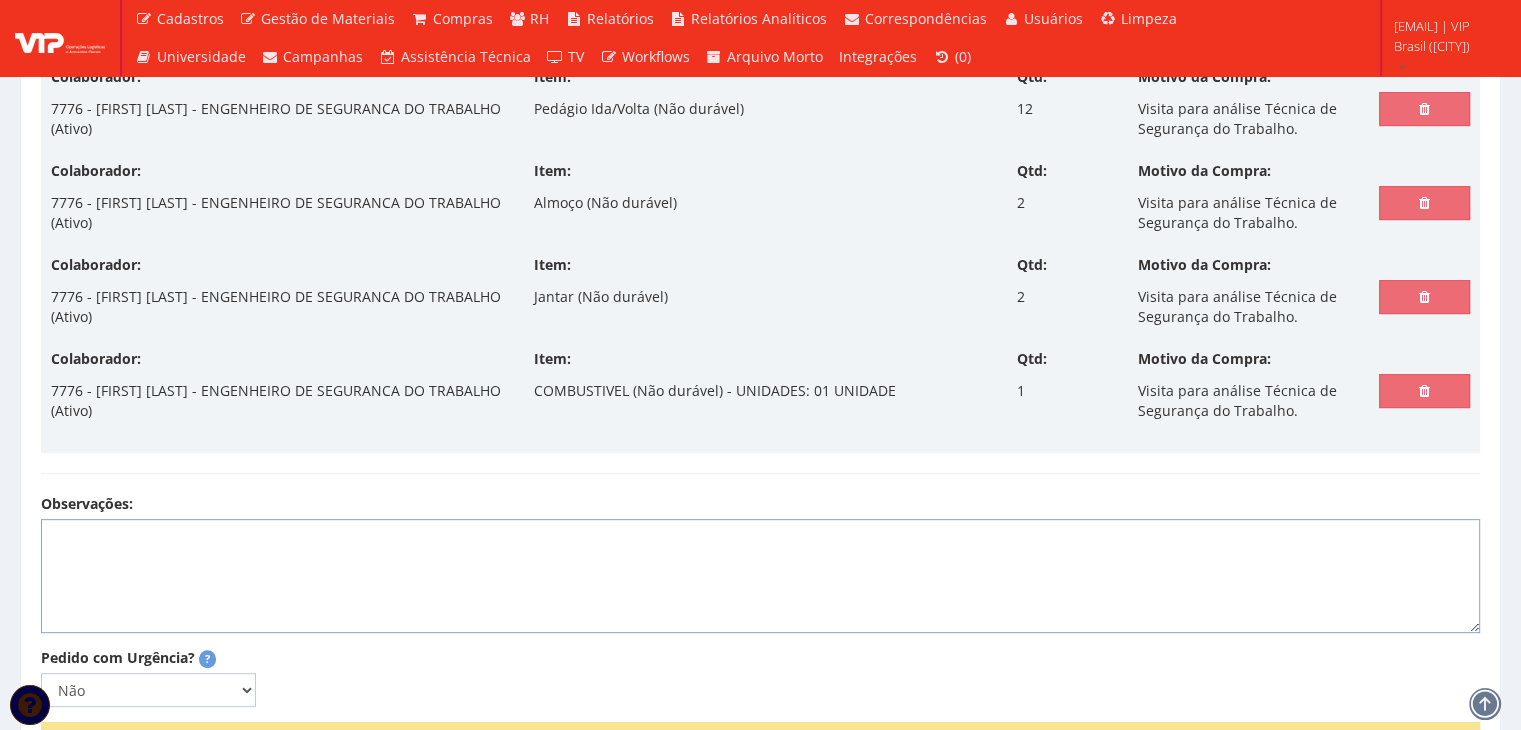 click on "Observações:" at bounding box center [760, 576] 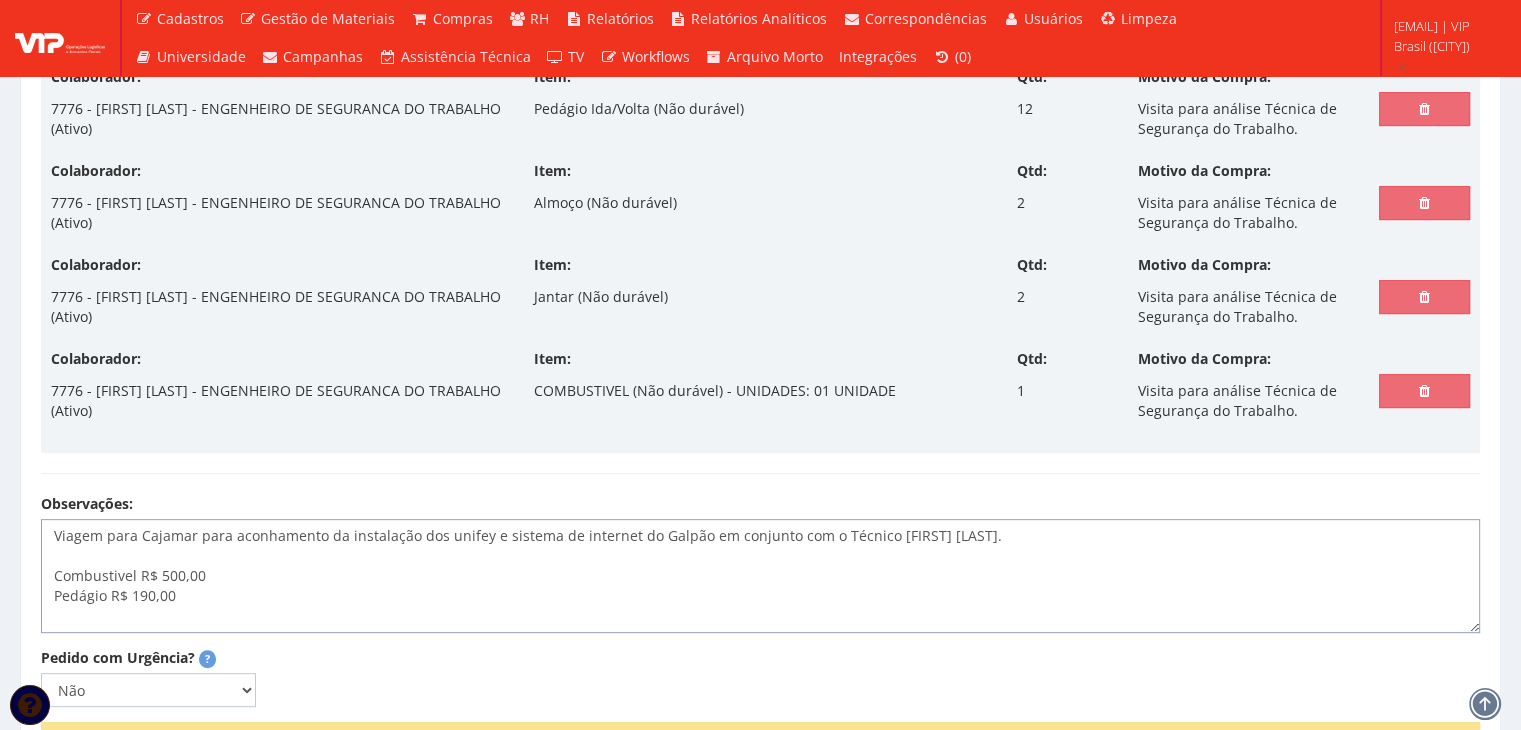 scroll, scrollTop: 13, scrollLeft: 0, axis: vertical 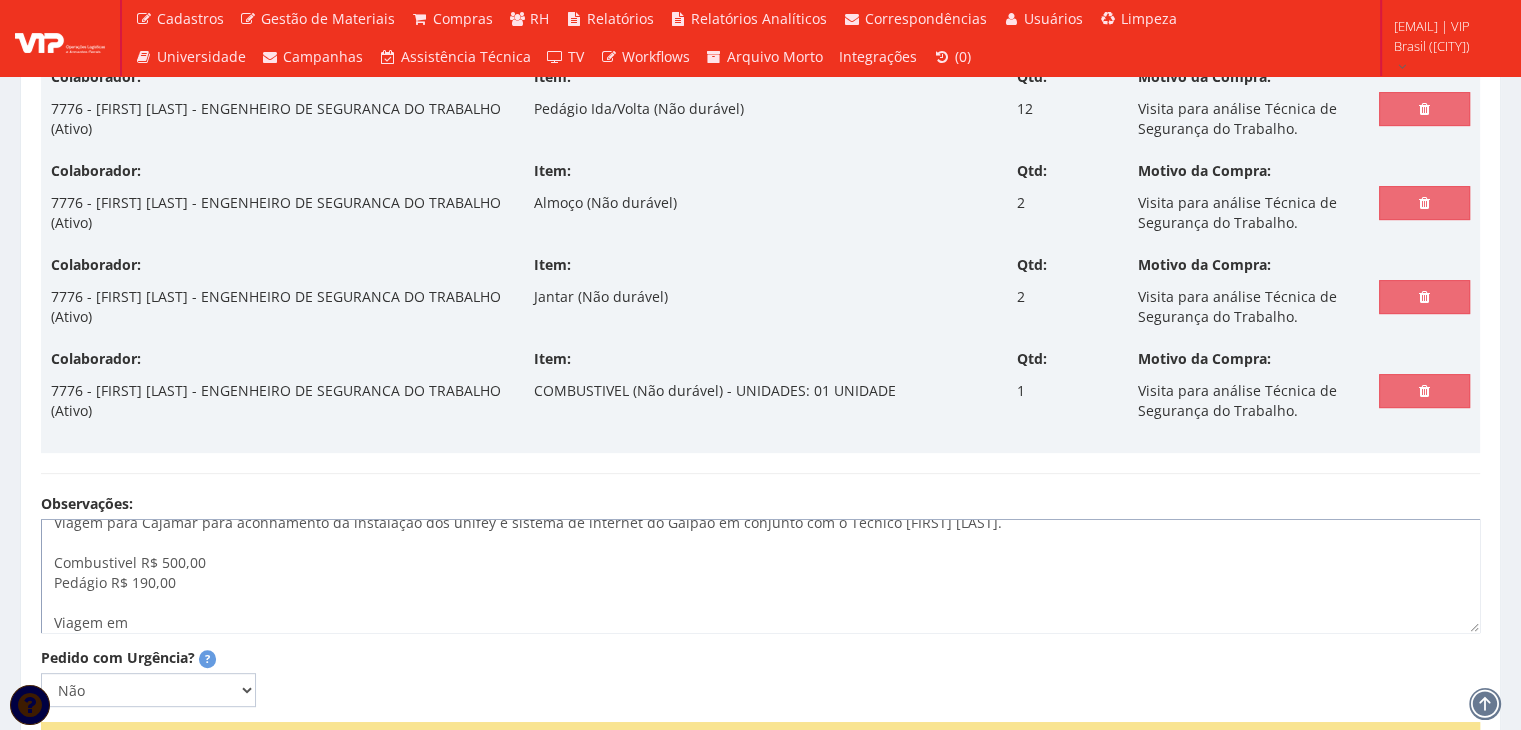 click on "Viagem para Cajamar para aconhamento da instalação dos unifey e sistema de internet do Galpão em conjunto com o Técnico João.
Combustivel R$ 500,00
Pedágio R$ 190,00
Viagem em" at bounding box center (760, 576) 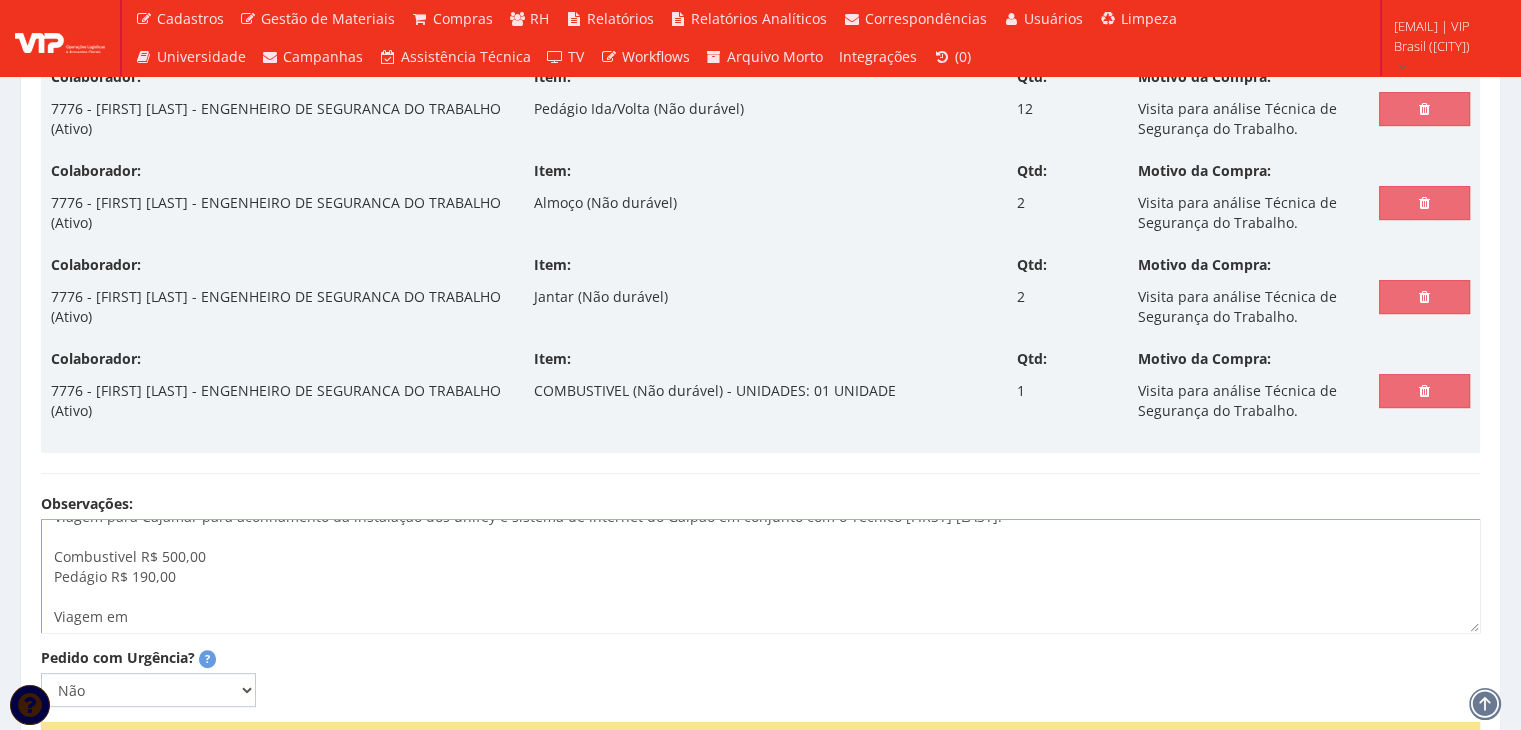 scroll, scrollTop: 20, scrollLeft: 0, axis: vertical 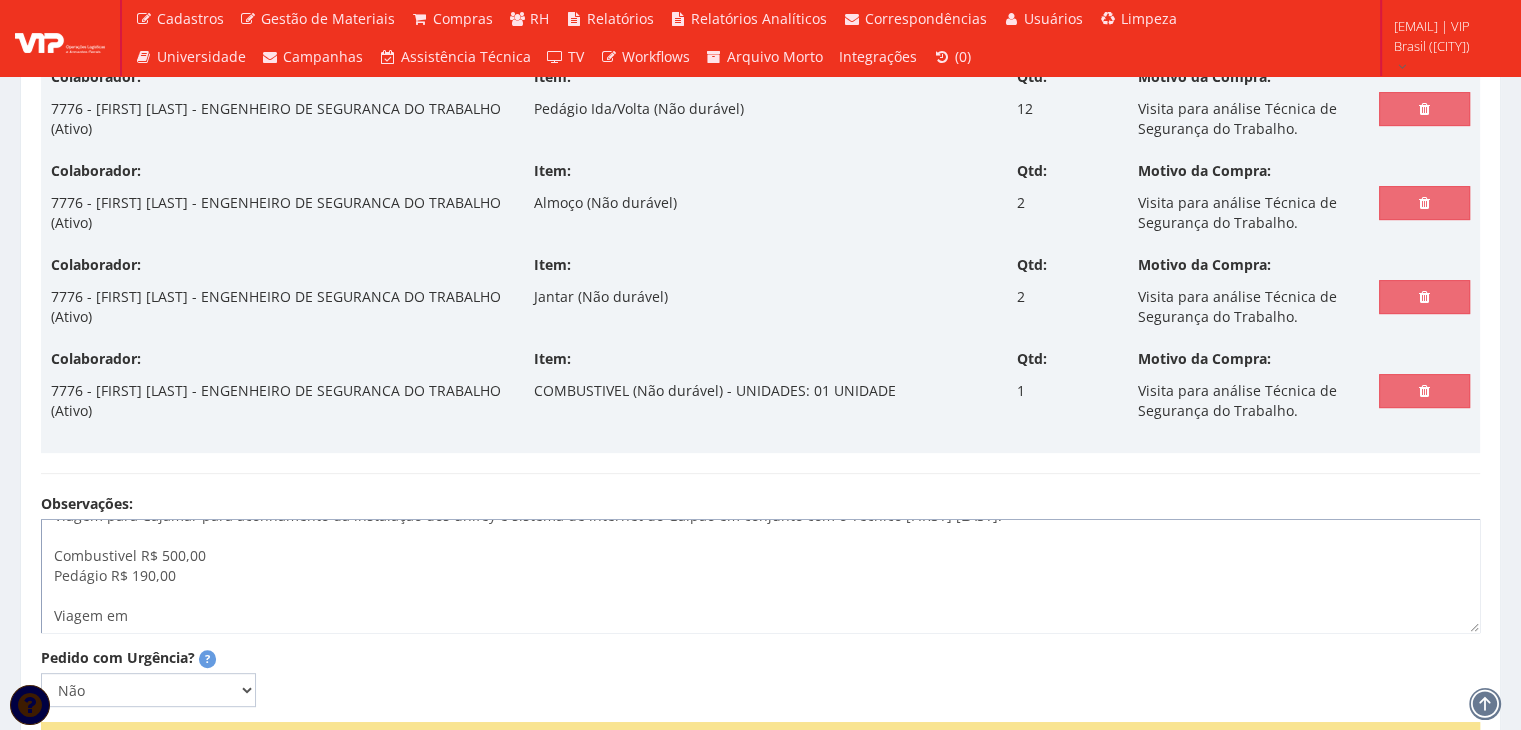 click on "Viagem para Cajamar para aconhamento da instalação dos unifey e sistema de internet do Galpão em conjunto com o Técnico João.
Combustivel R$ 500,00
Pedágio R$ 190,00
Viagem em" at bounding box center (760, 576) 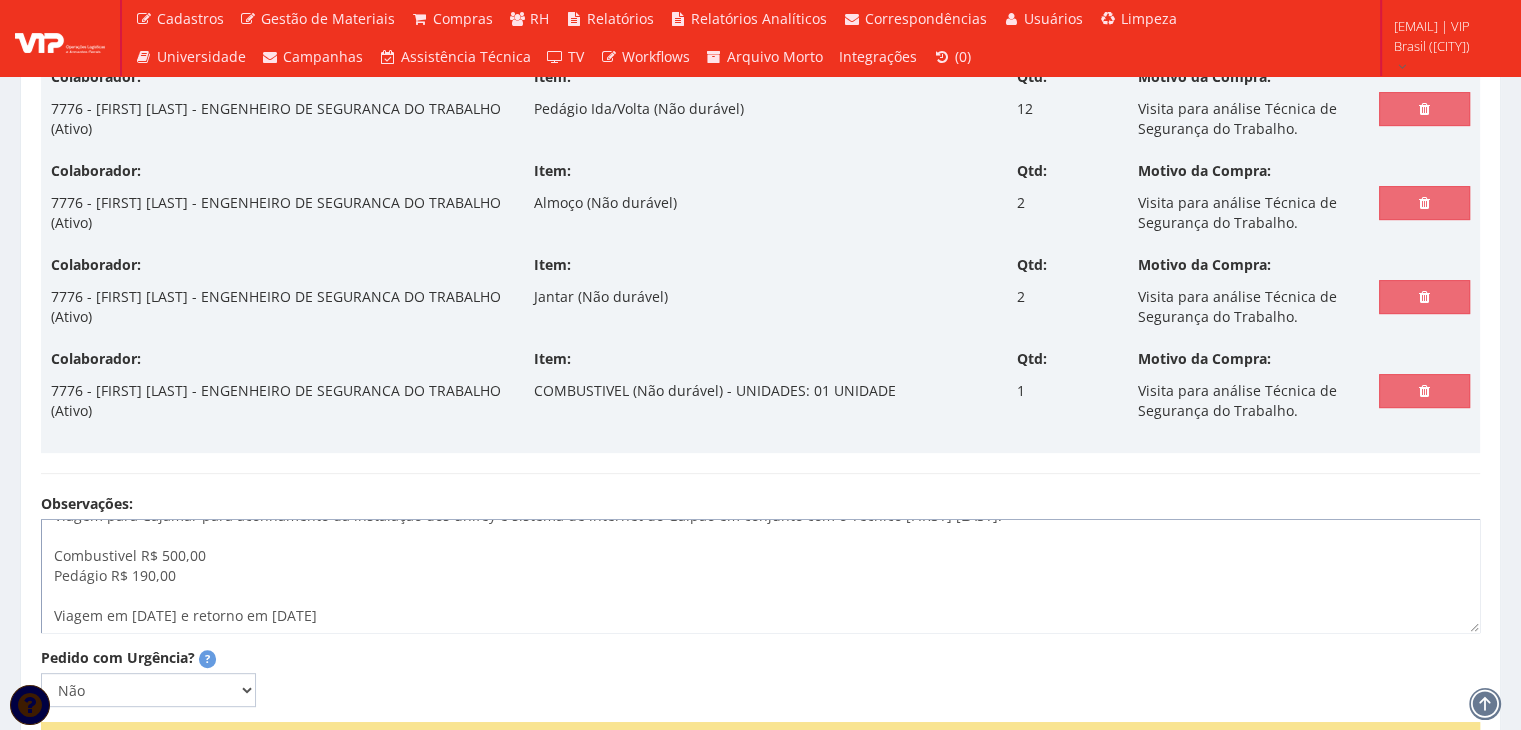 scroll, scrollTop: 0, scrollLeft: 0, axis: both 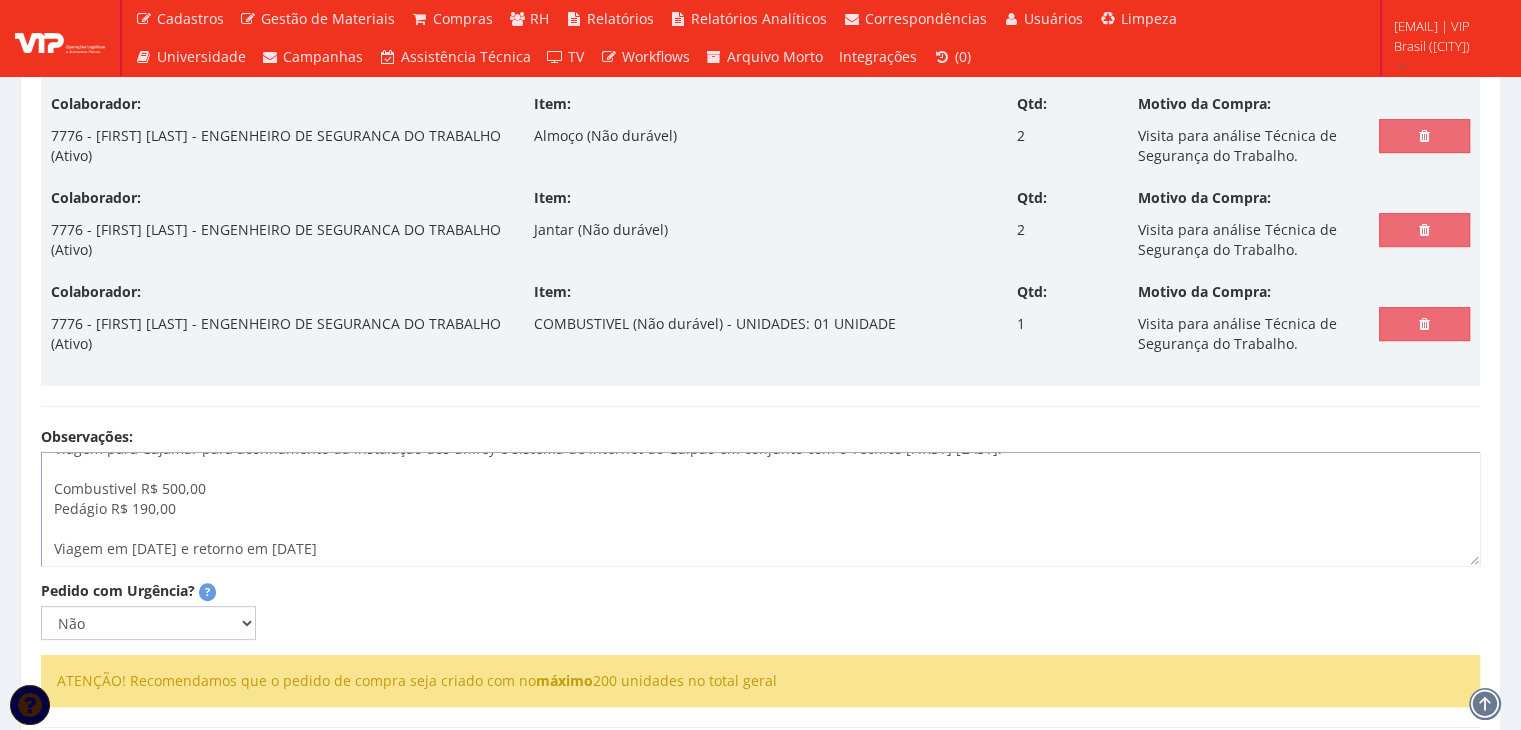 click on "Viagem para Cajamar para aconhamento da instalação dos unifey e sistema de internet do Galpão em conjunto com o Técnico João.
Combustivel R$ 500,00
Pedágio R$ 190,00
Viagem em 07/08 e retorno em 08/08" at bounding box center [760, 509] 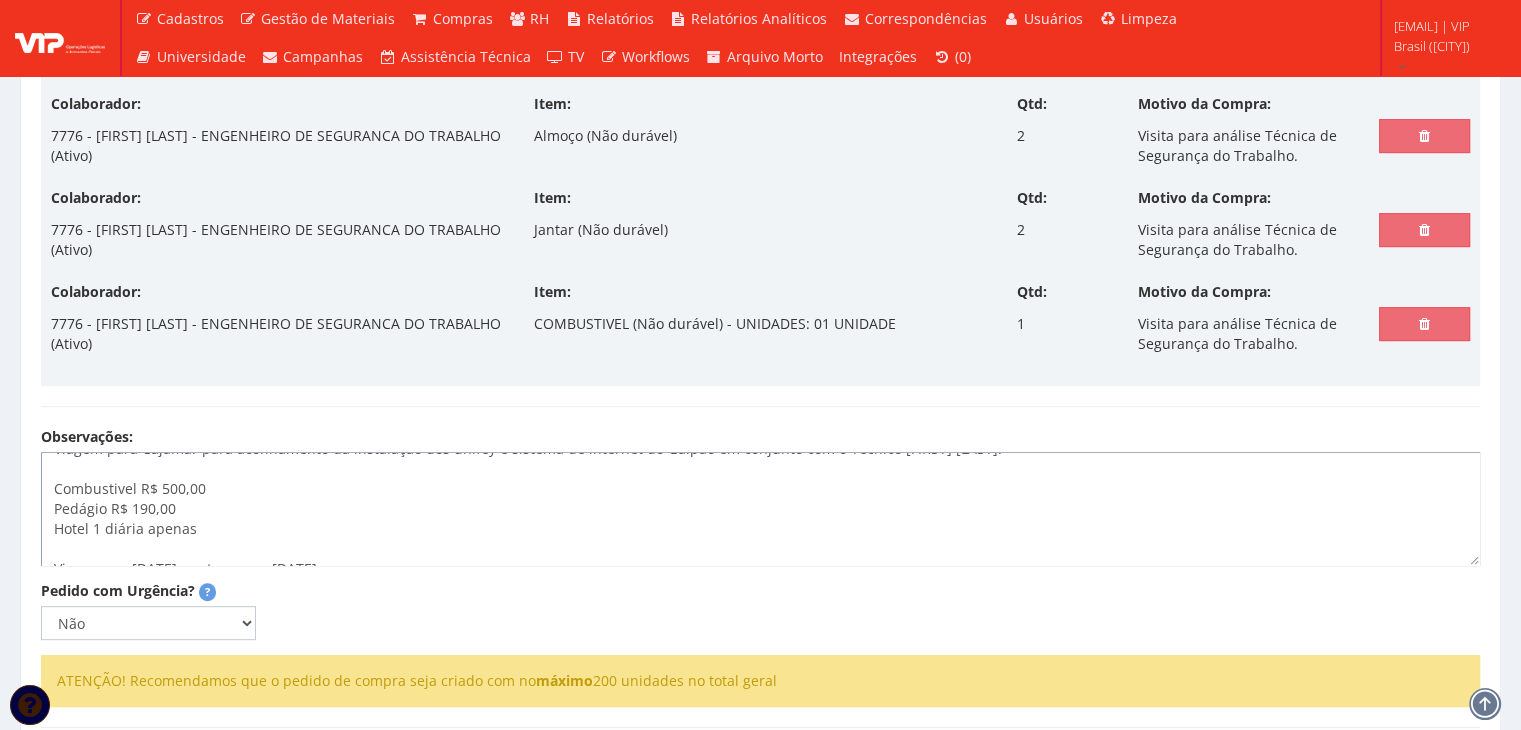 type on "Viagem para Cajamar para aconhamento da instalação dos unifey e sistema de internet do Galpão em conjunto com o Técnico João.
Combustivel R$ 500,00
Pedágio R$ 190,00
Hotel 1 diária apenas
Viagem em 07/08 e retorno em 08/08" 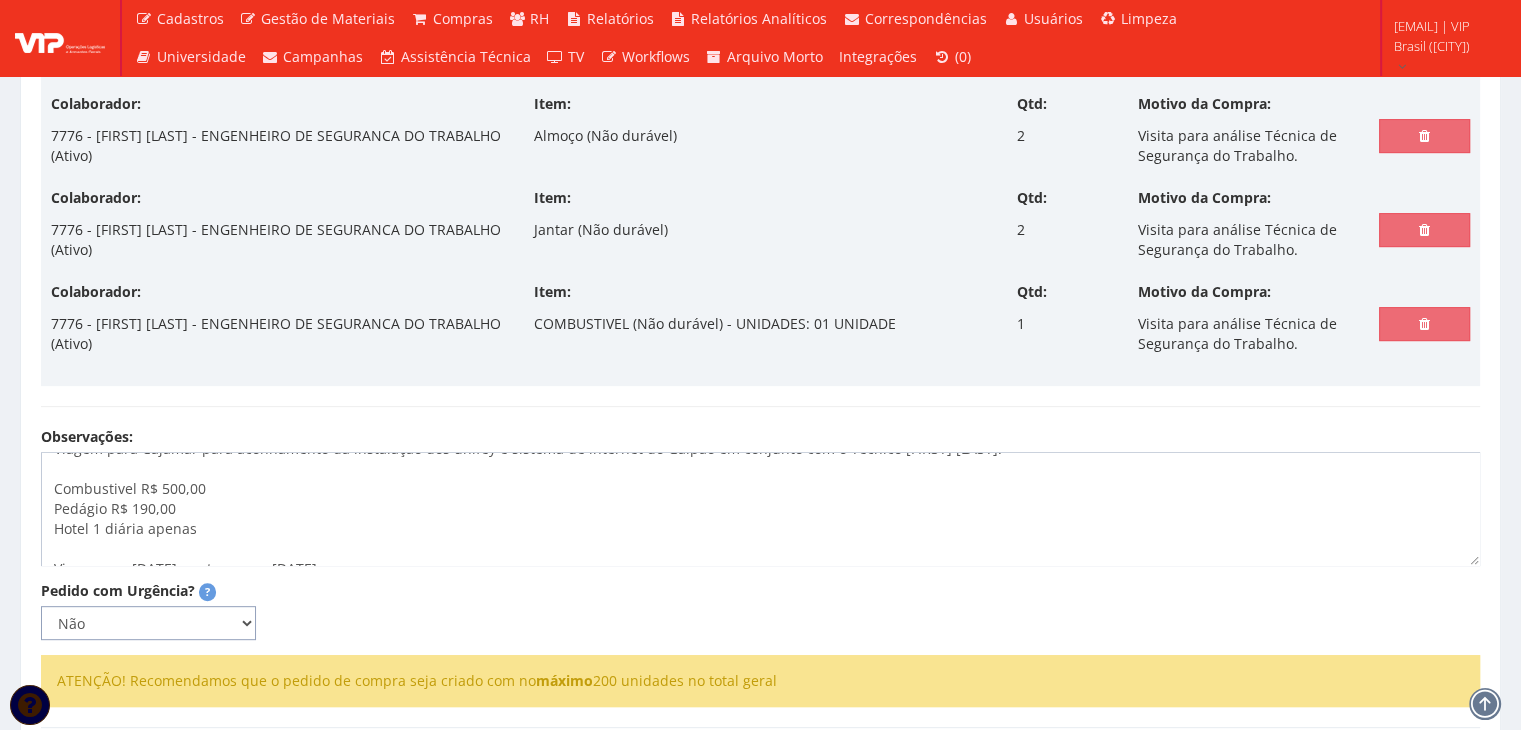 click on "Não Sim" at bounding box center (148, 623) 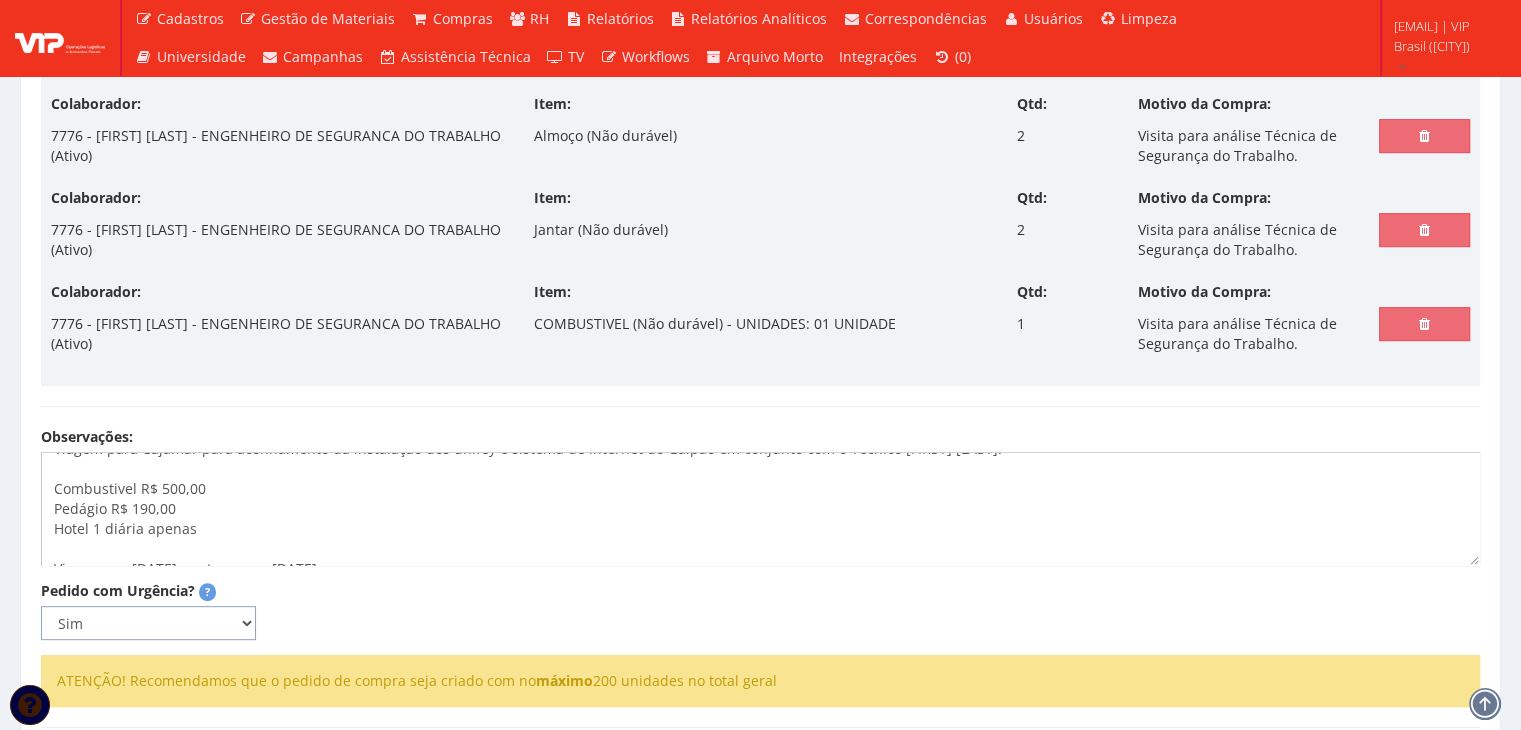 click on "Não Sim" at bounding box center [148, 623] 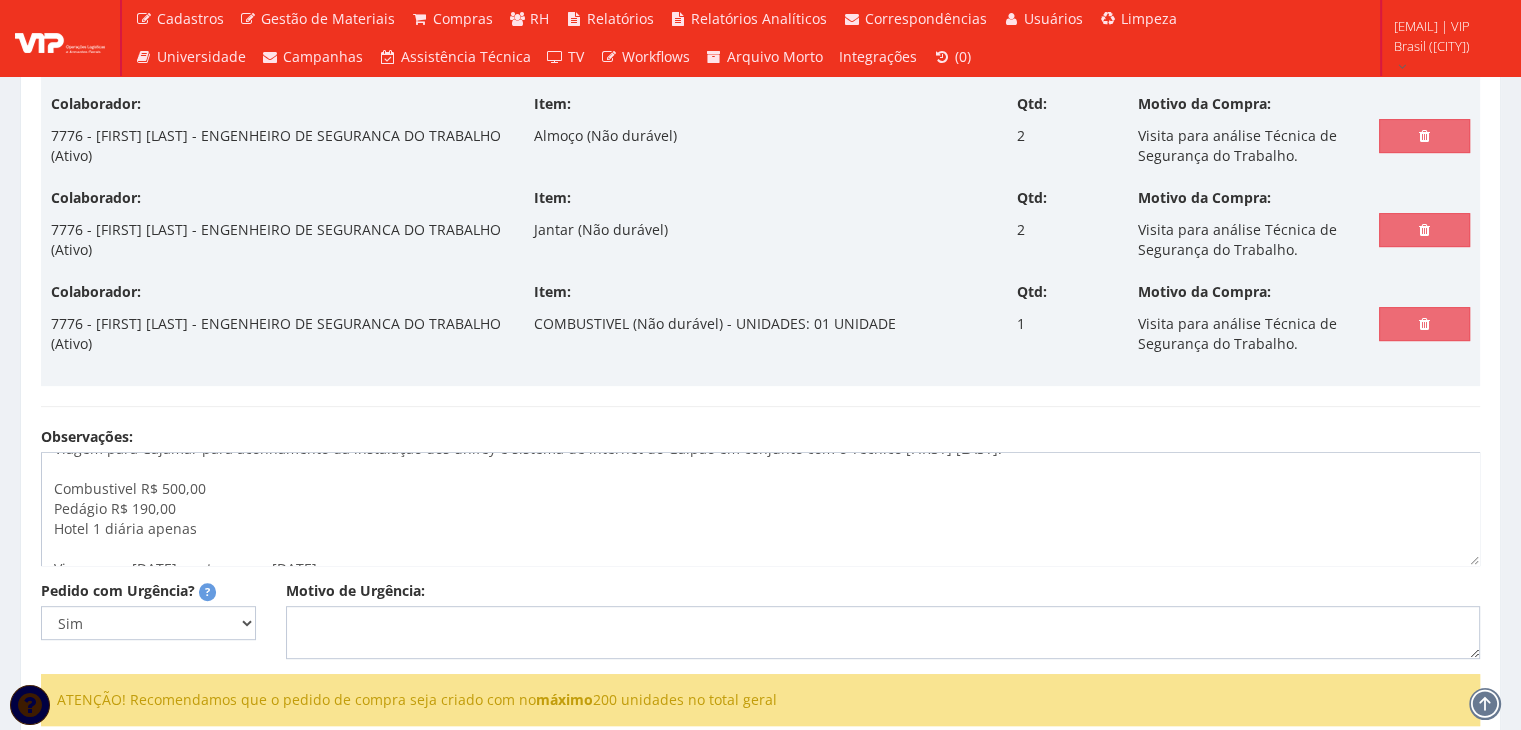click on "Motivo de Urgência:" at bounding box center [883, 620] 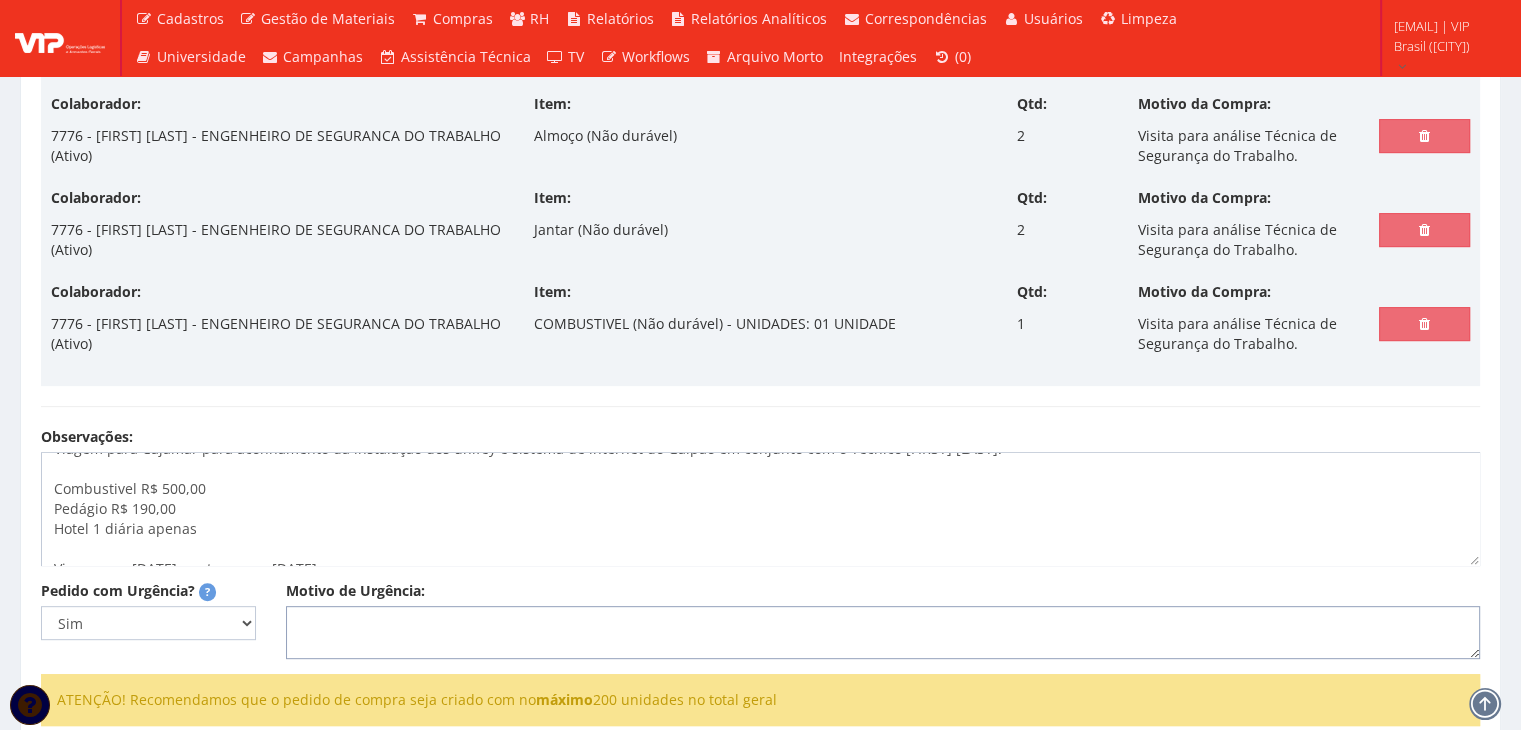 click on "Motivo de Urgência:" at bounding box center [883, 633] 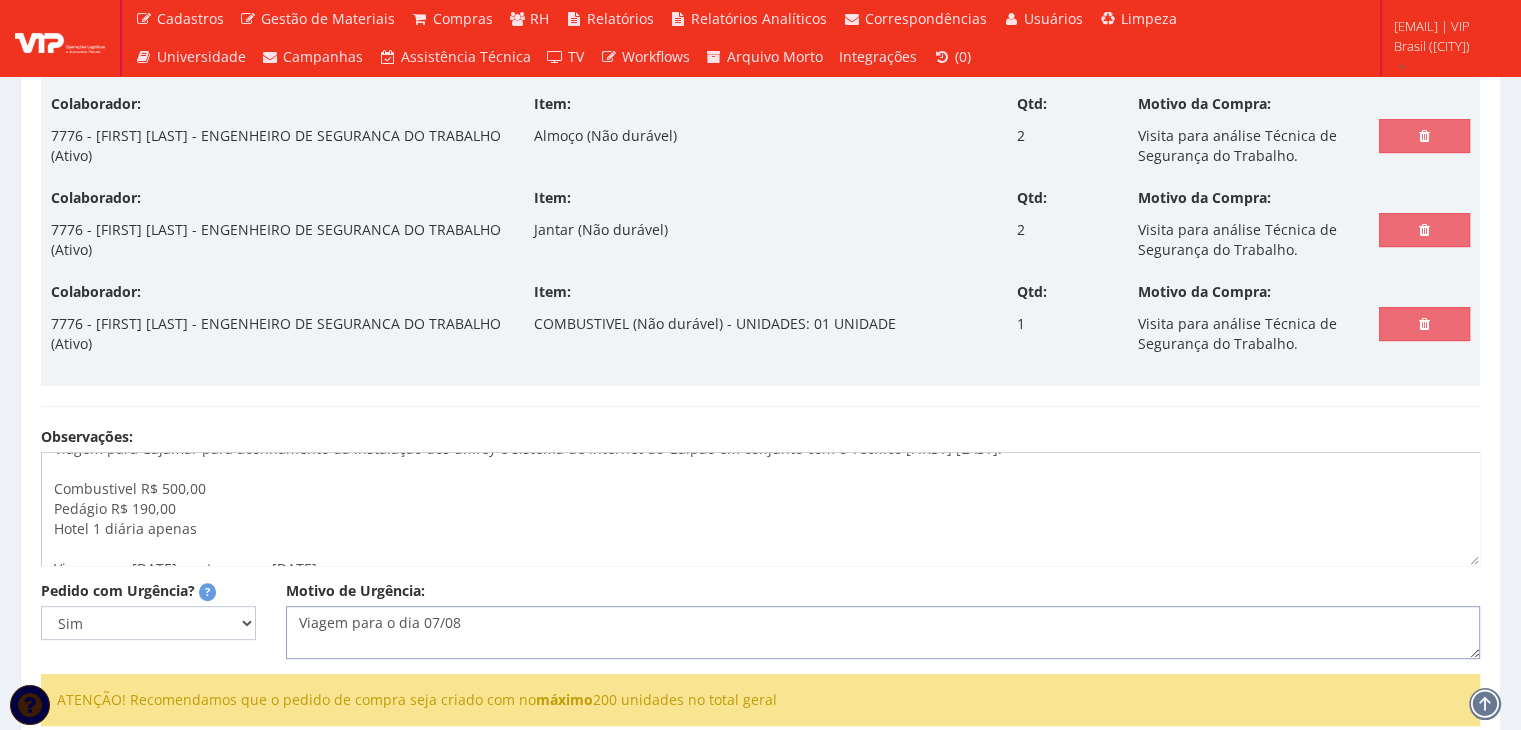scroll, scrollTop: 573, scrollLeft: 0, axis: vertical 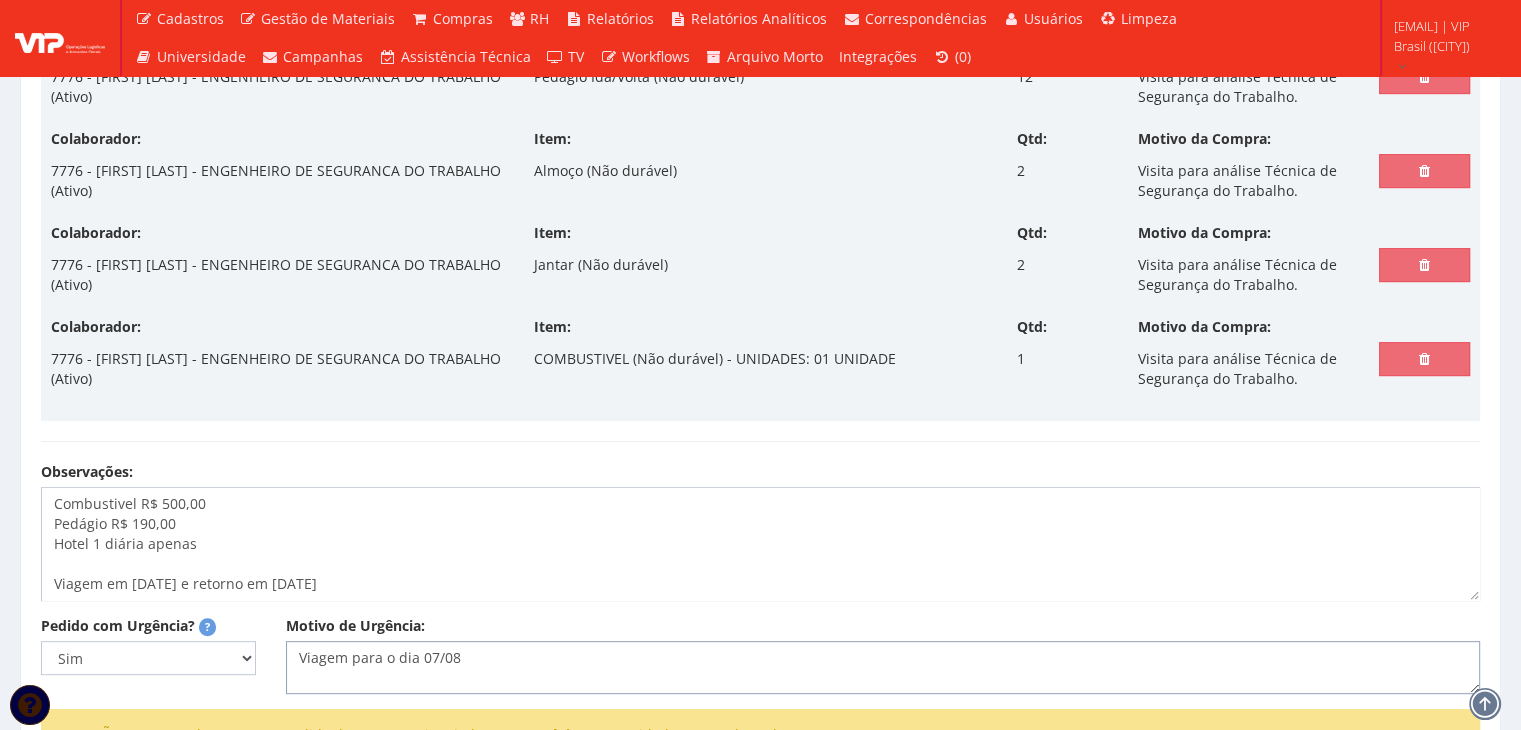 type on "Viagem para o dia 07/08" 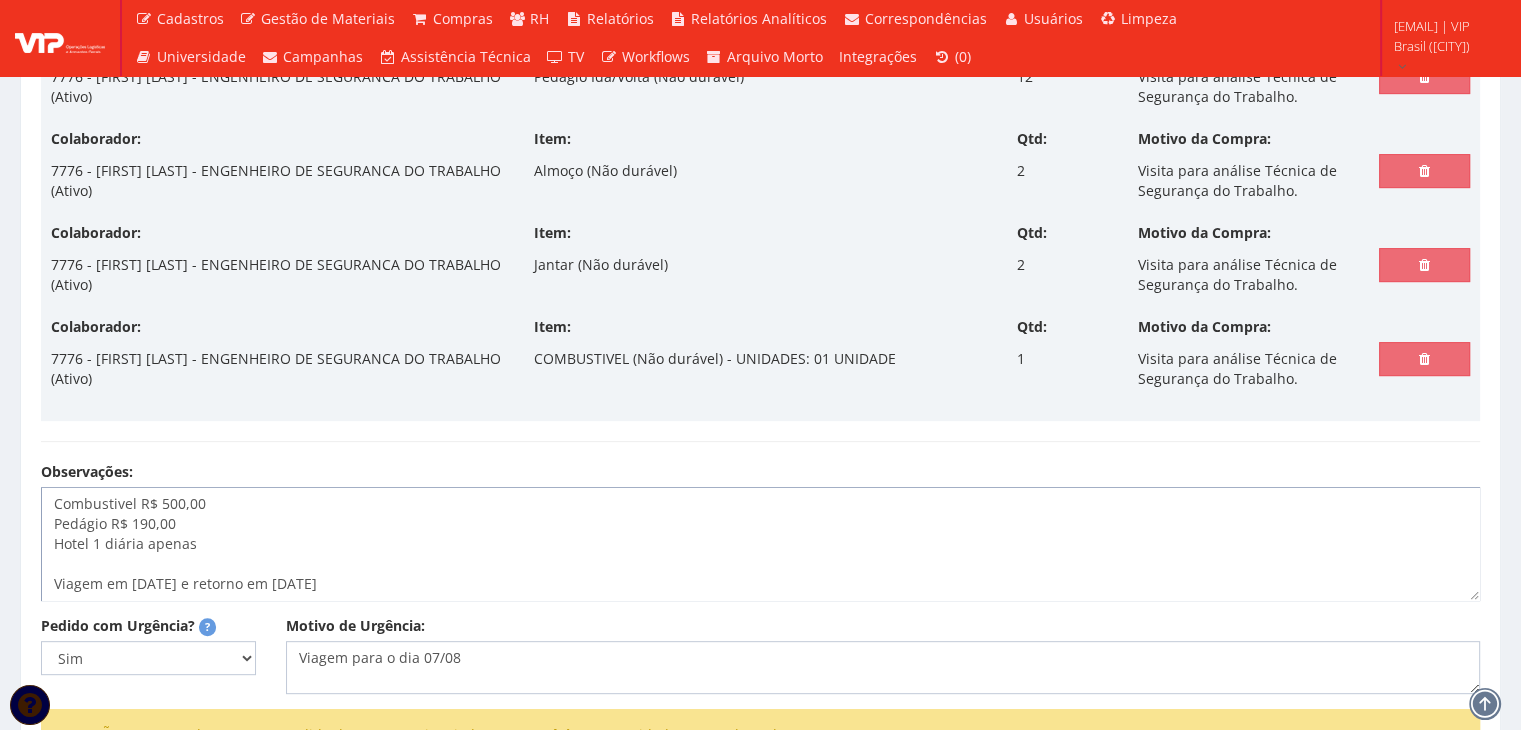 scroll, scrollTop: 0, scrollLeft: 0, axis: both 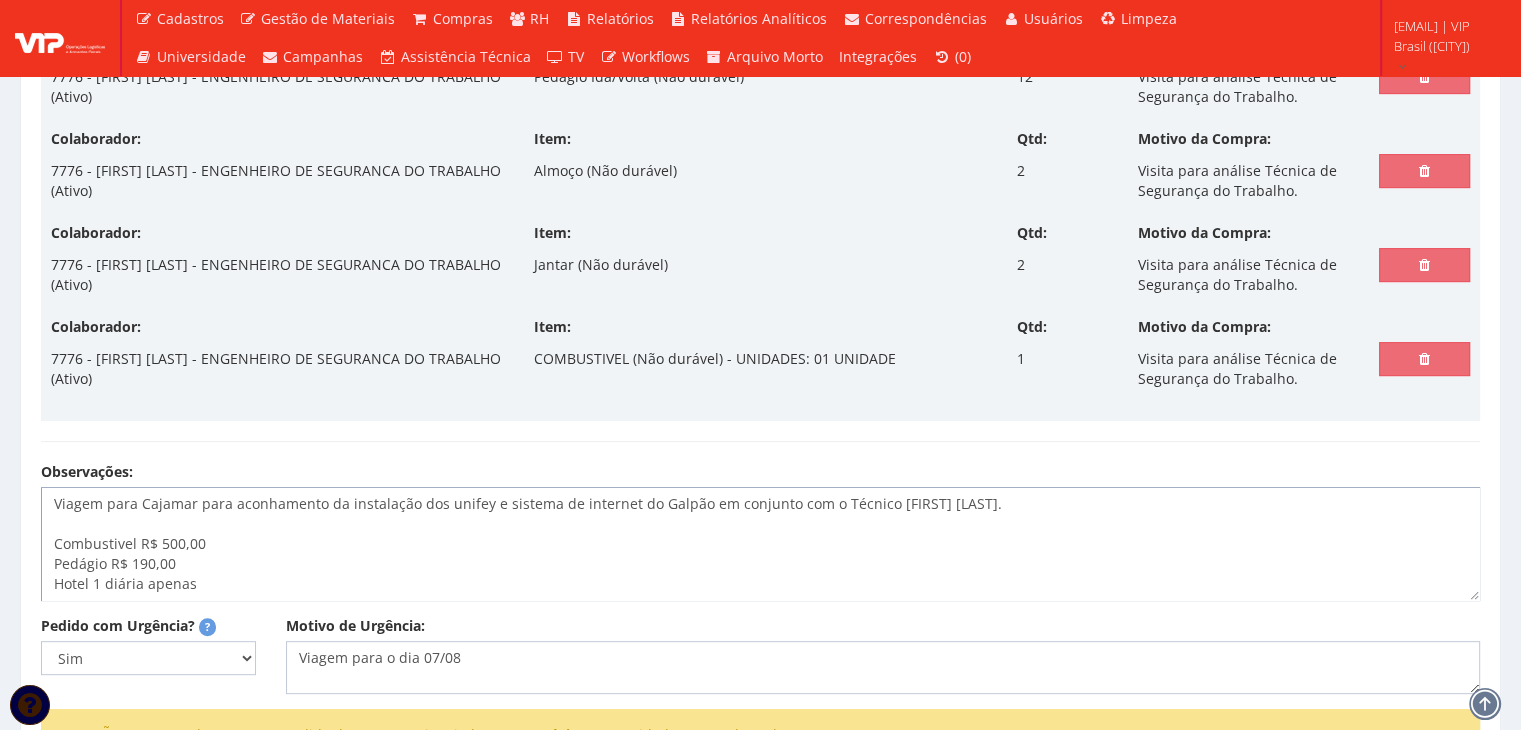 click on "Viagem para Cajamar para aconhamento da instalação dos unifey e sistema de internet do Galpão em conjunto com o Técnico João.
Combustivel R$ 500,00
Pedágio R$ 190,00
Hotel 1 diária apenas
Viagem em 07/08 e retorno em 08/08" at bounding box center (760, 544) 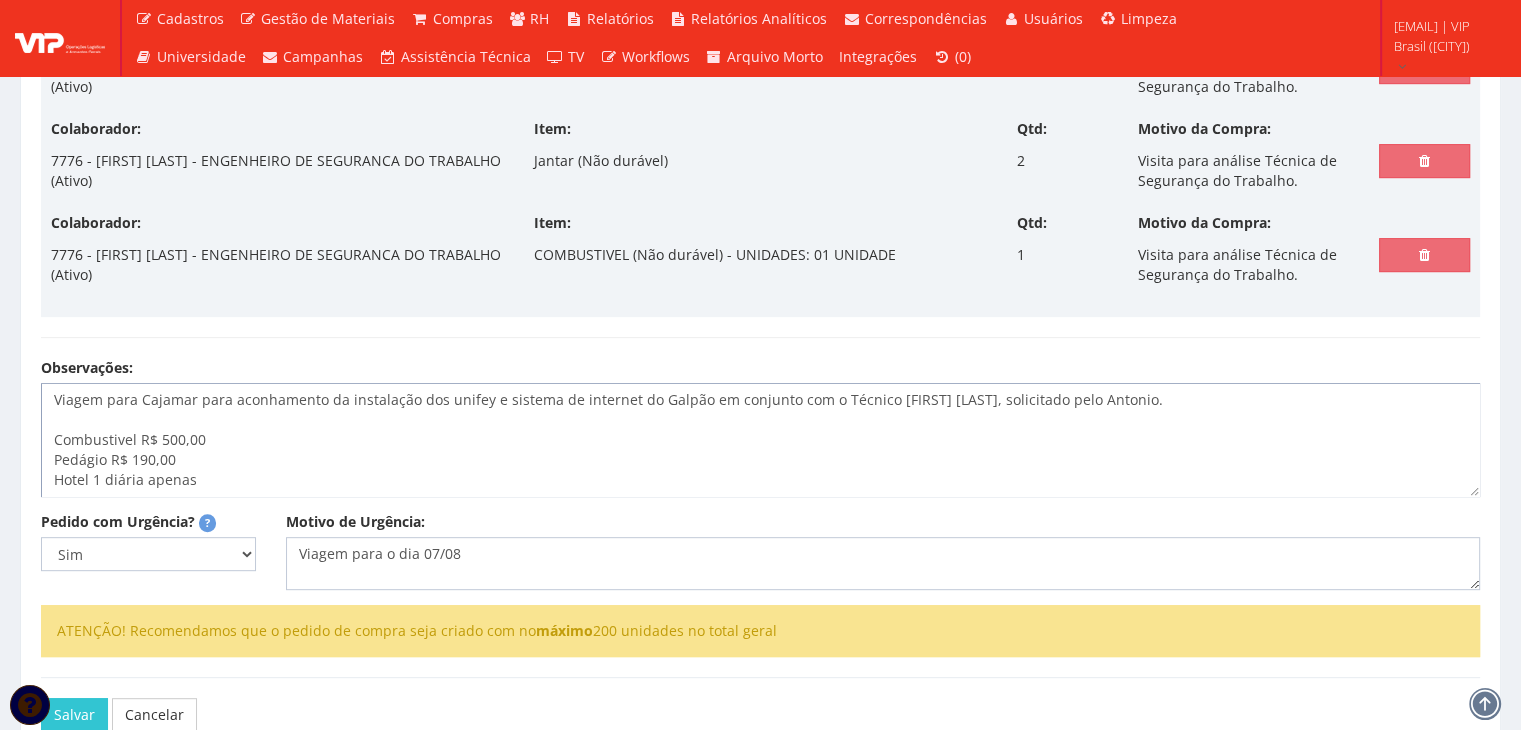 scroll, scrollTop: 894, scrollLeft: 0, axis: vertical 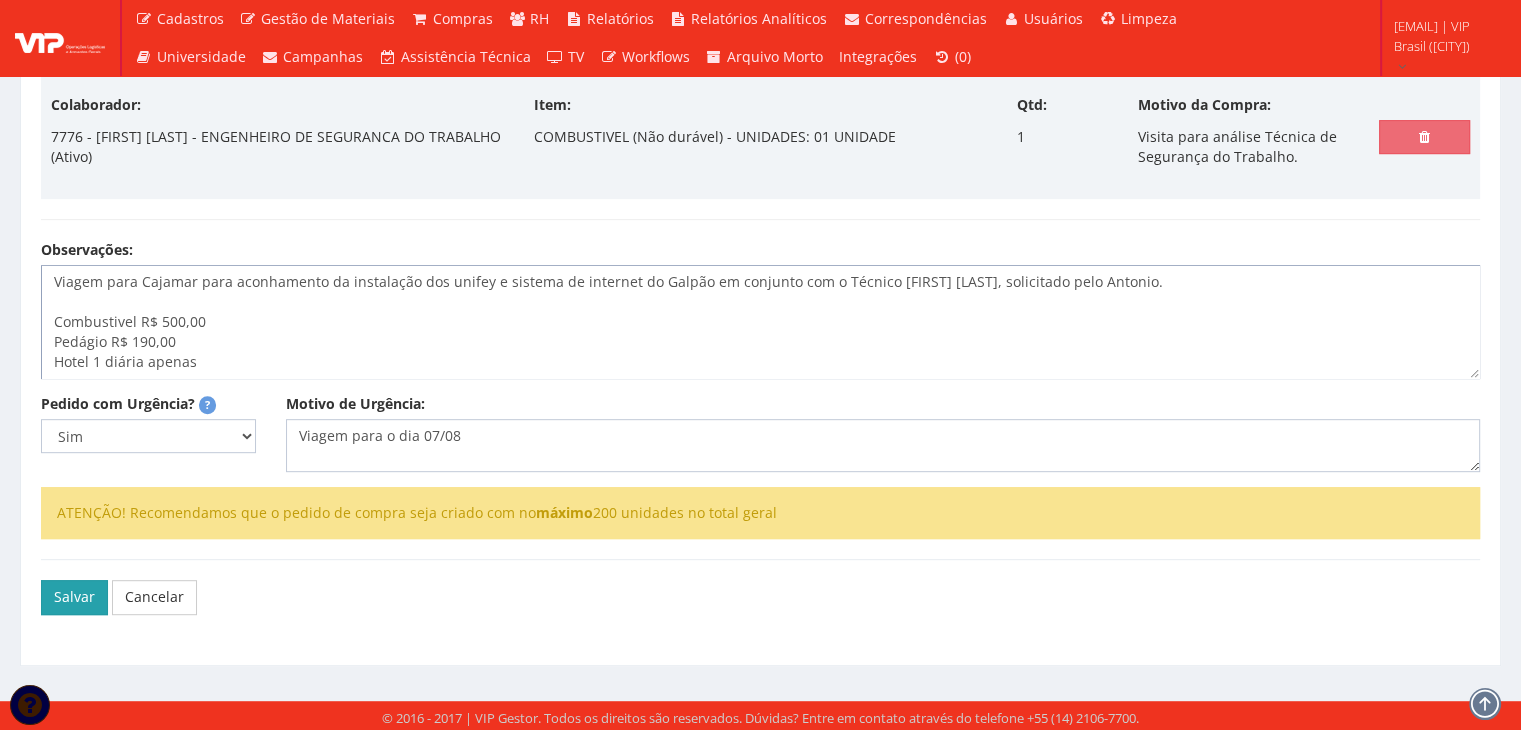 type on "Viagem para Cajamar para aconhamento da instalação dos unifey e sistema de internet do Galpão em conjunto com o Técnico João, solicitado pelo Antonio.
Combustivel R$ 500,00
Pedágio R$ 190,00
Hotel 1 diária apenas
Viagem em 07/08 e retorno em 08/08" 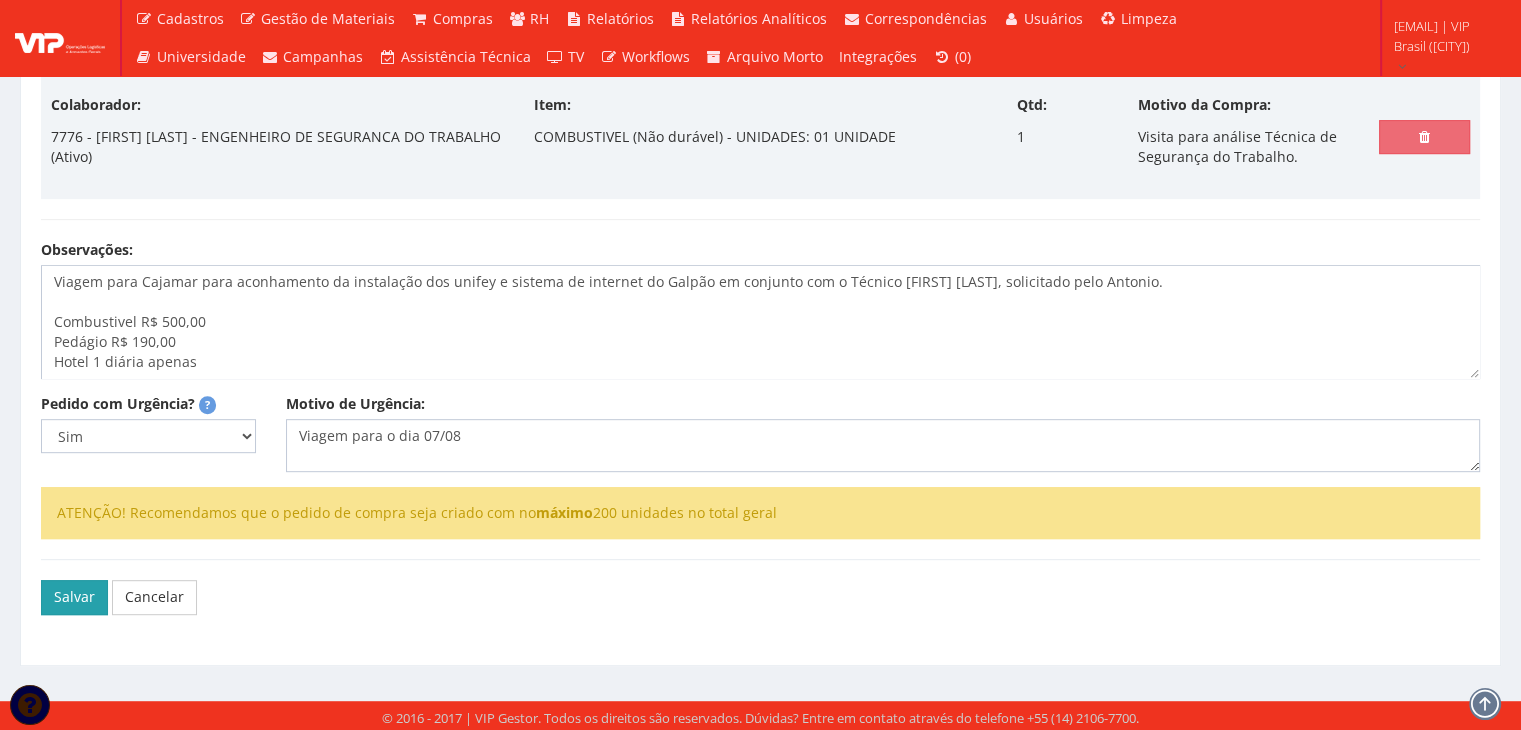 click on "Salvar" at bounding box center (74, 597) 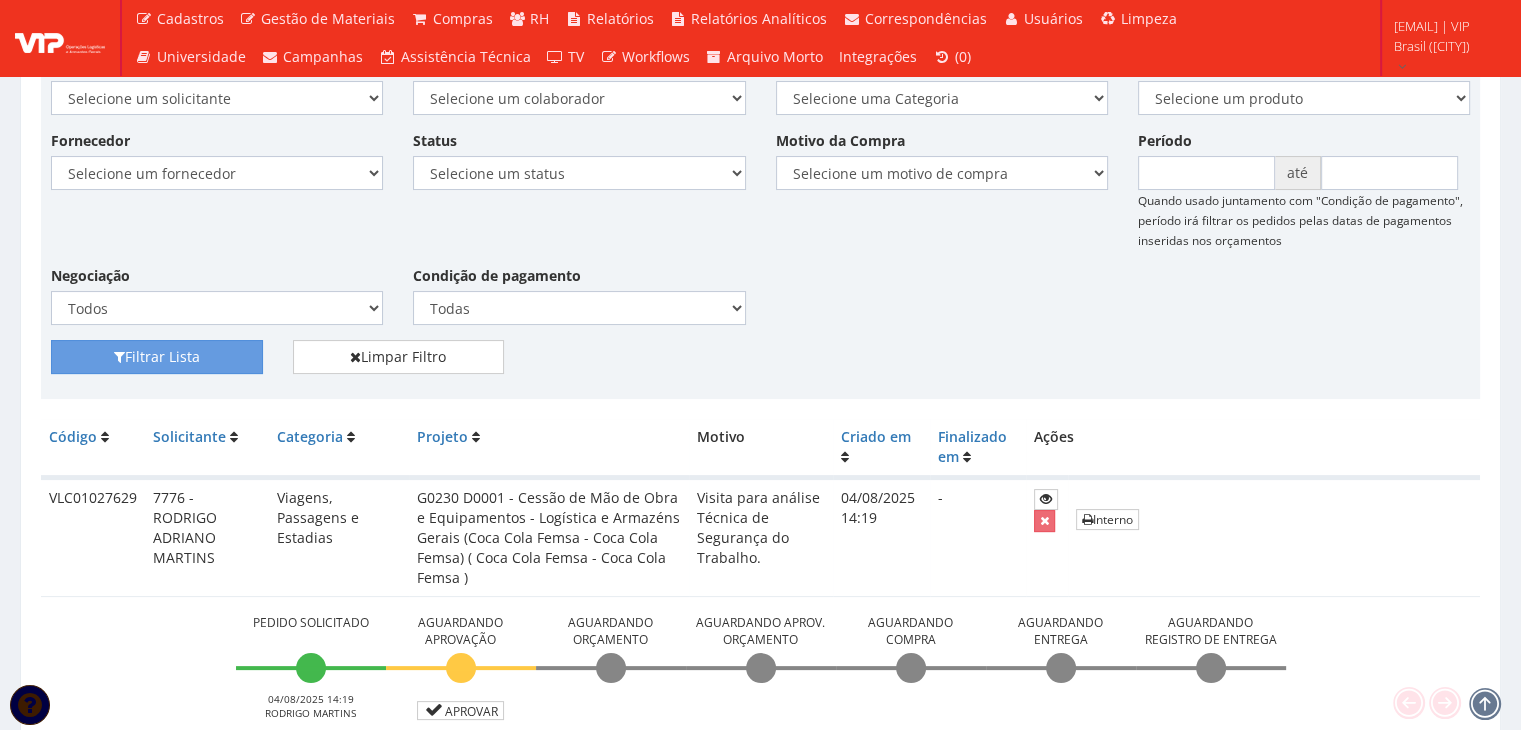 scroll, scrollTop: 733, scrollLeft: 0, axis: vertical 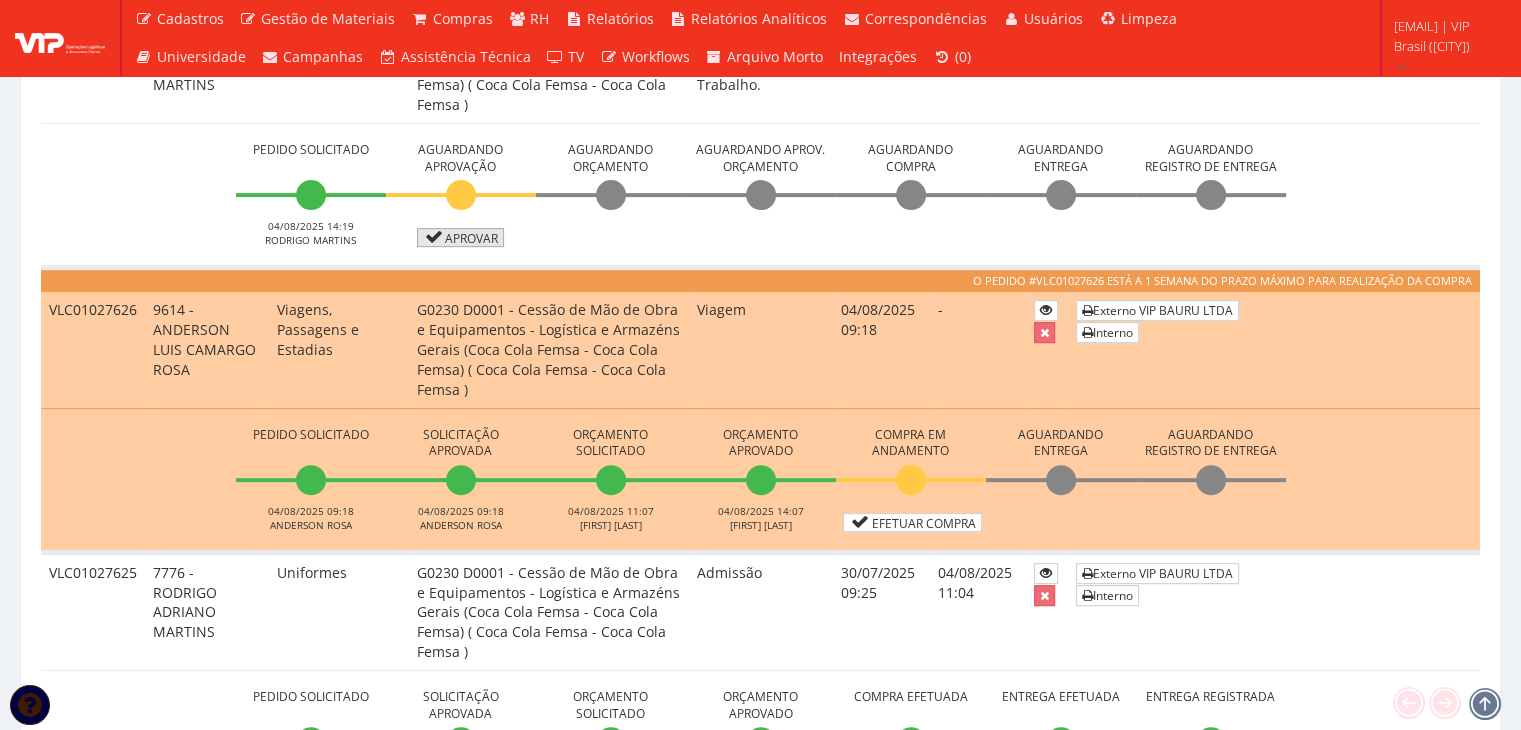 click on "Aprovar" at bounding box center [461, 237] 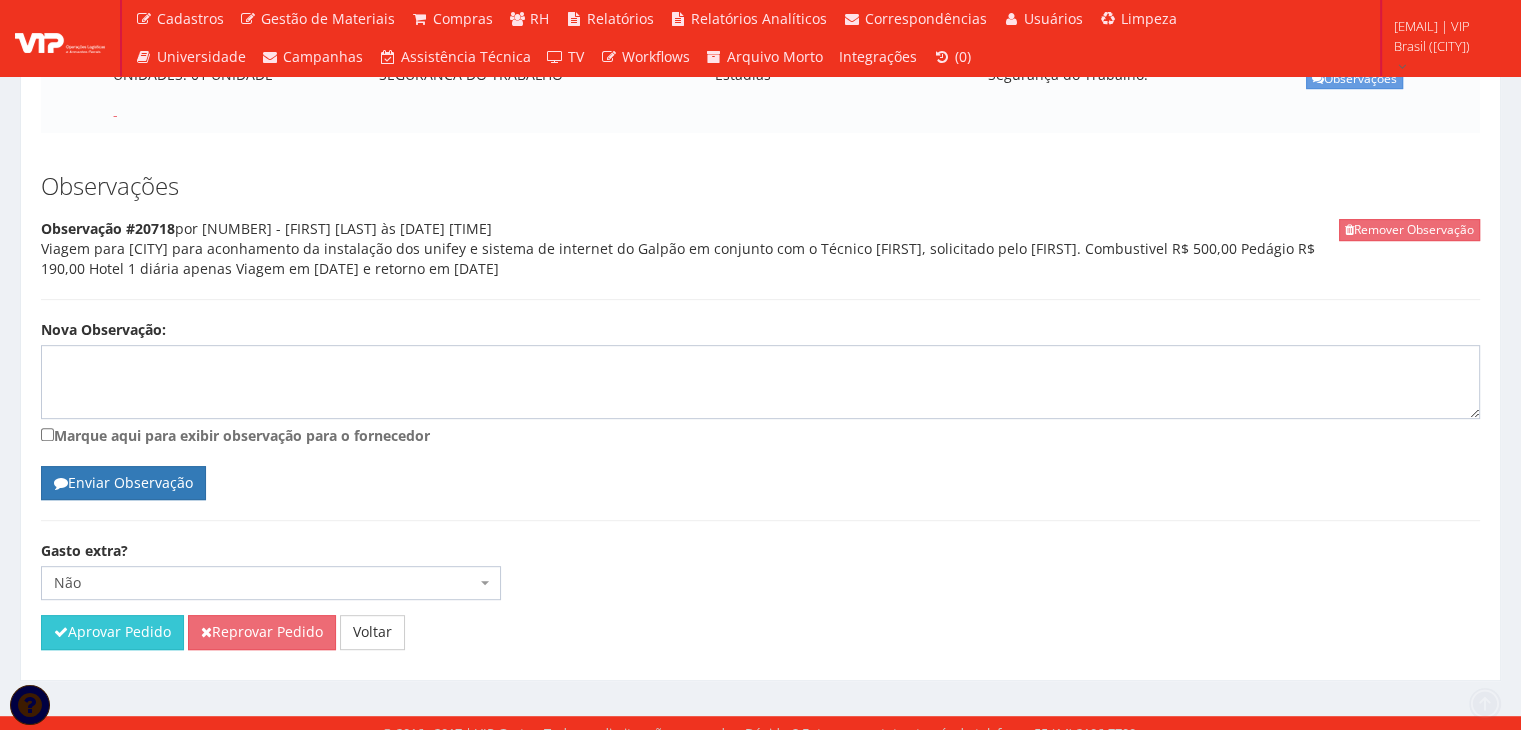 scroll, scrollTop: 843, scrollLeft: 0, axis: vertical 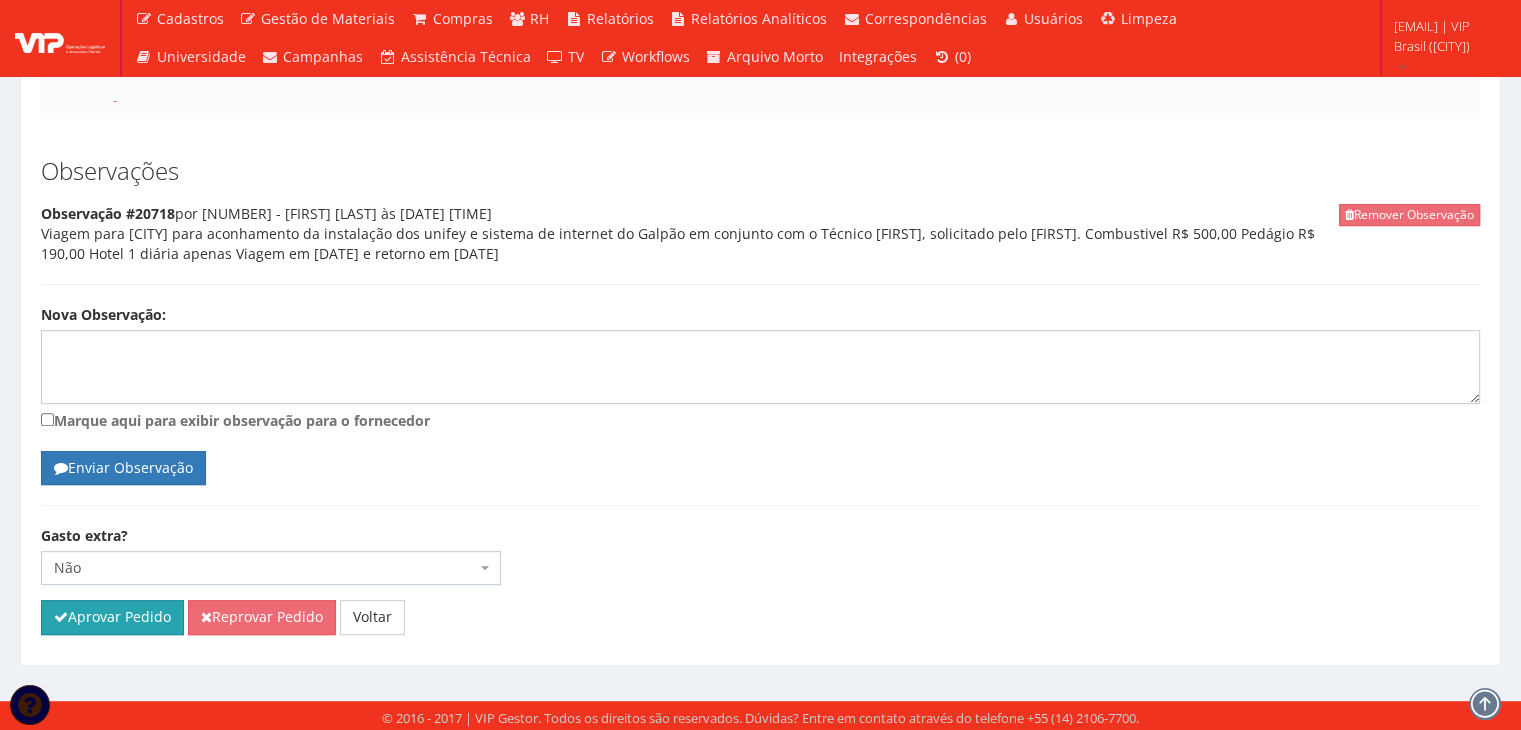 click on "Aprovar Pedido" at bounding box center (112, 617) 